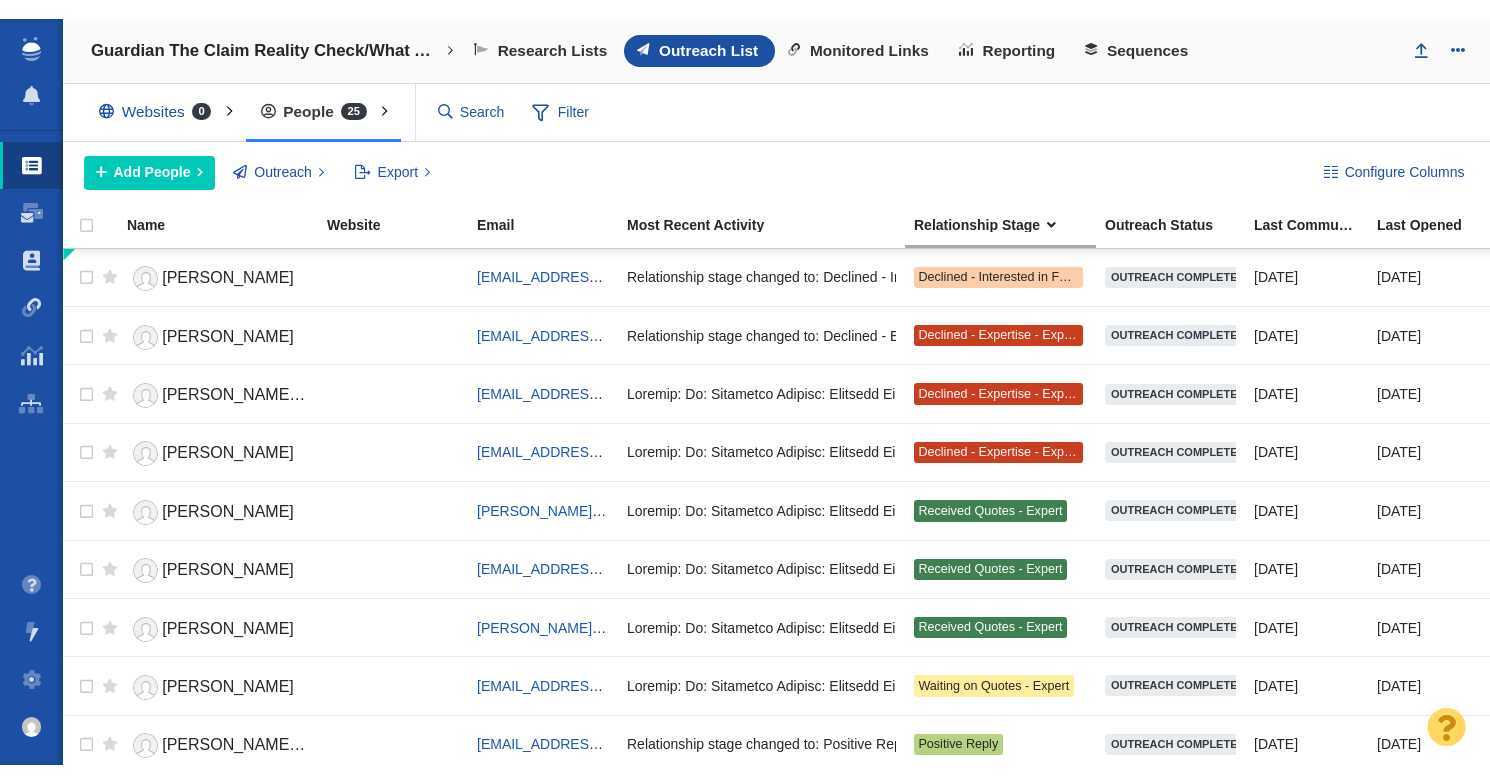 scroll, scrollTop: 0, scrollLeft: 0, axis: both 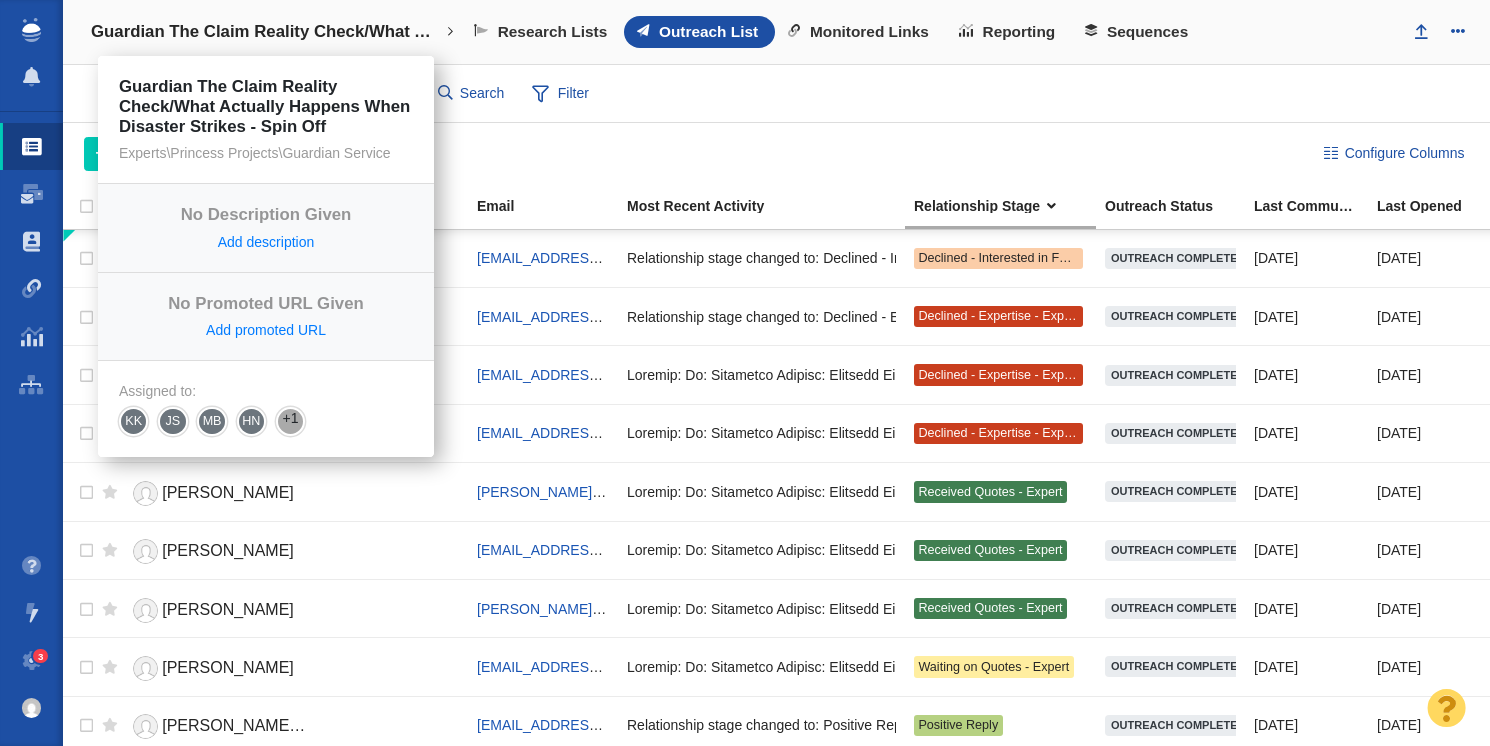 click on "Guardian The Claim Reality Check/What Actually Happens When Disaster Strikes - Spin Off" at bounding box center [272, 32] 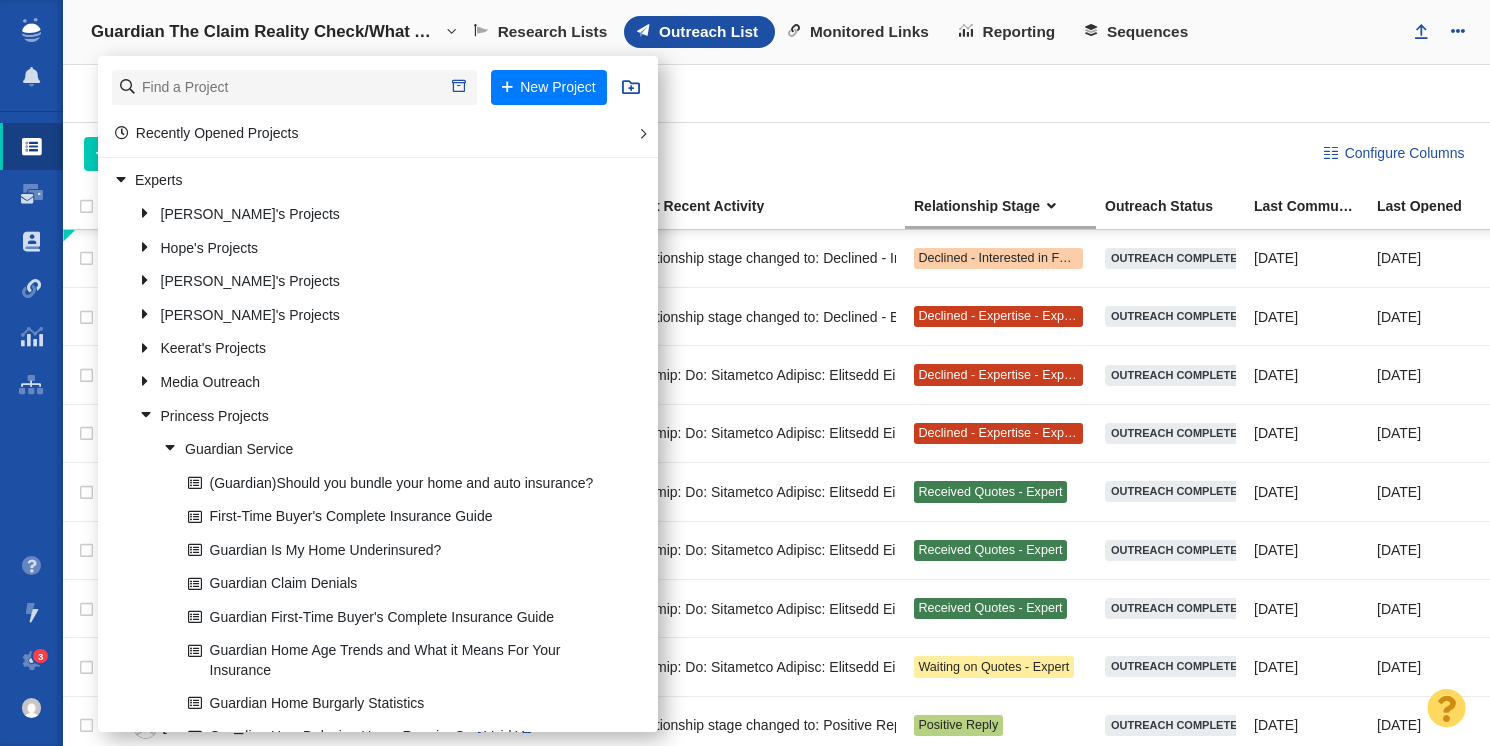 click on "Guardian The Claim Reality Check/What Actually Happens When Disaster Strikes - Spin Off" at bounding box center (272, 32) 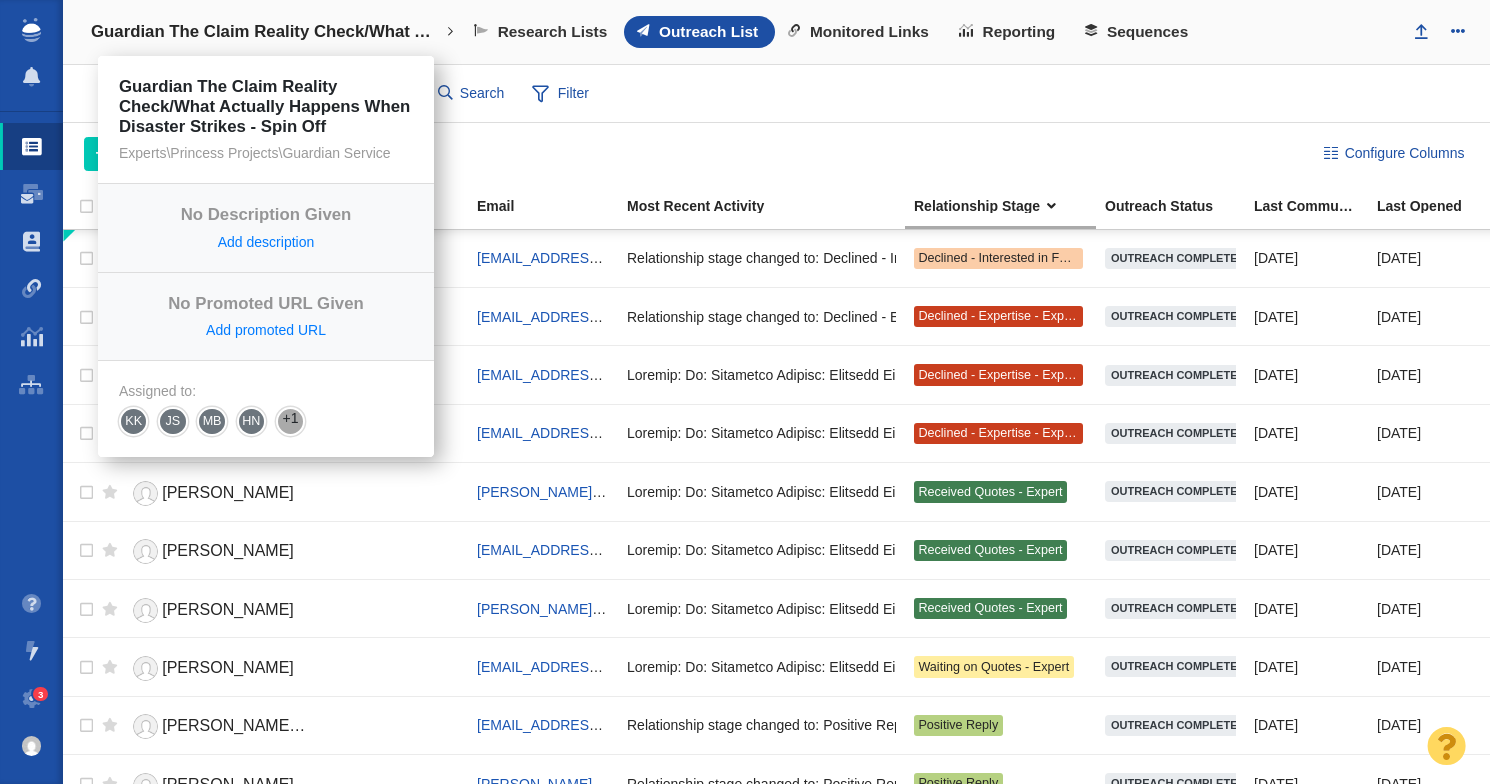 click on "Guardian The Claim Reality Check/What Actually Happens When Disaster Strikes - Spin Off" at bounding box center [266, 32] 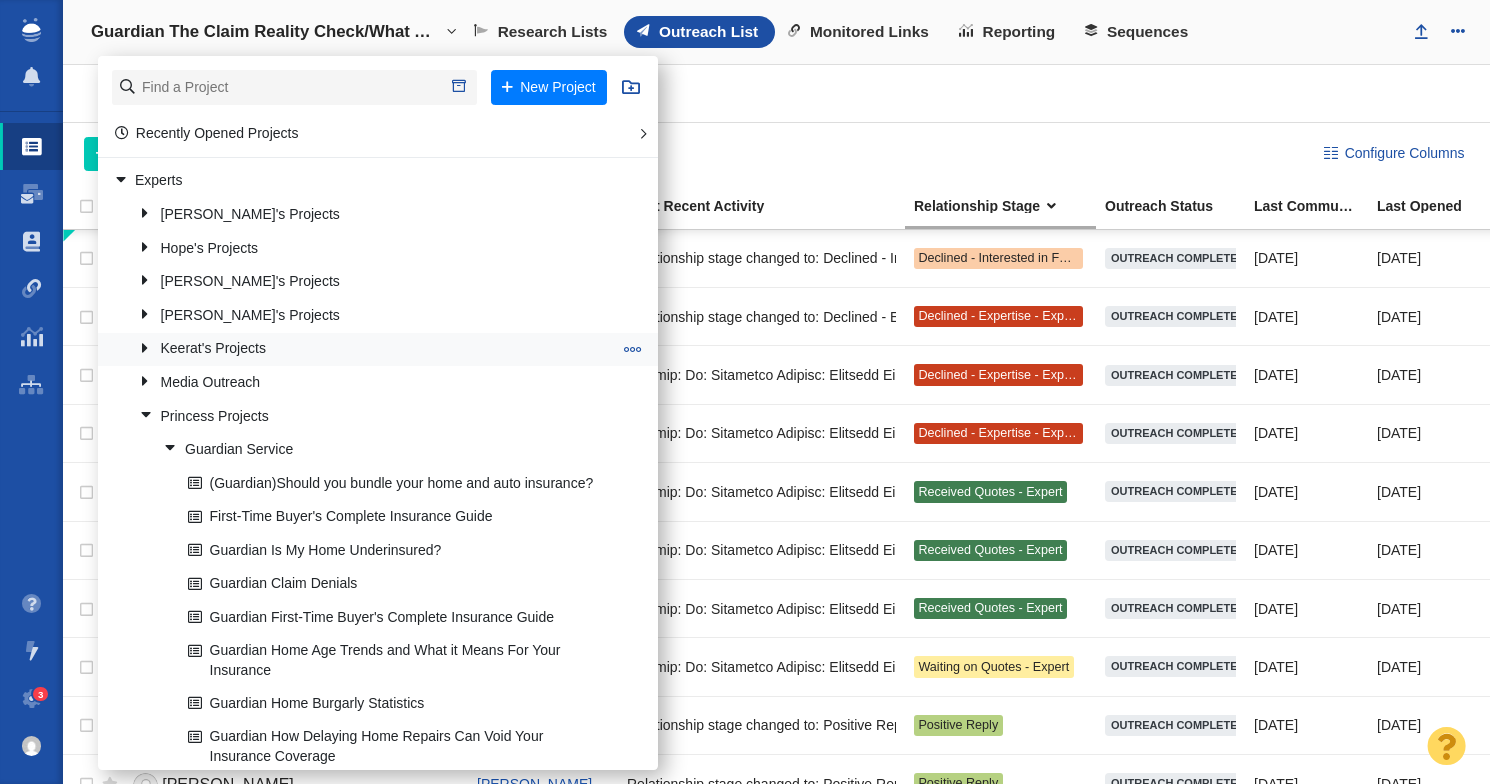 click at bounding box center [138, 348] 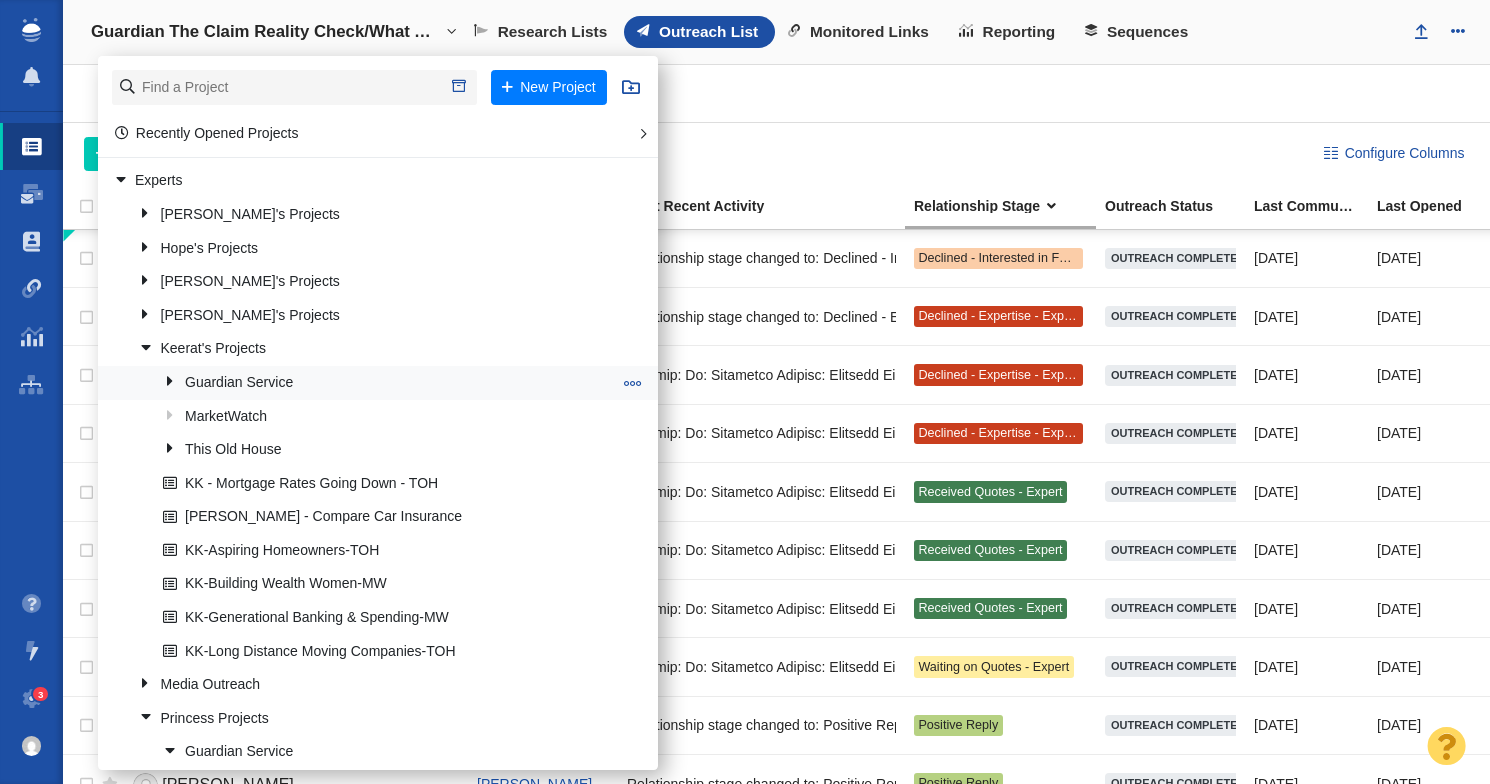 click at bounding box center [162, 382] 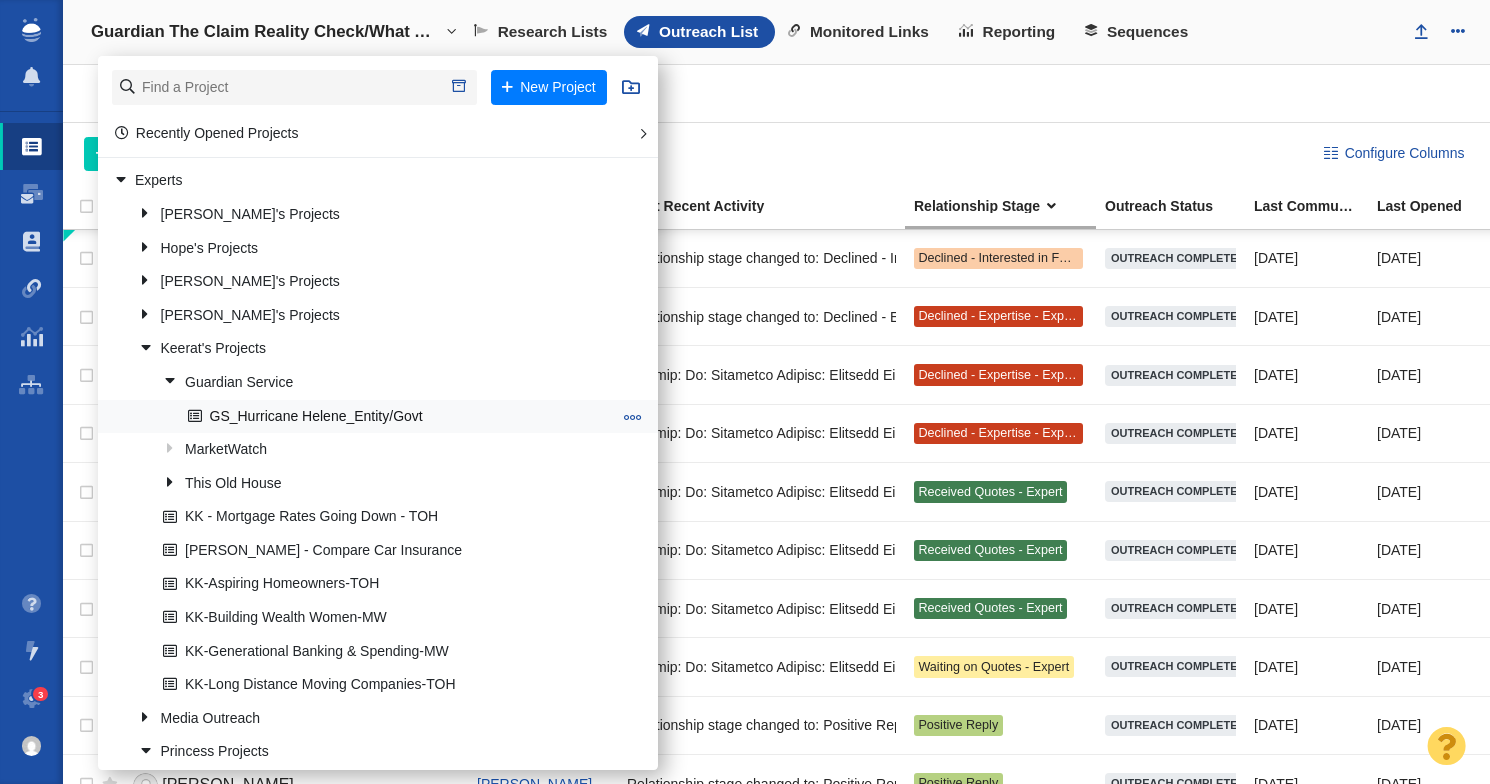 click on "GS_Hurricane Helene_Entity/Govt" at bounding box center [400, 416] 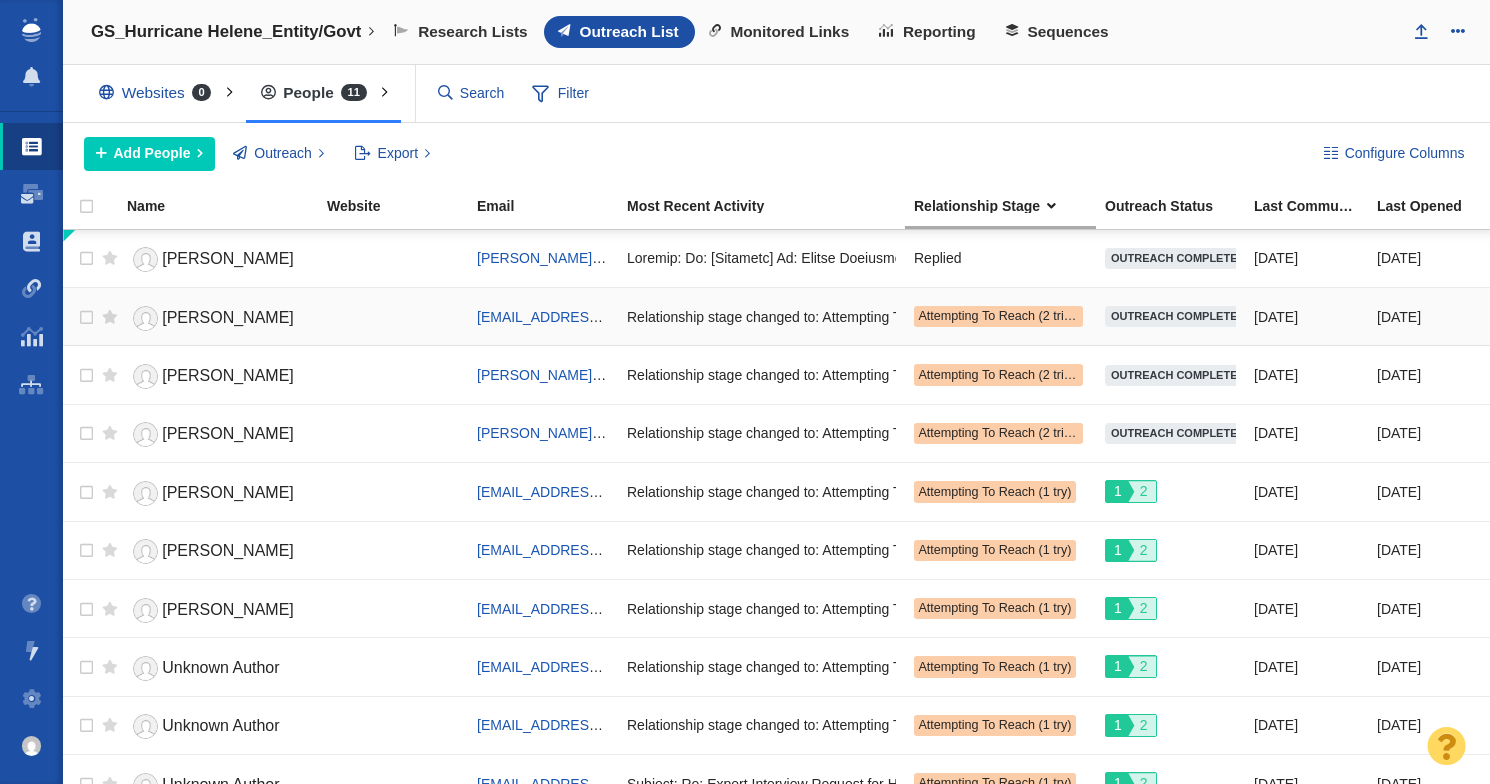 scroll, scrollTop: 0, scrollLeft: 0, axis: both 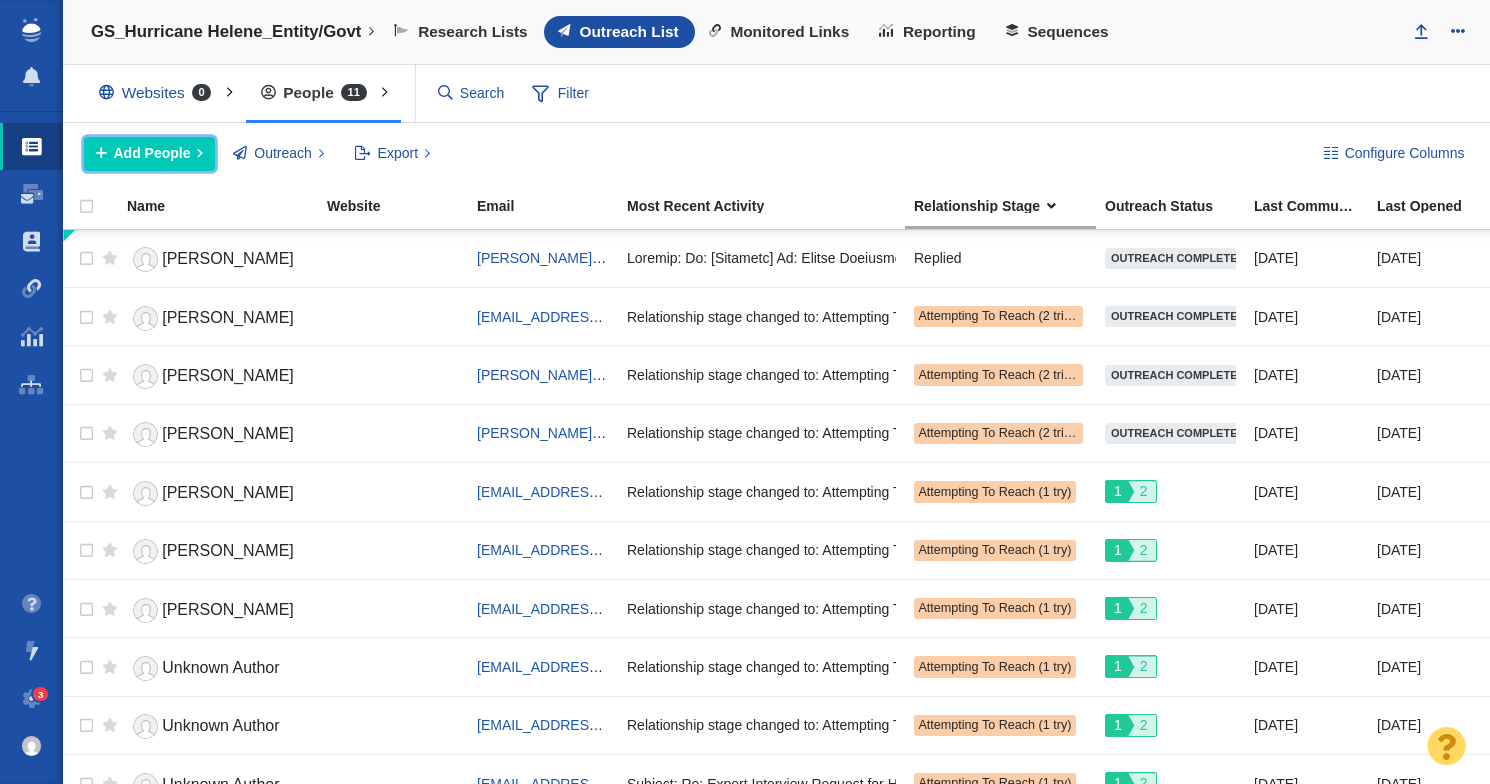 click on "Add People" at bounding box center (152, 153) 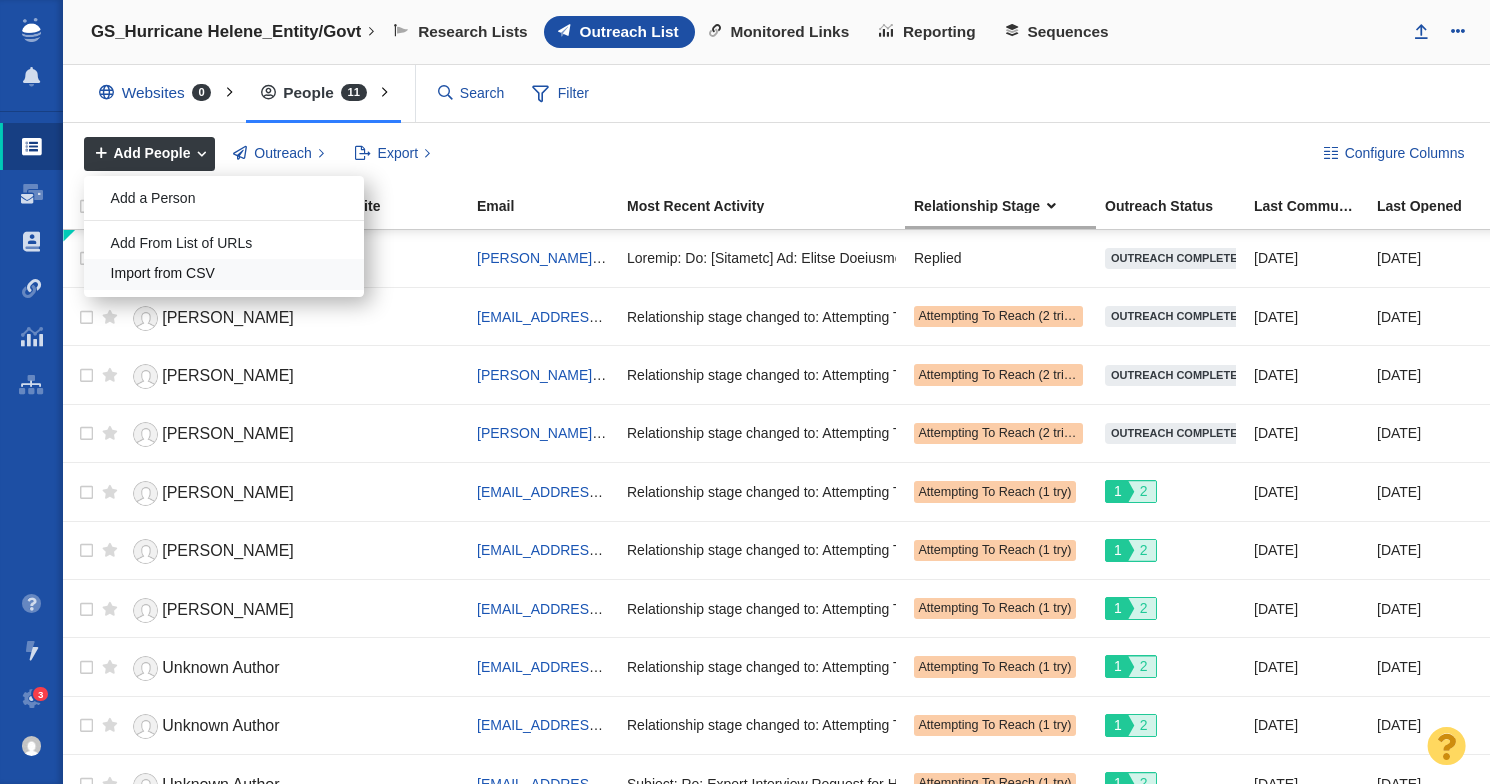 click on "Import from CSV" at bounding box center [224, 274] 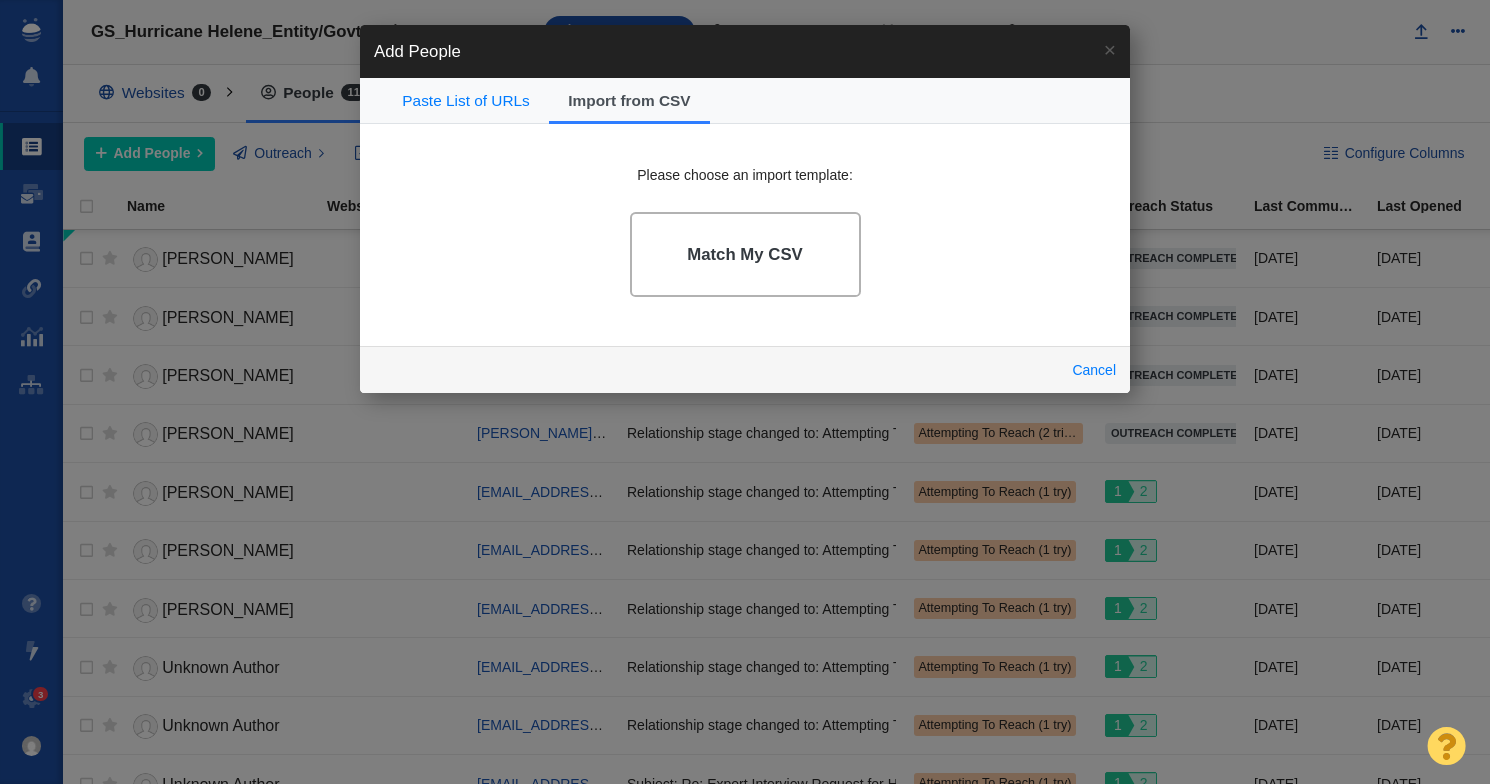 click on "Match My CSV" at bounding box center (745, 254) 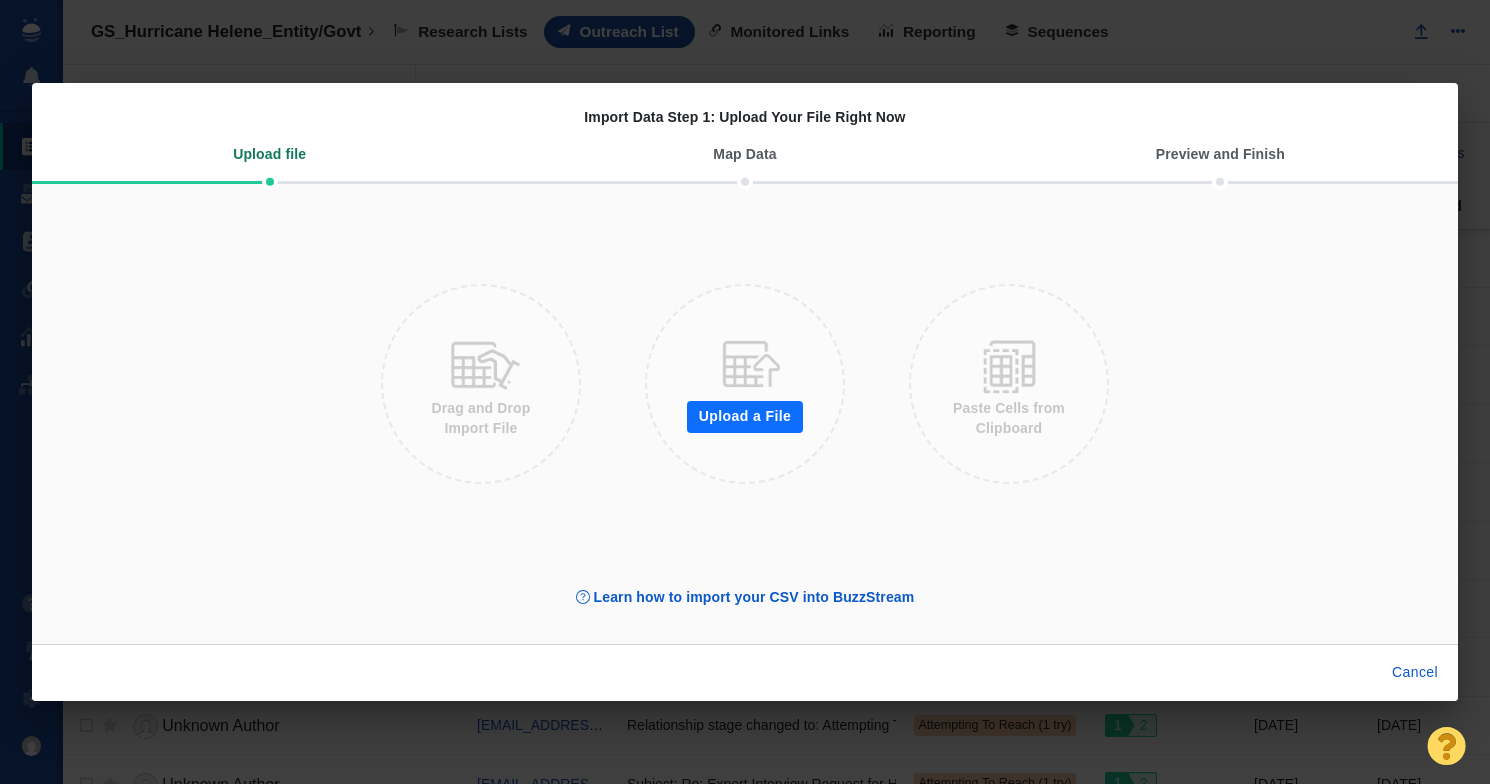 click on "Paste Cells from Clipboard" at bounding box center (1009, 384) 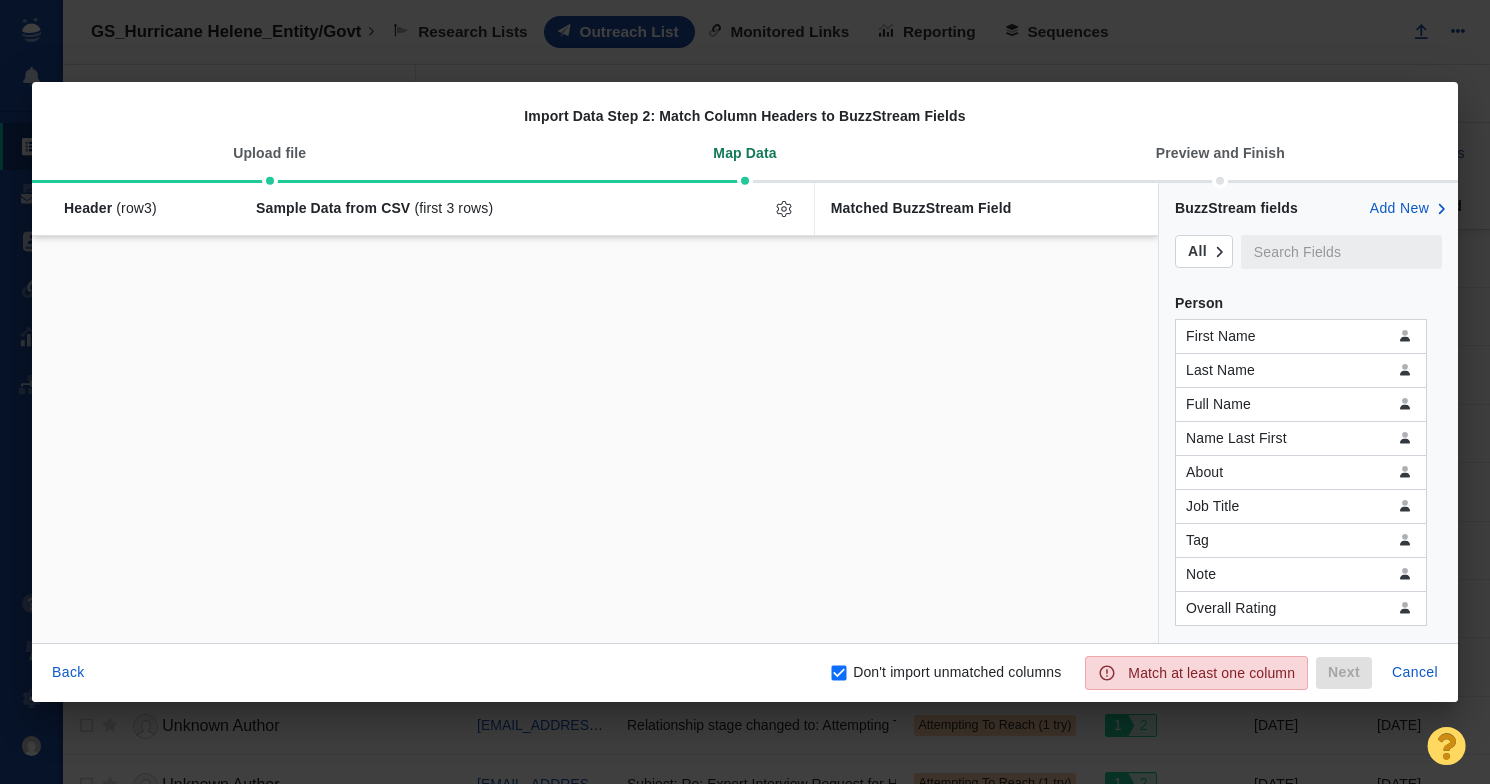 checkbox on "false" 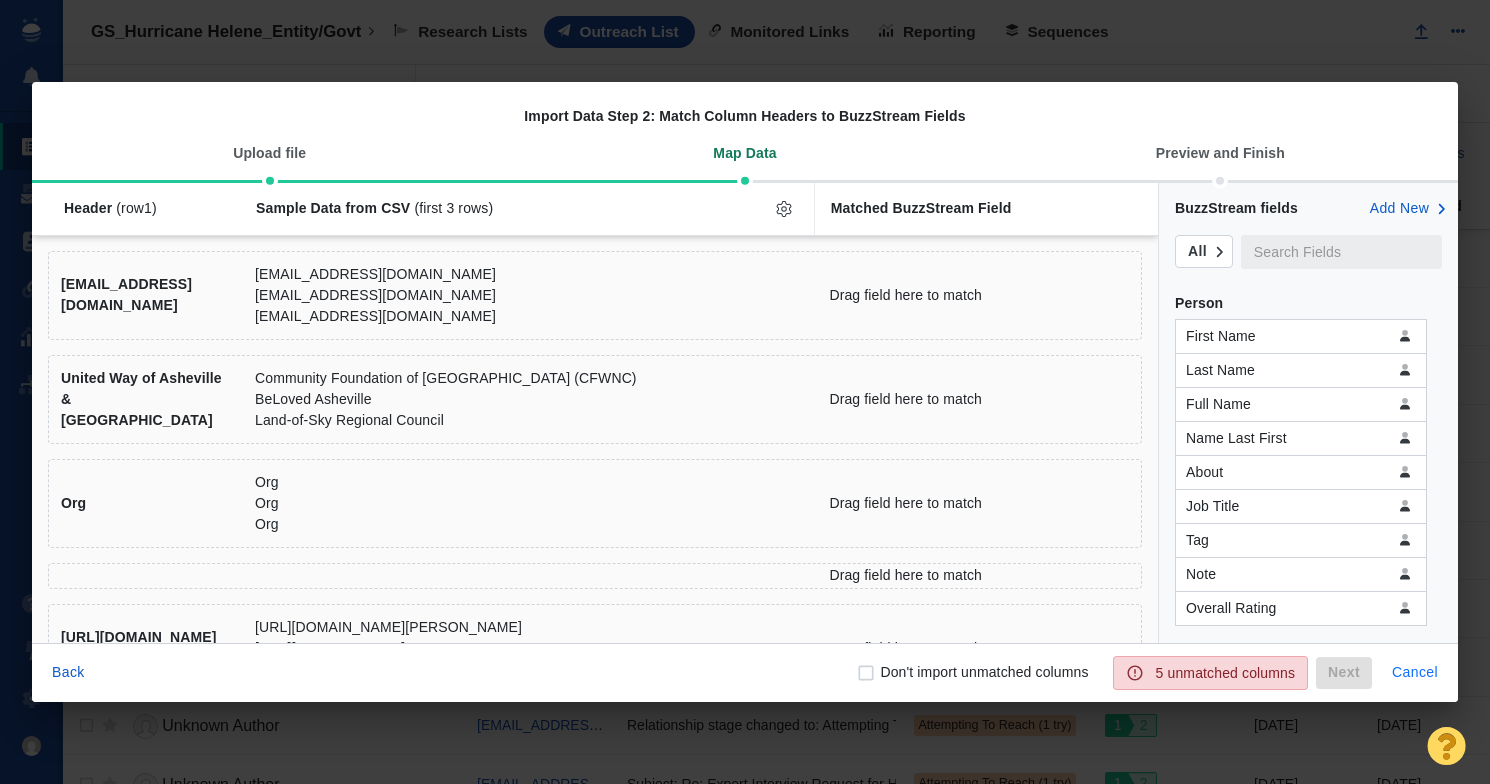 click on "Cancel" at bounding box center (1415, 673) 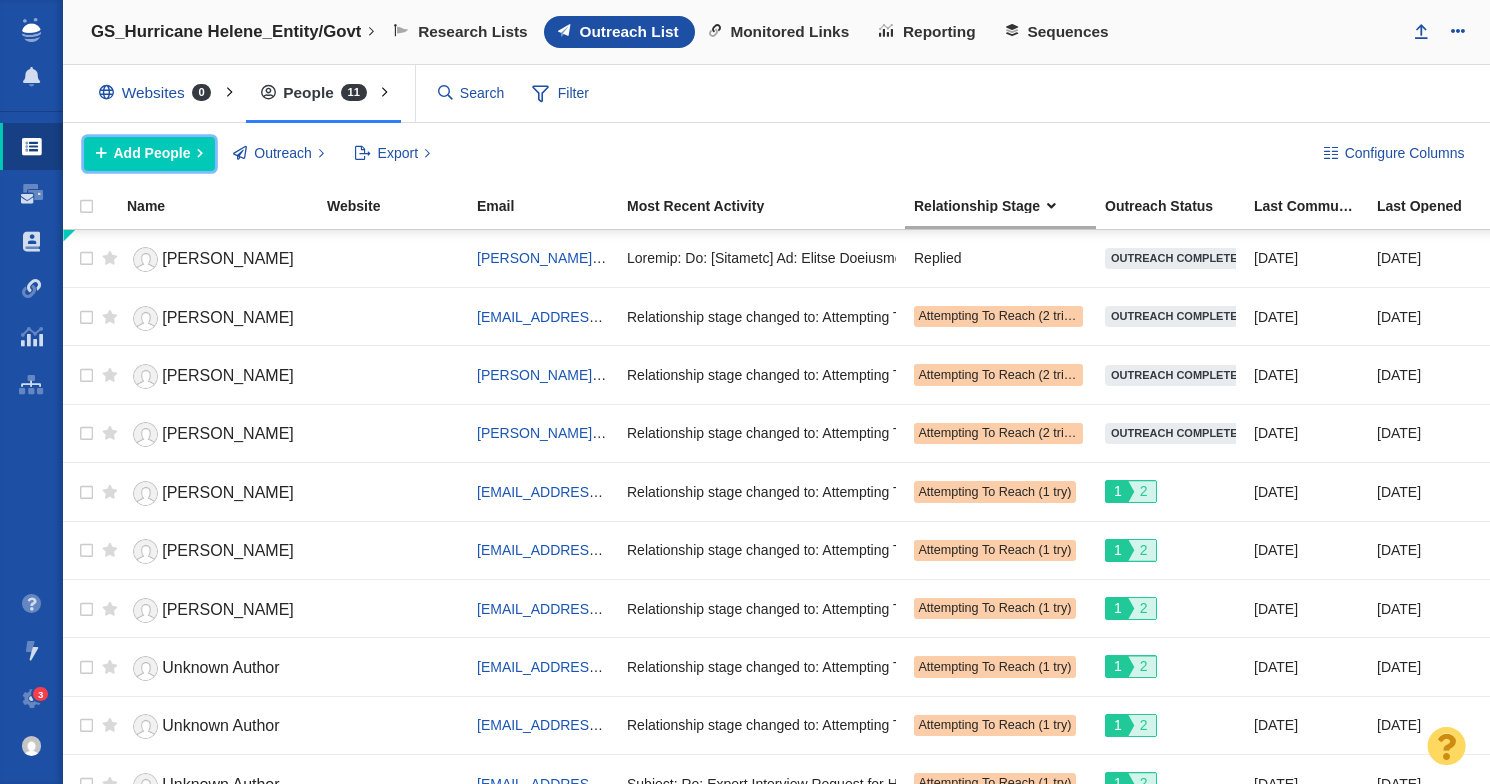 click on "Add People" at bounding box center [152, 153] 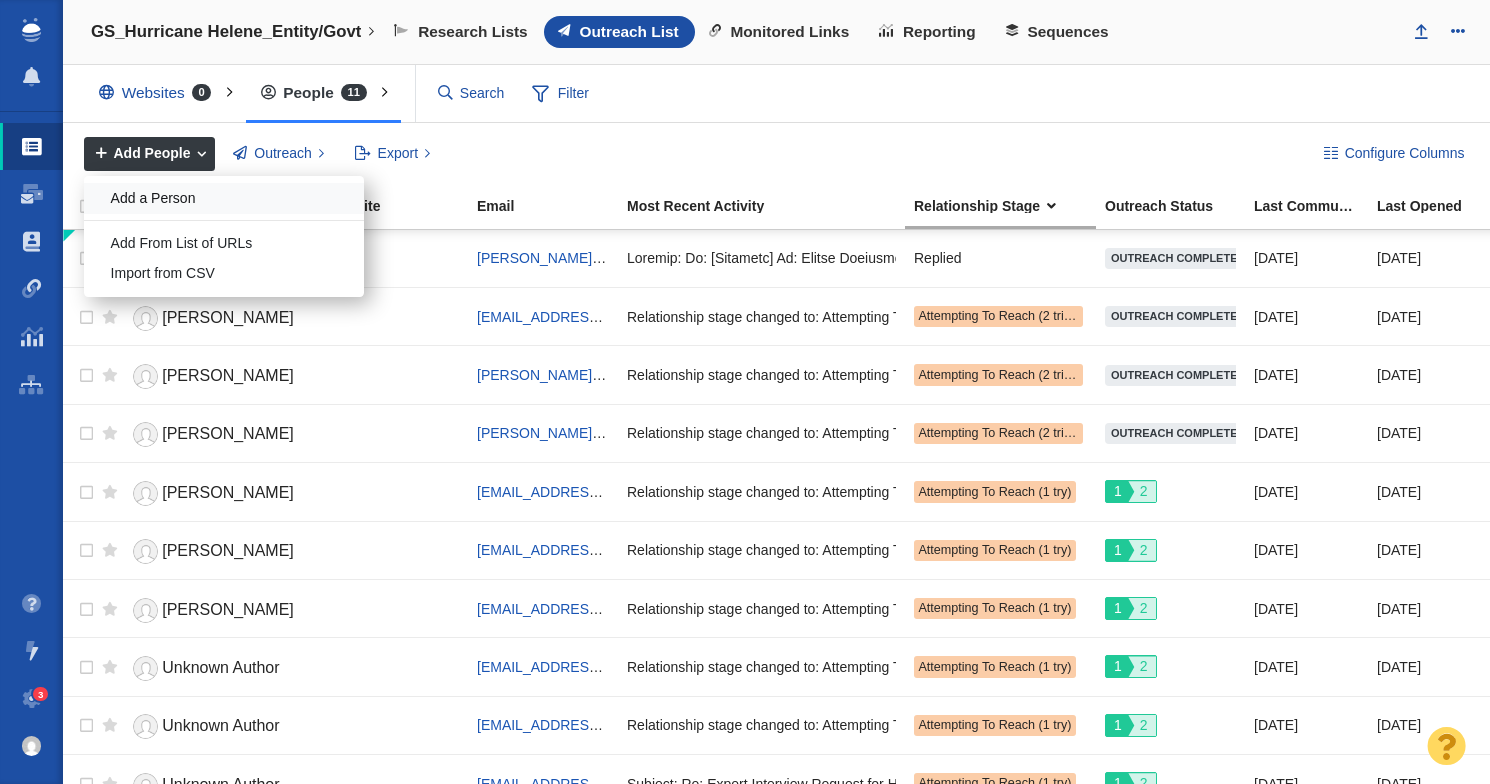 click on "Add a Person" at bounding box center [224, 198] 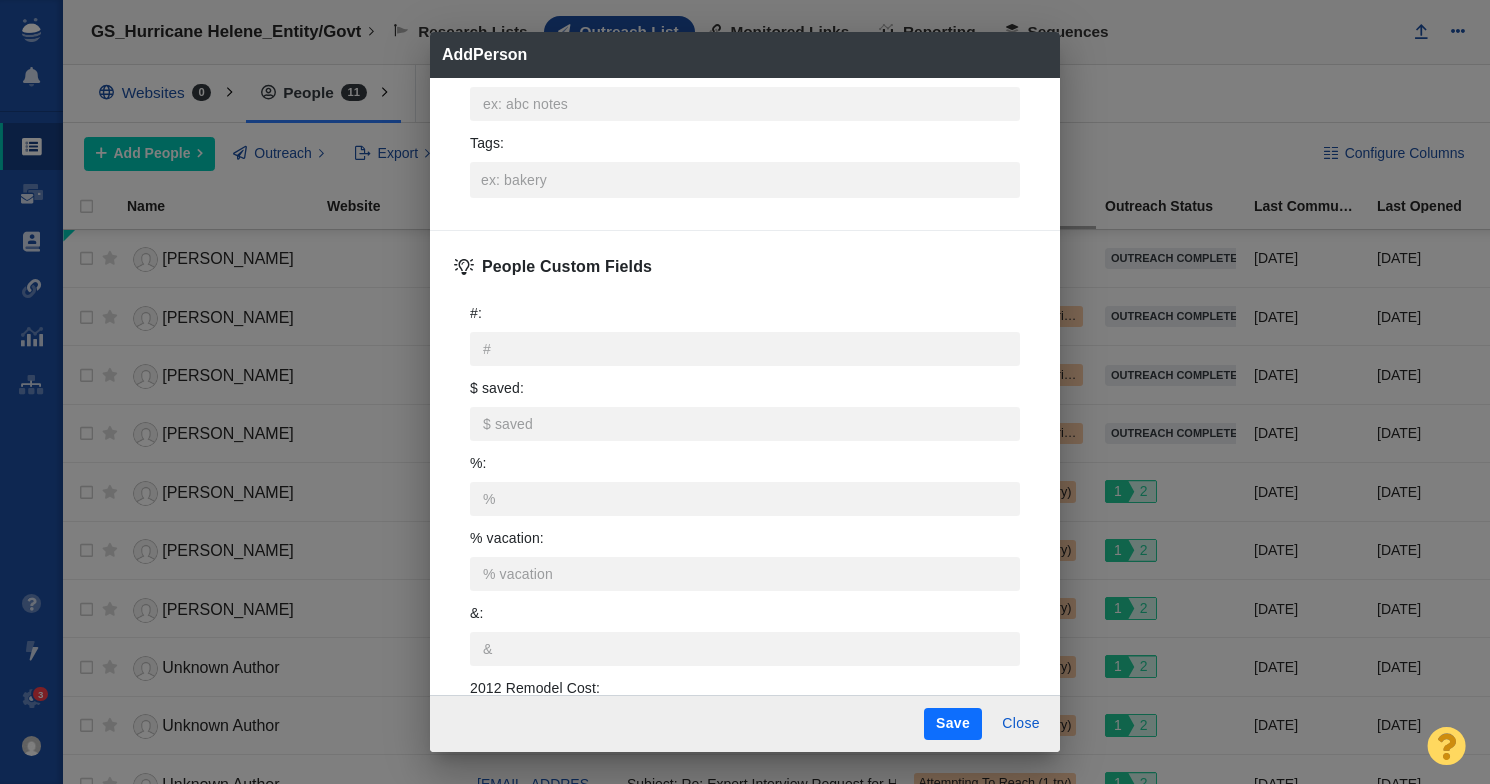 scroll, scrollTop: 1310, scrollLeft: 0, axis: vertical 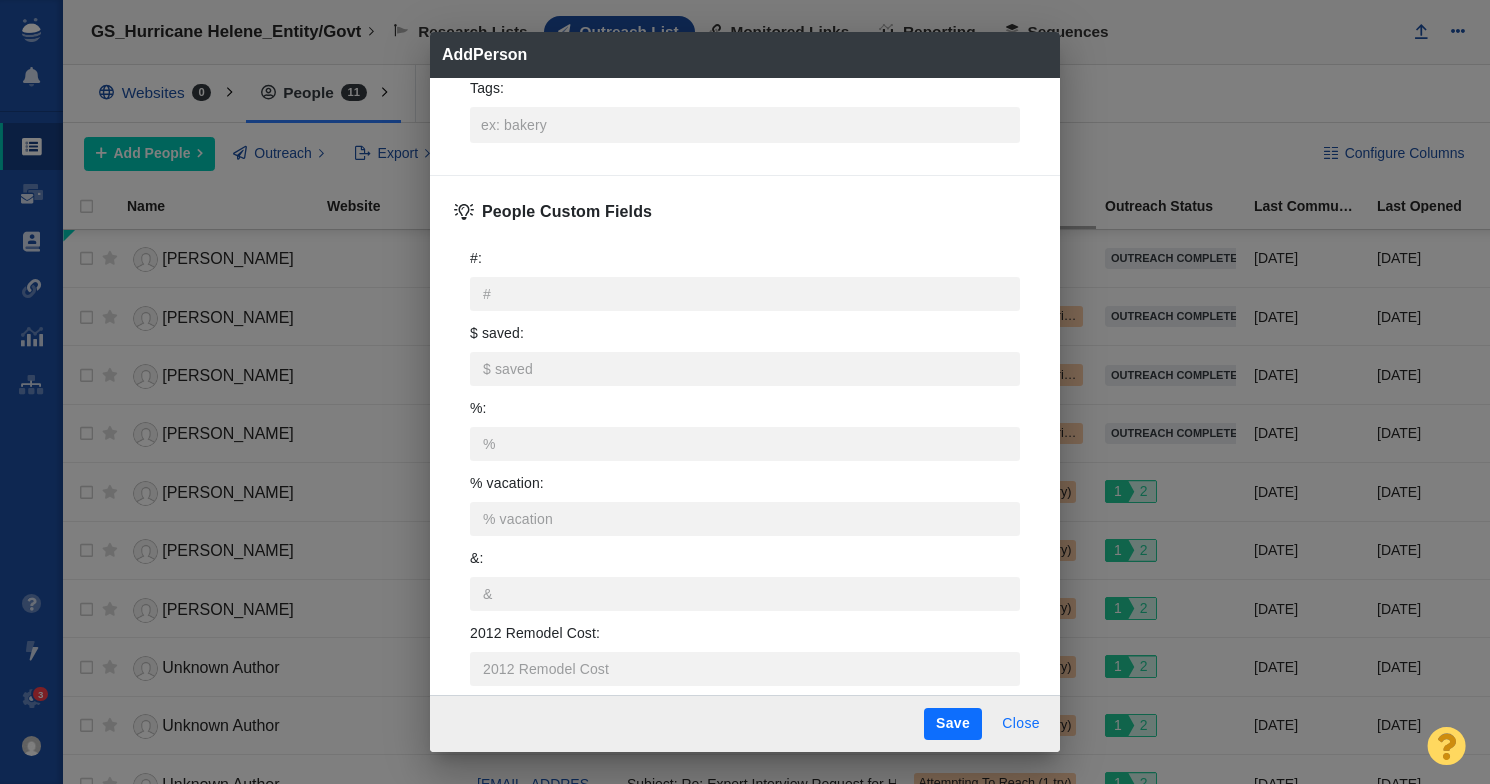 type on "x" 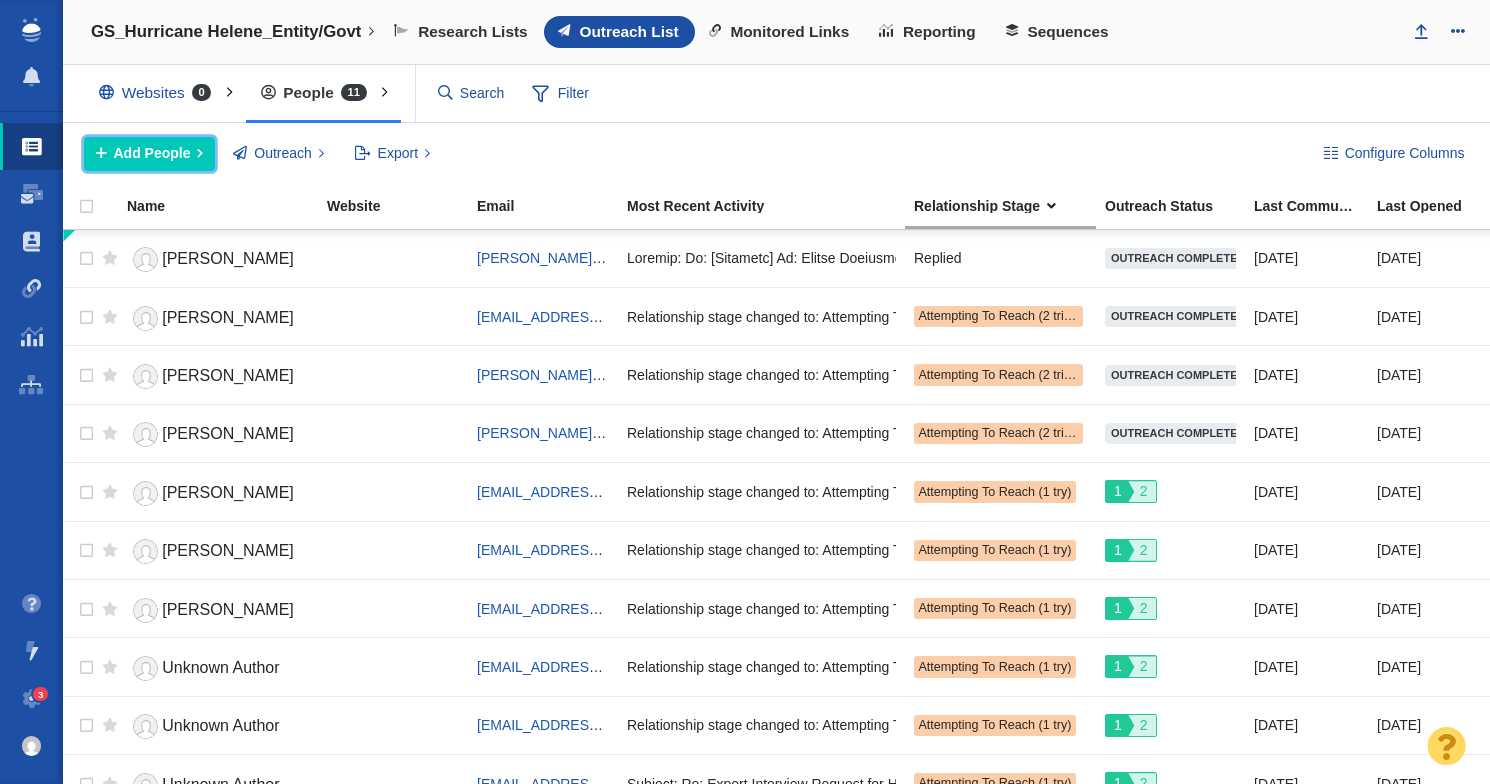 click on "Add People" at bounding box center (152, 153) 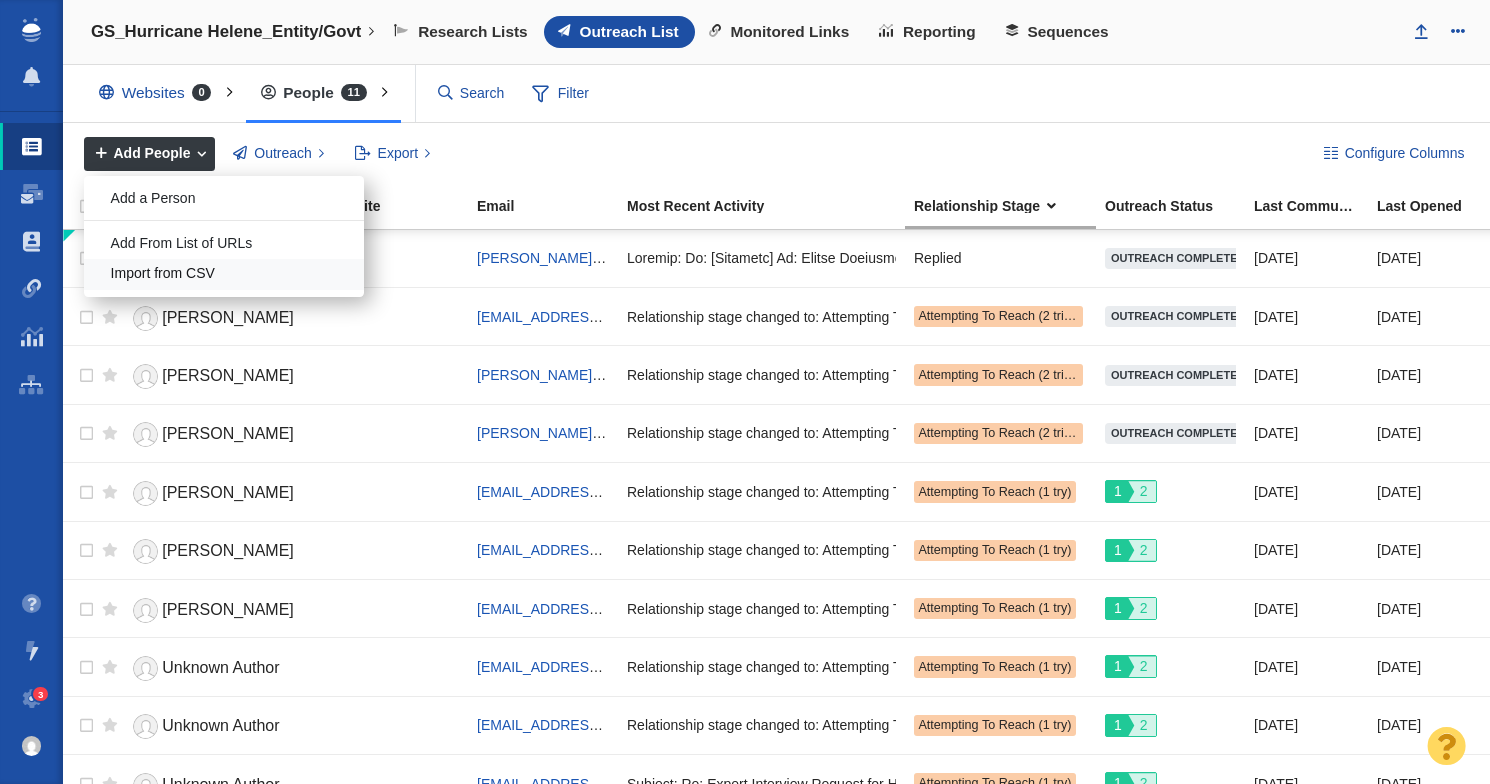 click on "Import from CSV" at bounding box center [224, 274] 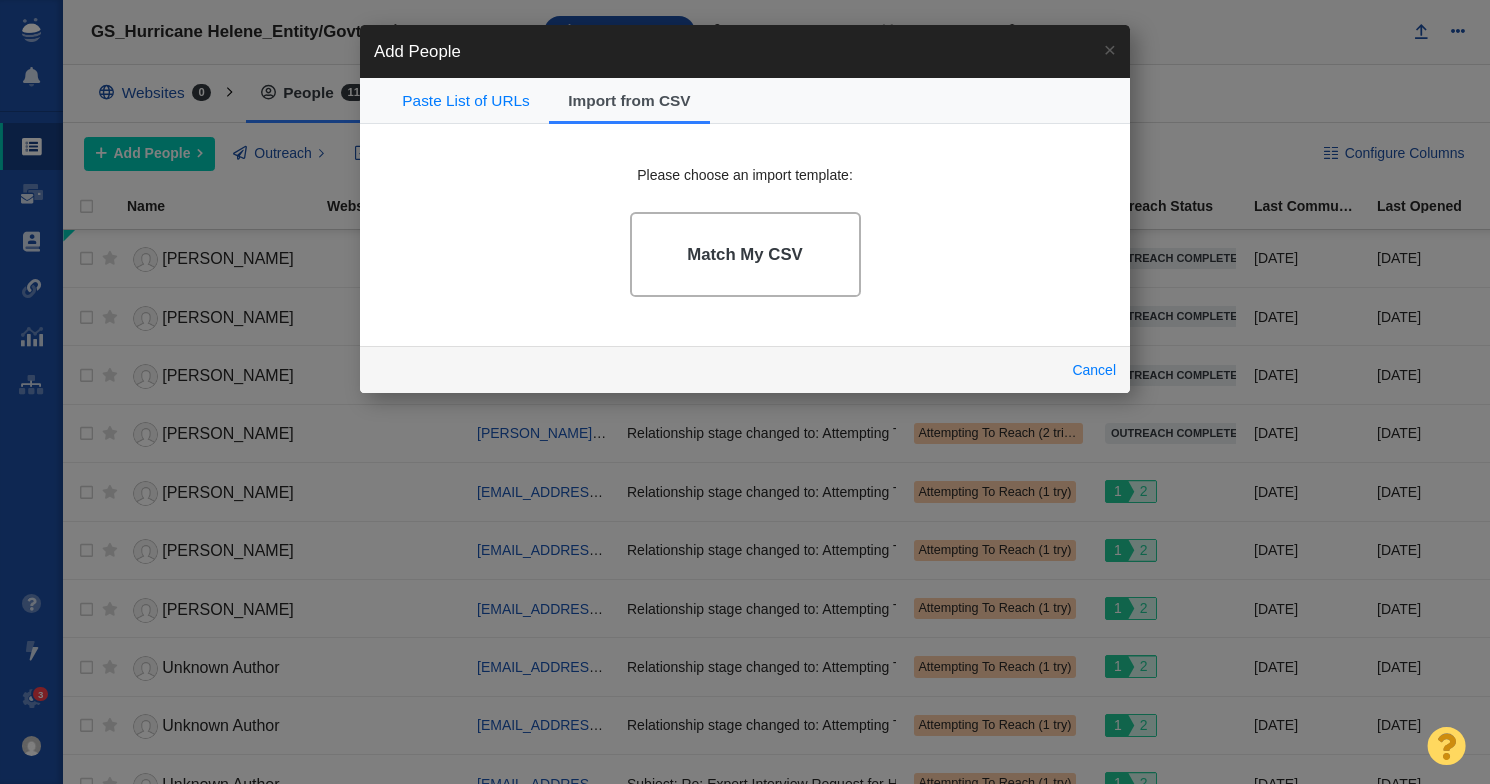 click on "Match My CSV" at bounding box center (745, 254) 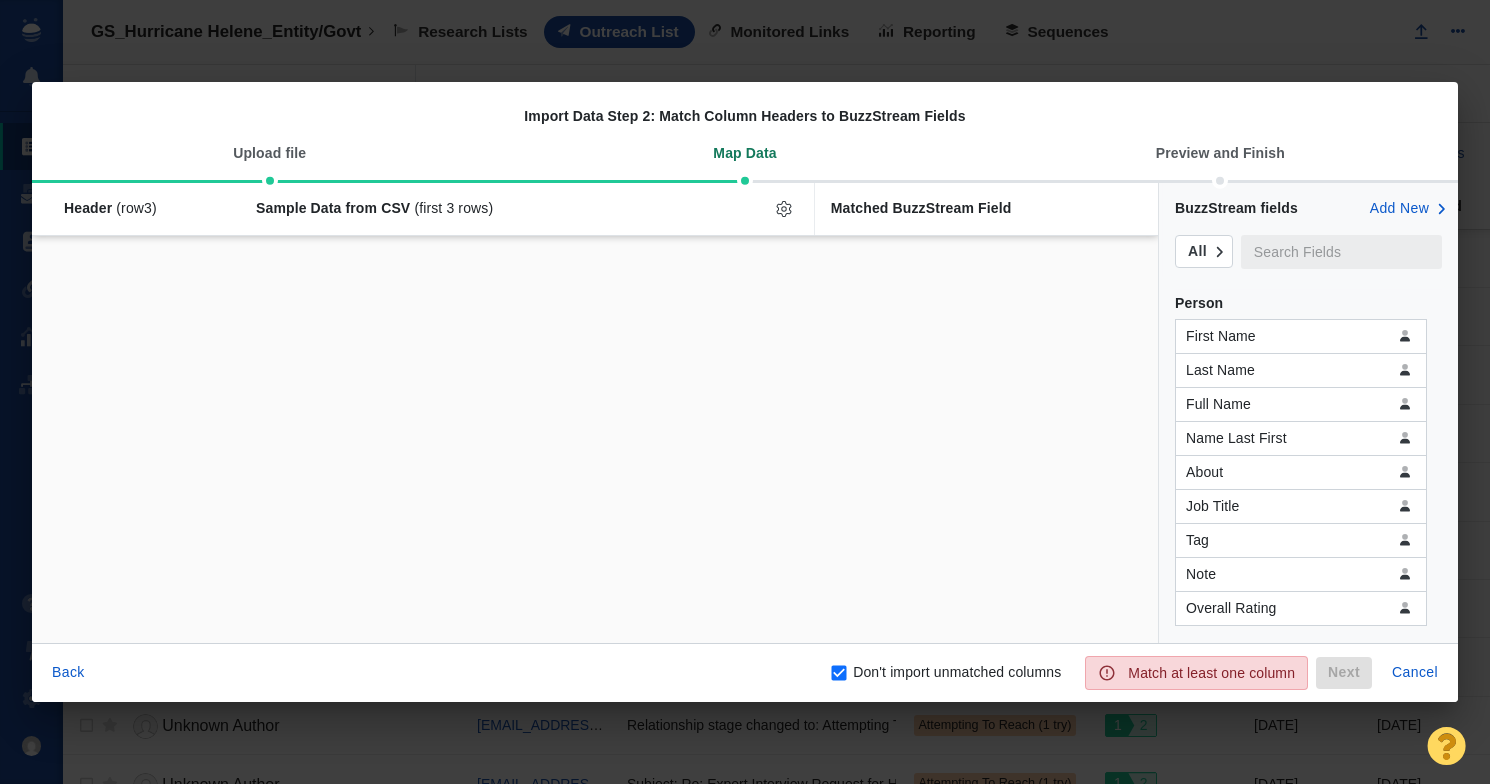checkbox on "false" 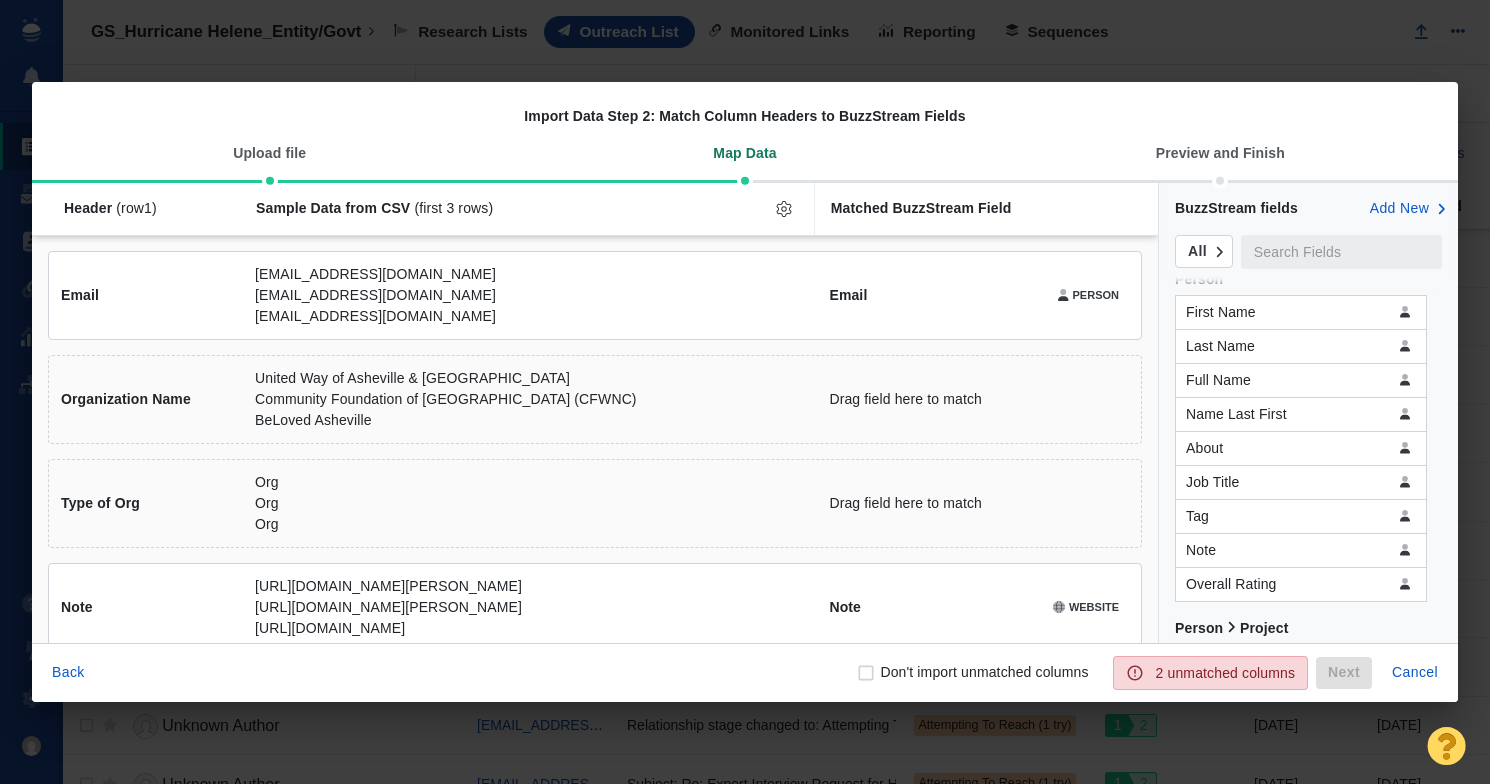 scroll, scrollTop: 33, scrollLeft: 0, axis: vertical 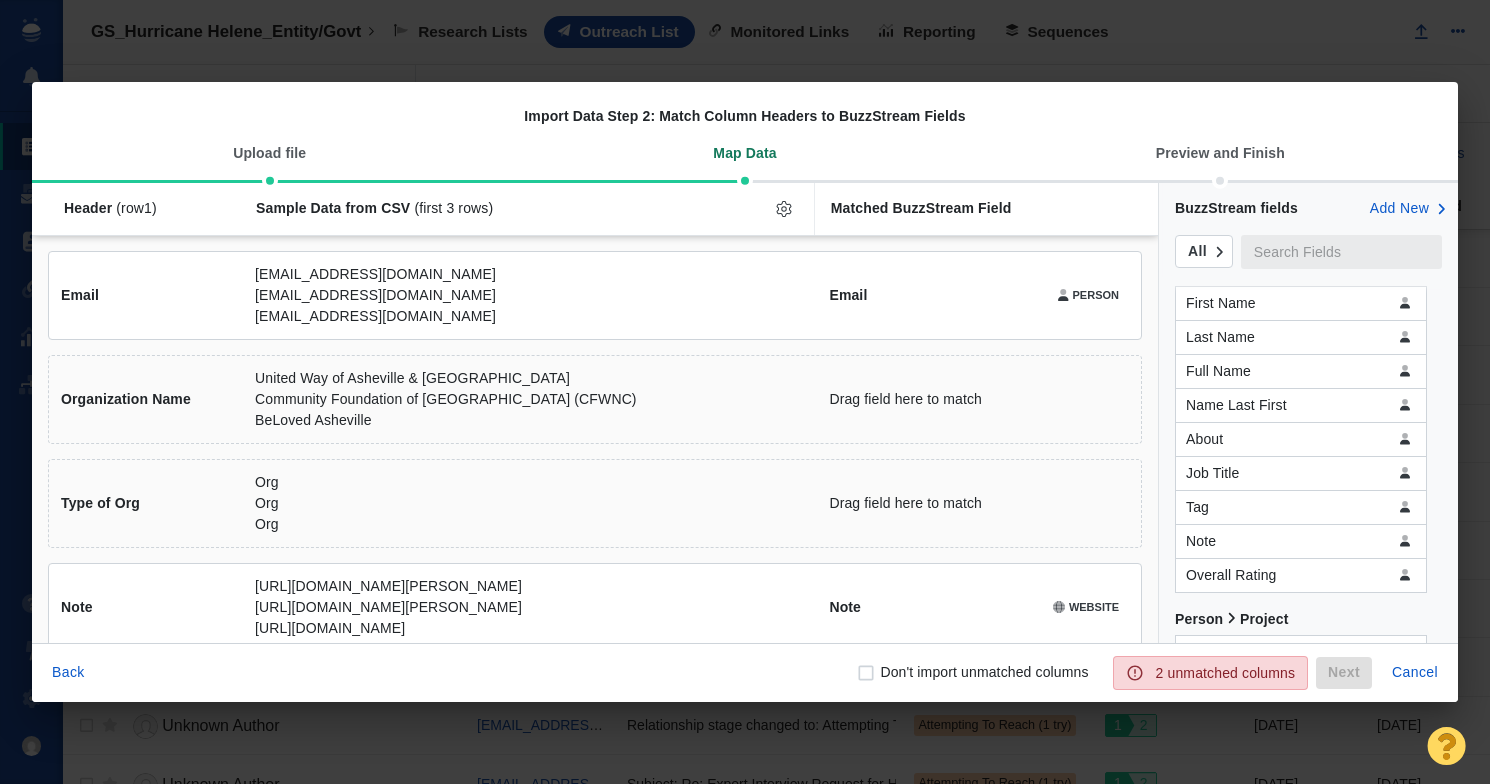click at bounding box center [1341, 252] 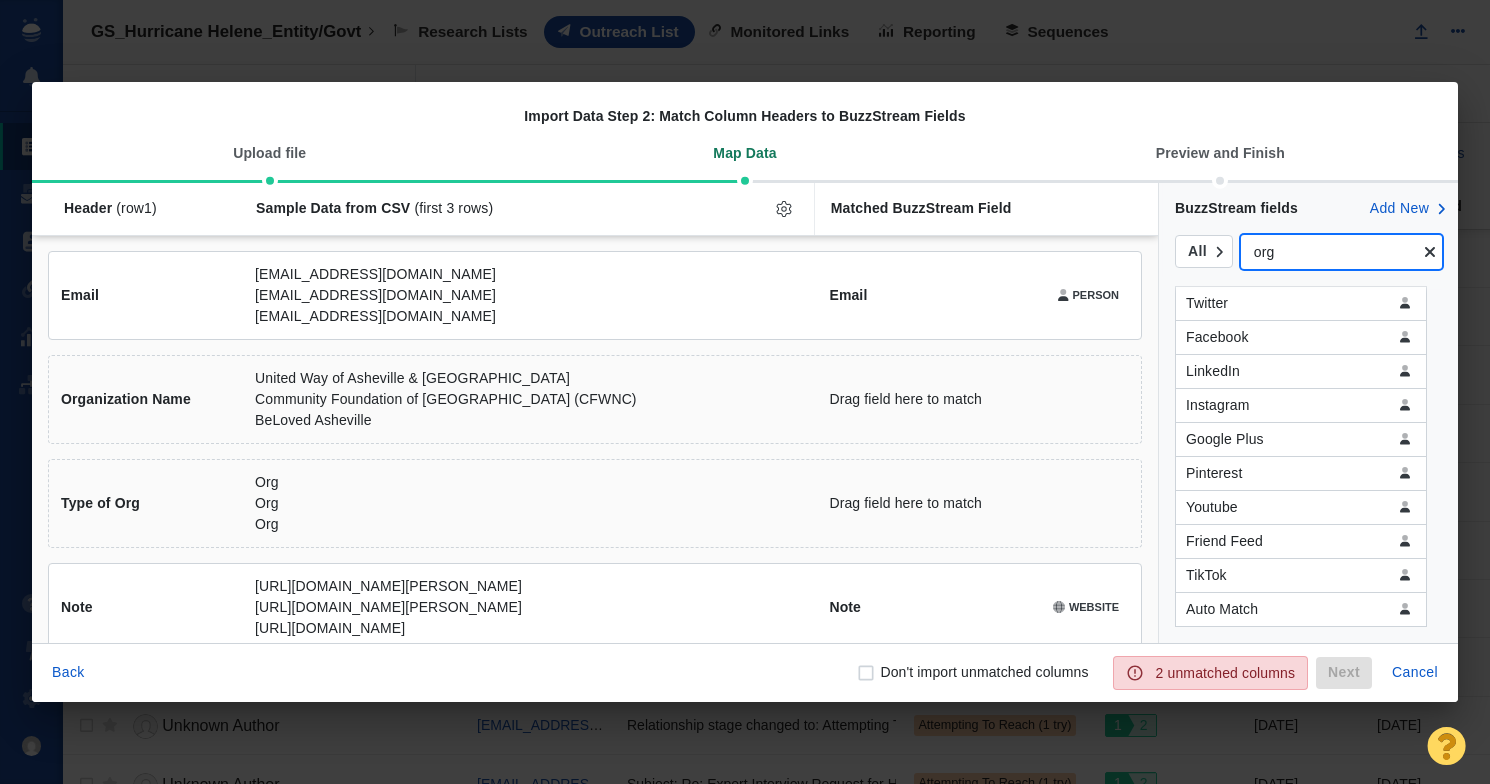 scroll, scrollTop: 0, scrollLeft: 0, axis: both 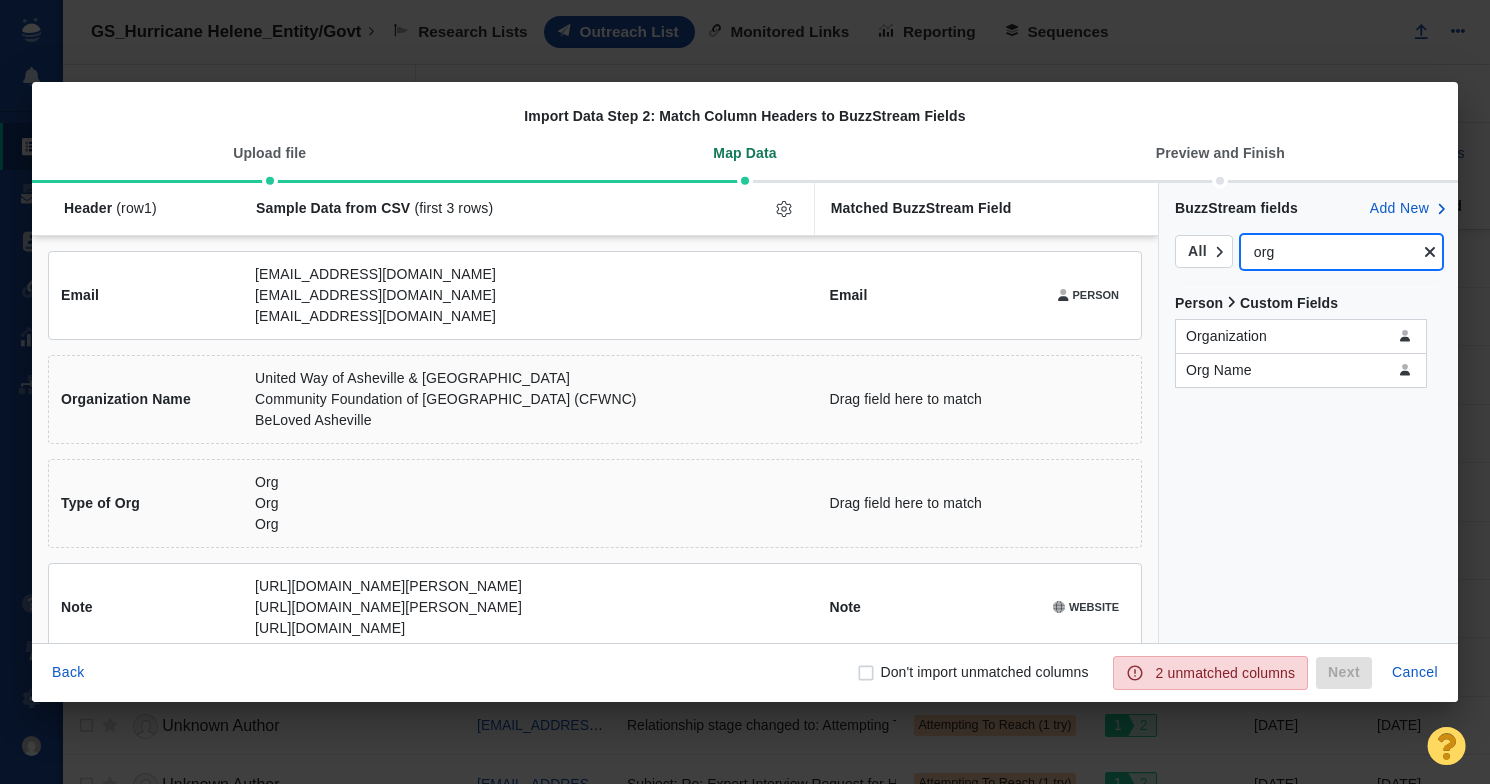 type on "org" 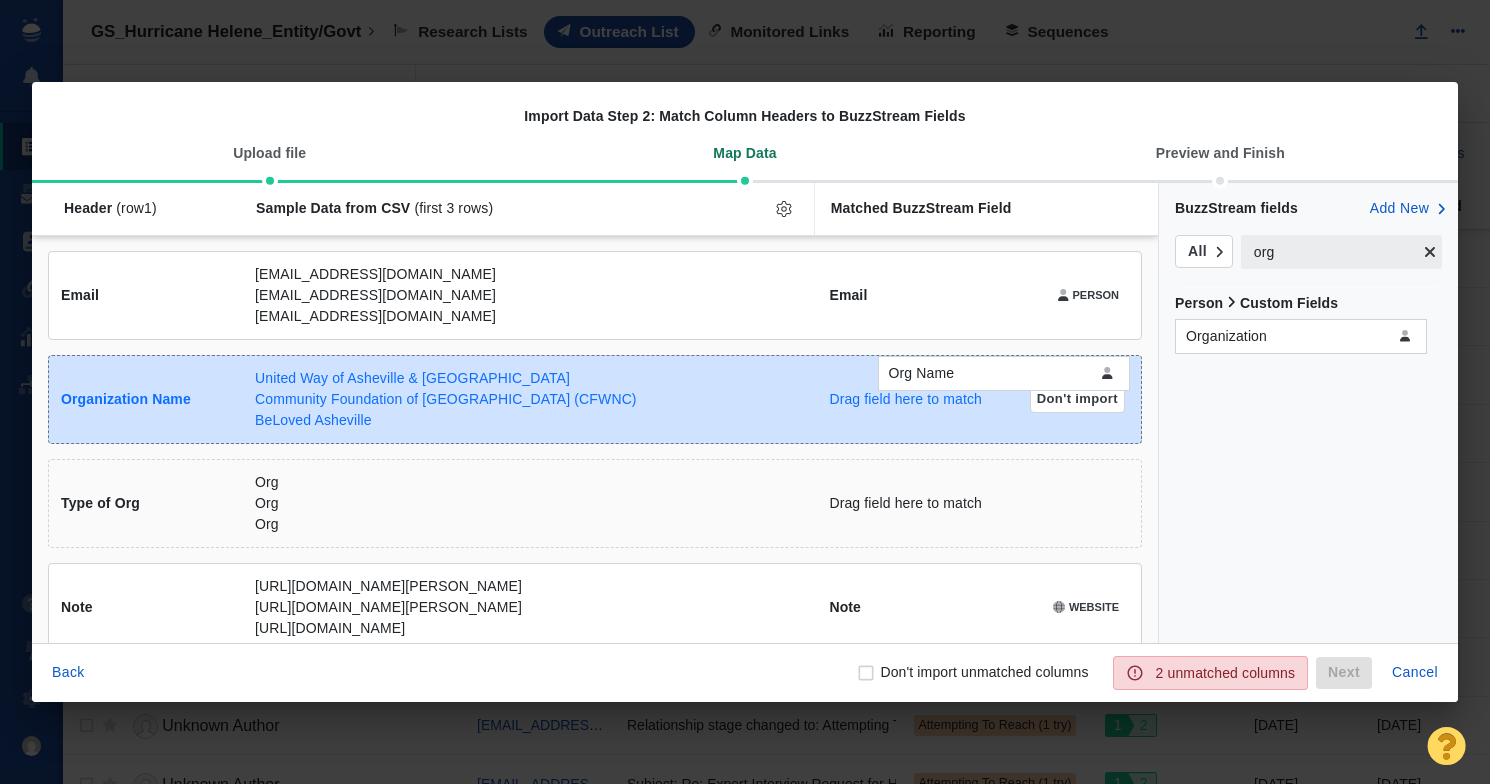 drag, startPoint x: 1259, startPoint y: 378, endPoint x: 965, endPoint y: 385, distance: 294.0833 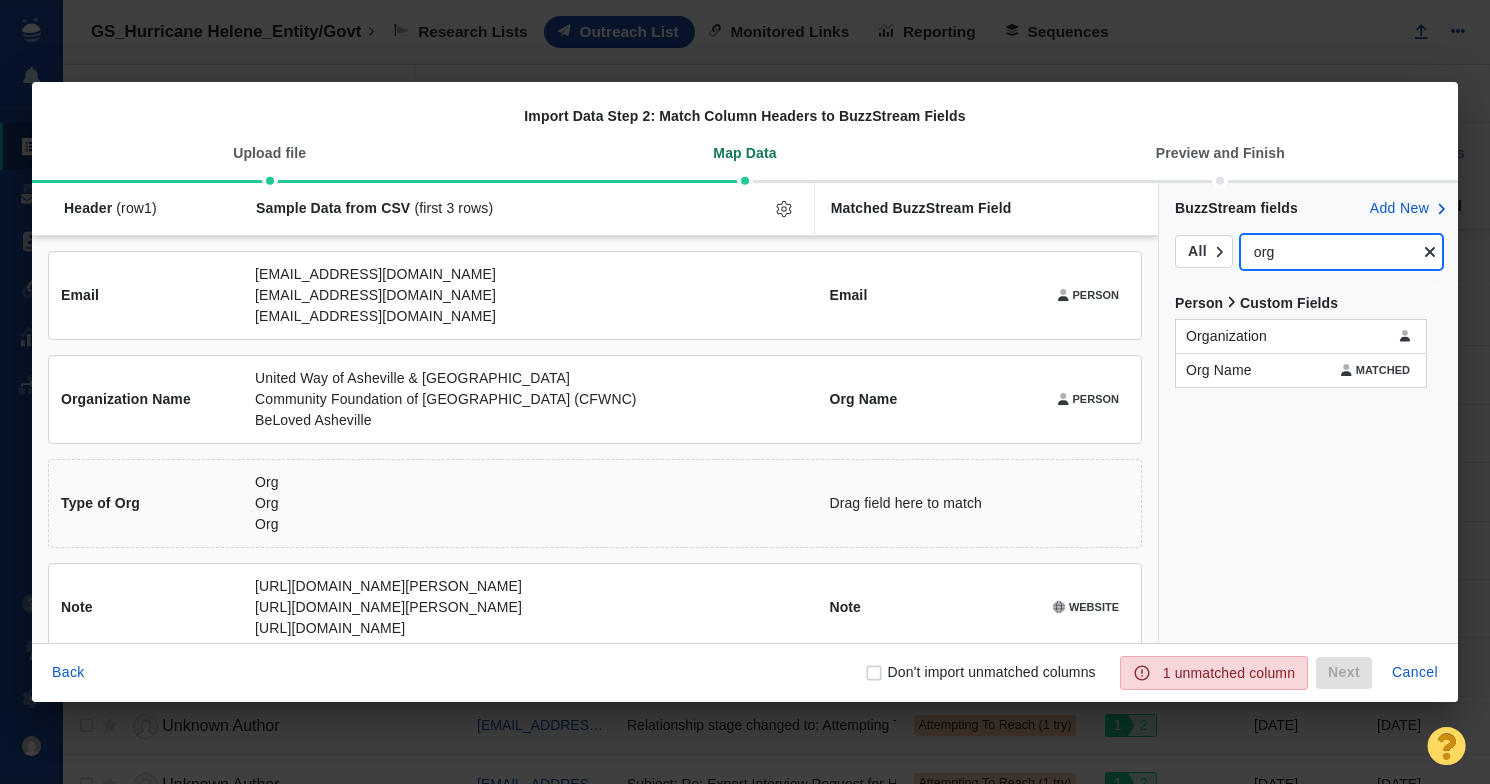 click on "org" at bounding box center (1329, 252) 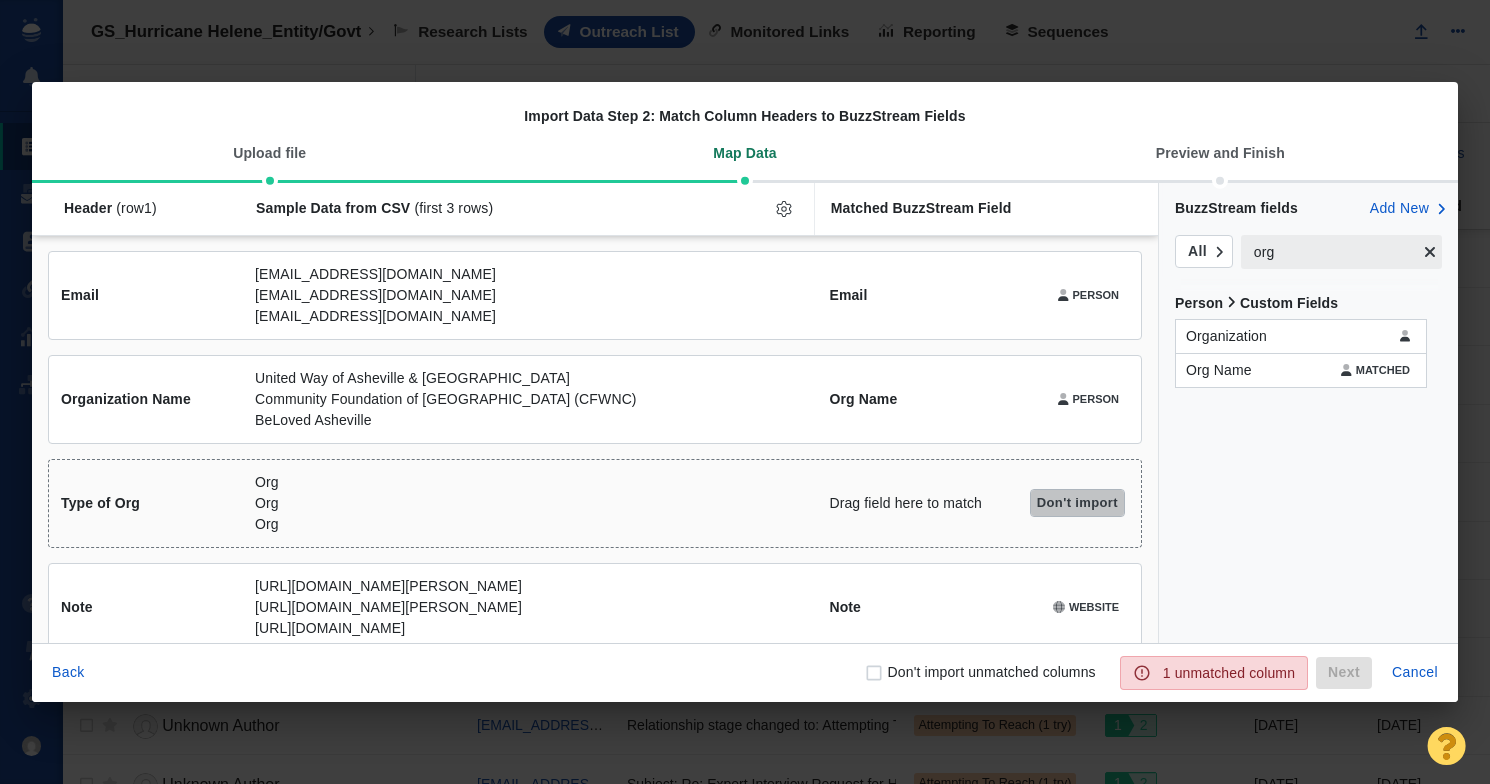 click on "Don't import" at bounding box center [1077, 503] 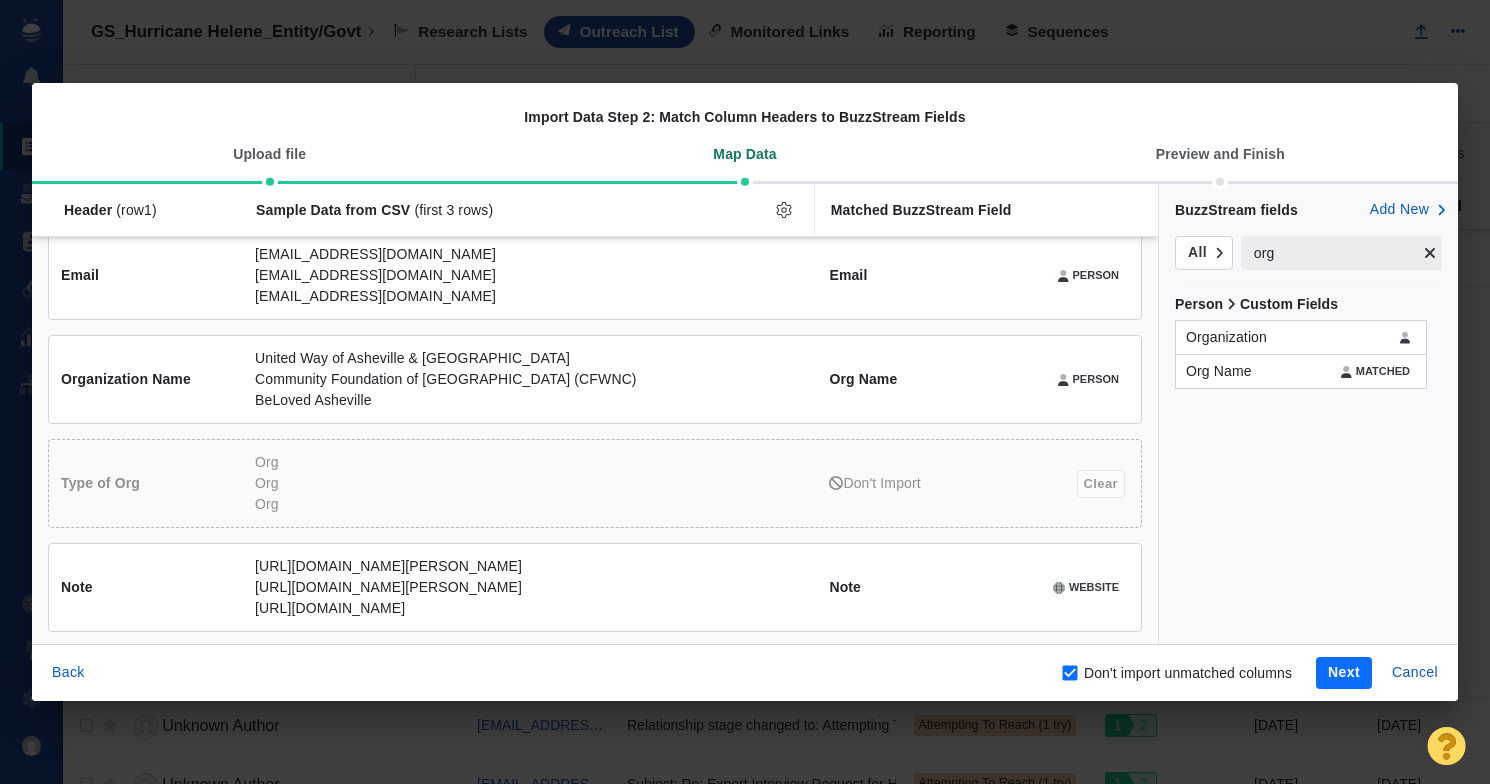 scroll, scrollTop: 0, scrollLeft: 0, axis: both 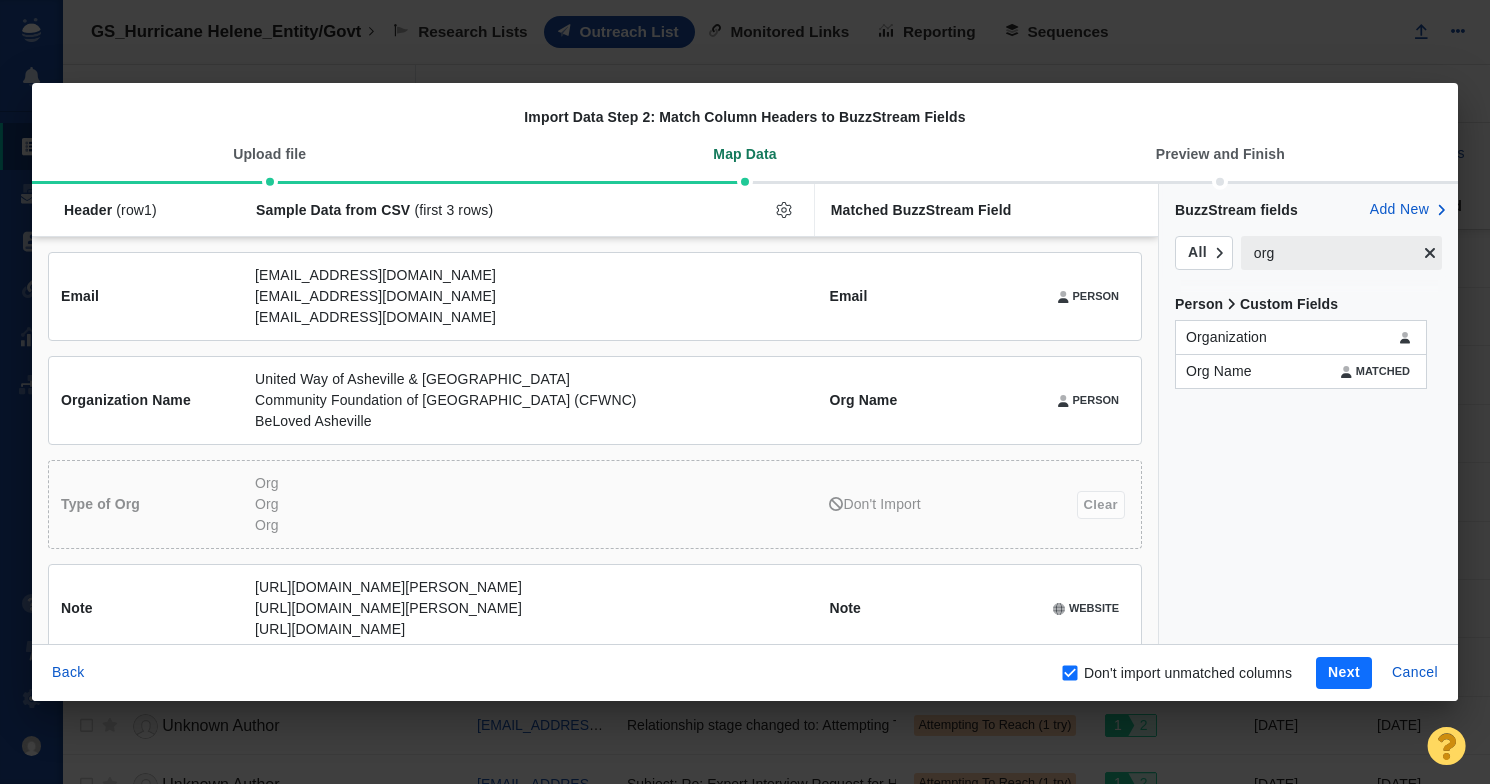 click on "Next" at bounding box center [1344, 673] 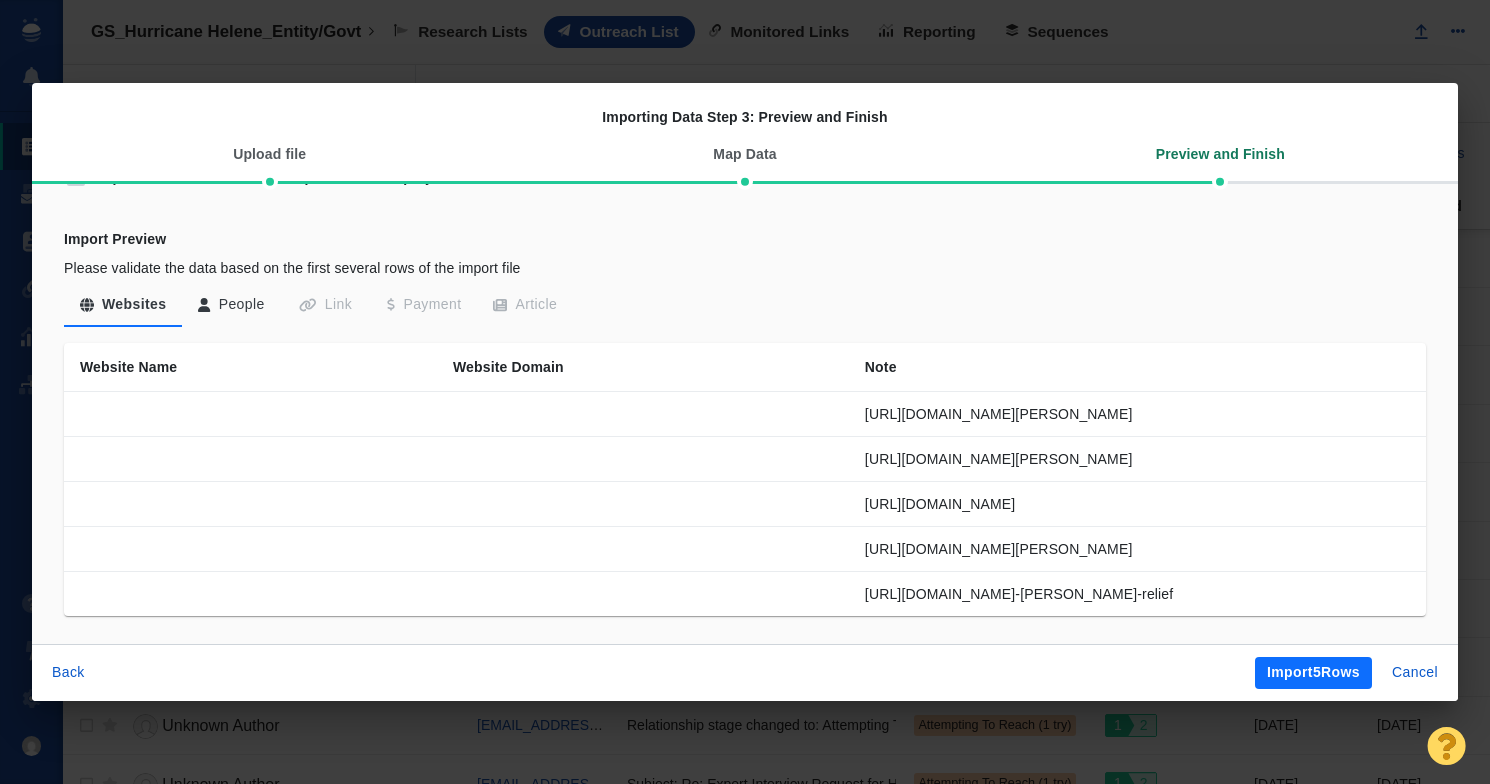 scroll, scrollTop: 0, scrollLeft: 0, axis: both 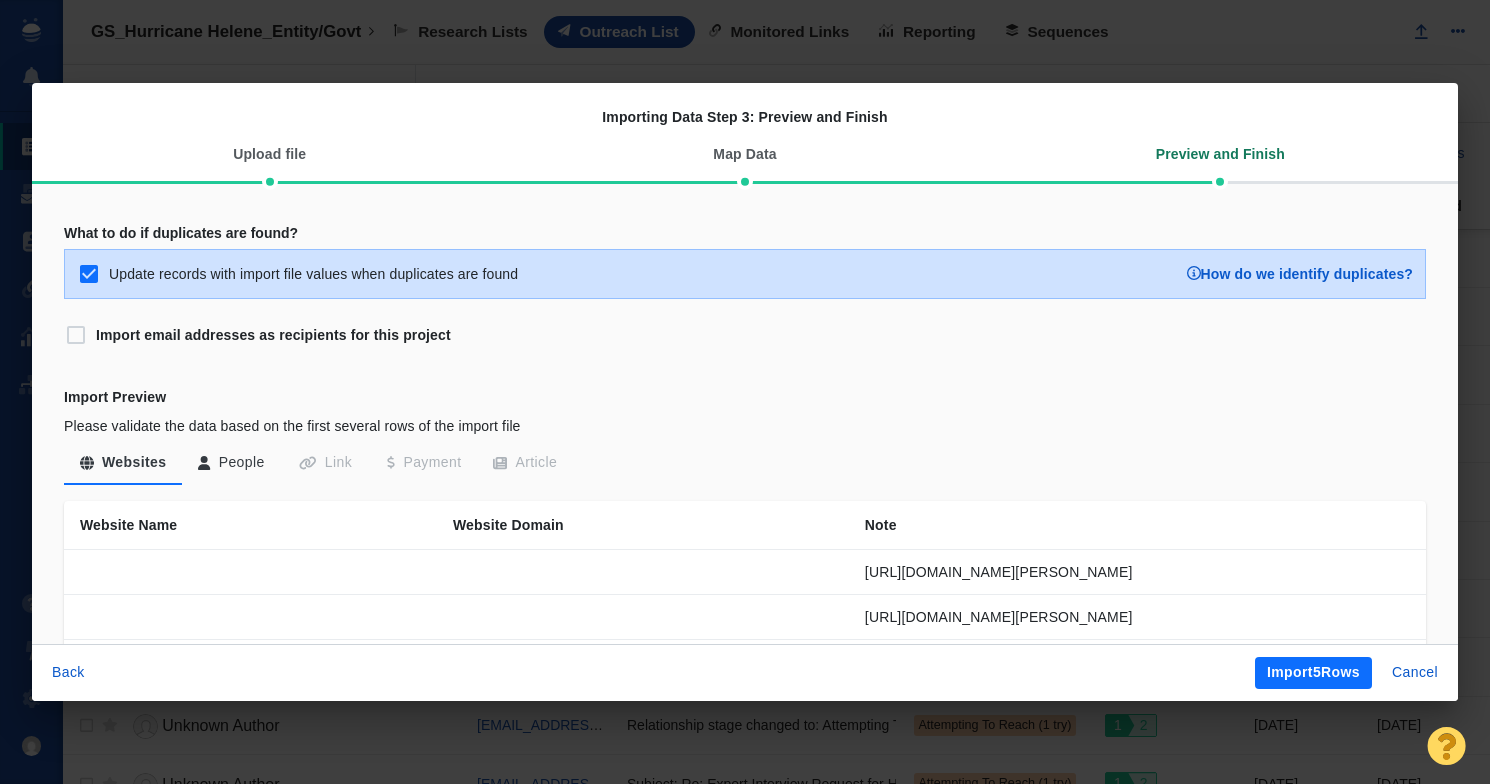 click on "Import  5  Rows" at bounding box center [1313, 673] 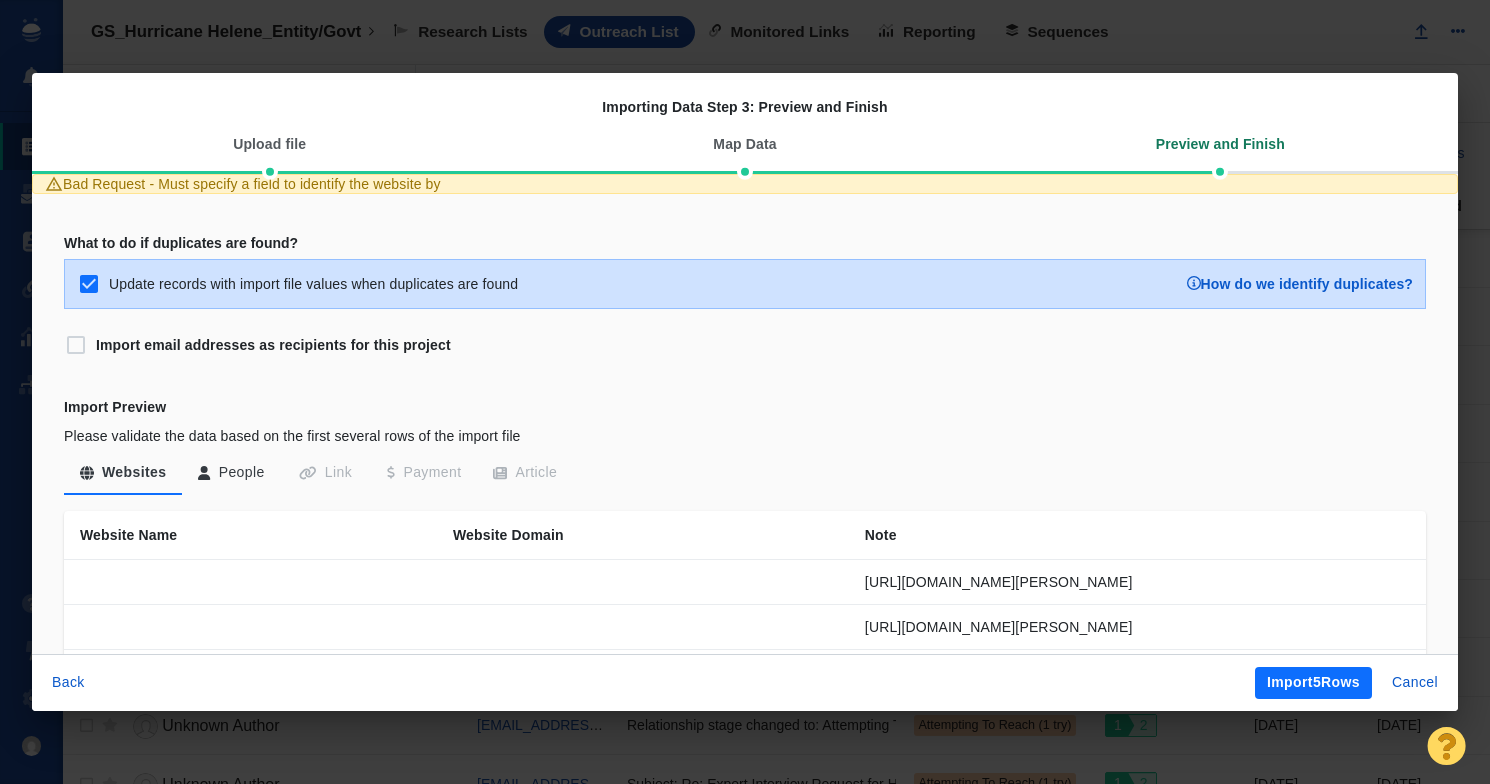 click on "People" at bounding box center [231, 473] 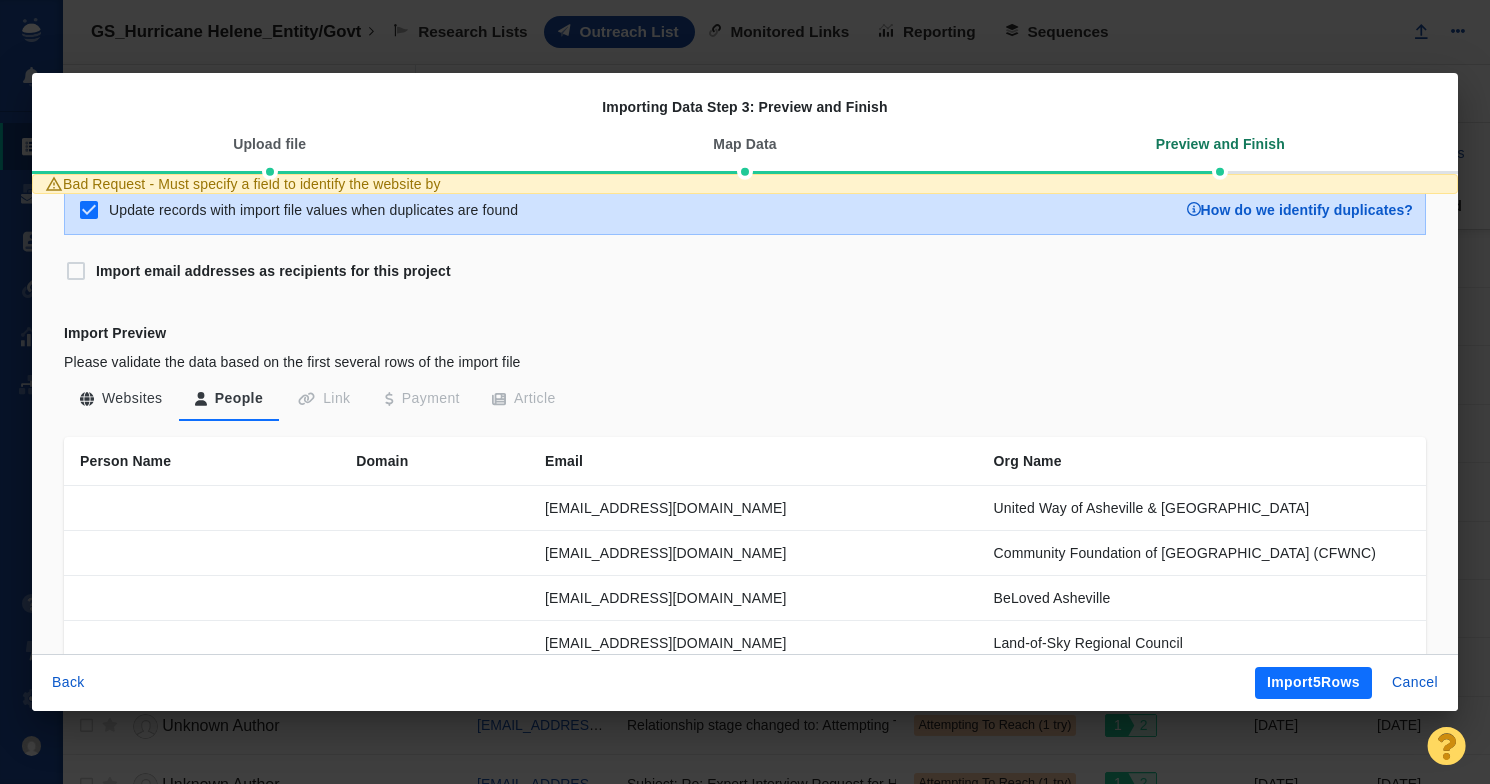 scroll, scrollTop: 158, scrollLeft: 0, axis: vertical 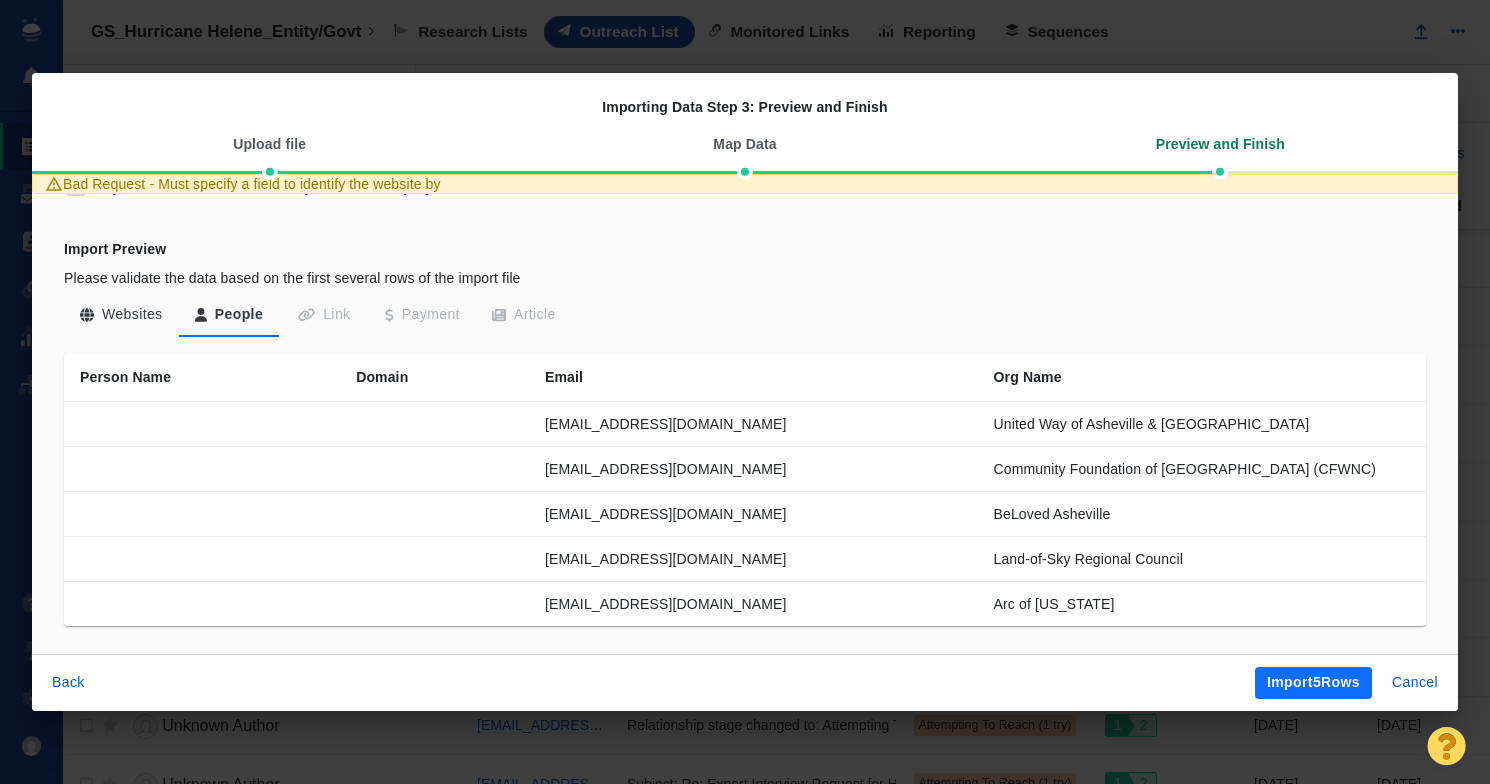 click on "Import  5  Rows" at bounding box center (1313, 683) 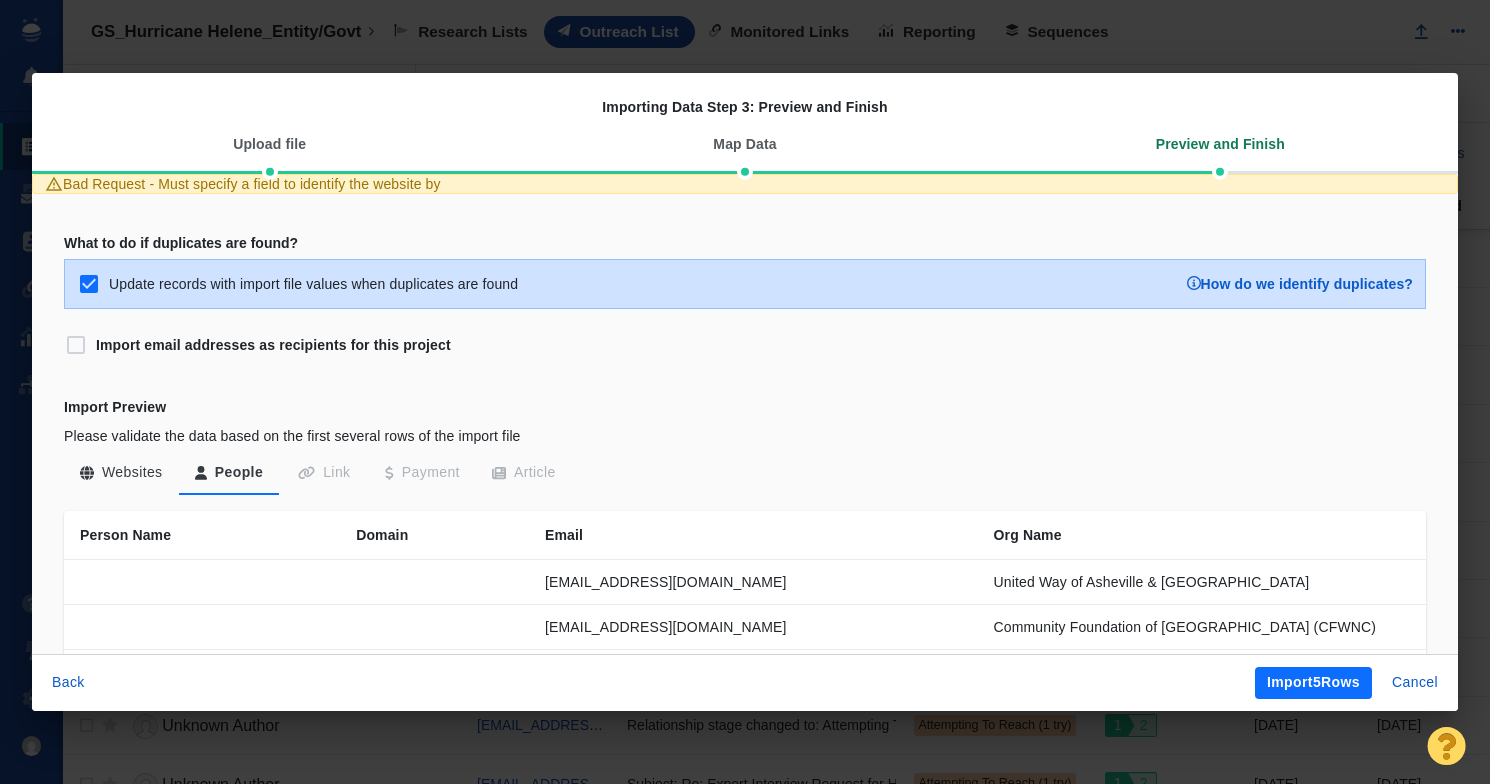 click on "Import  5  Rows" at bounding box center [1313, 683] 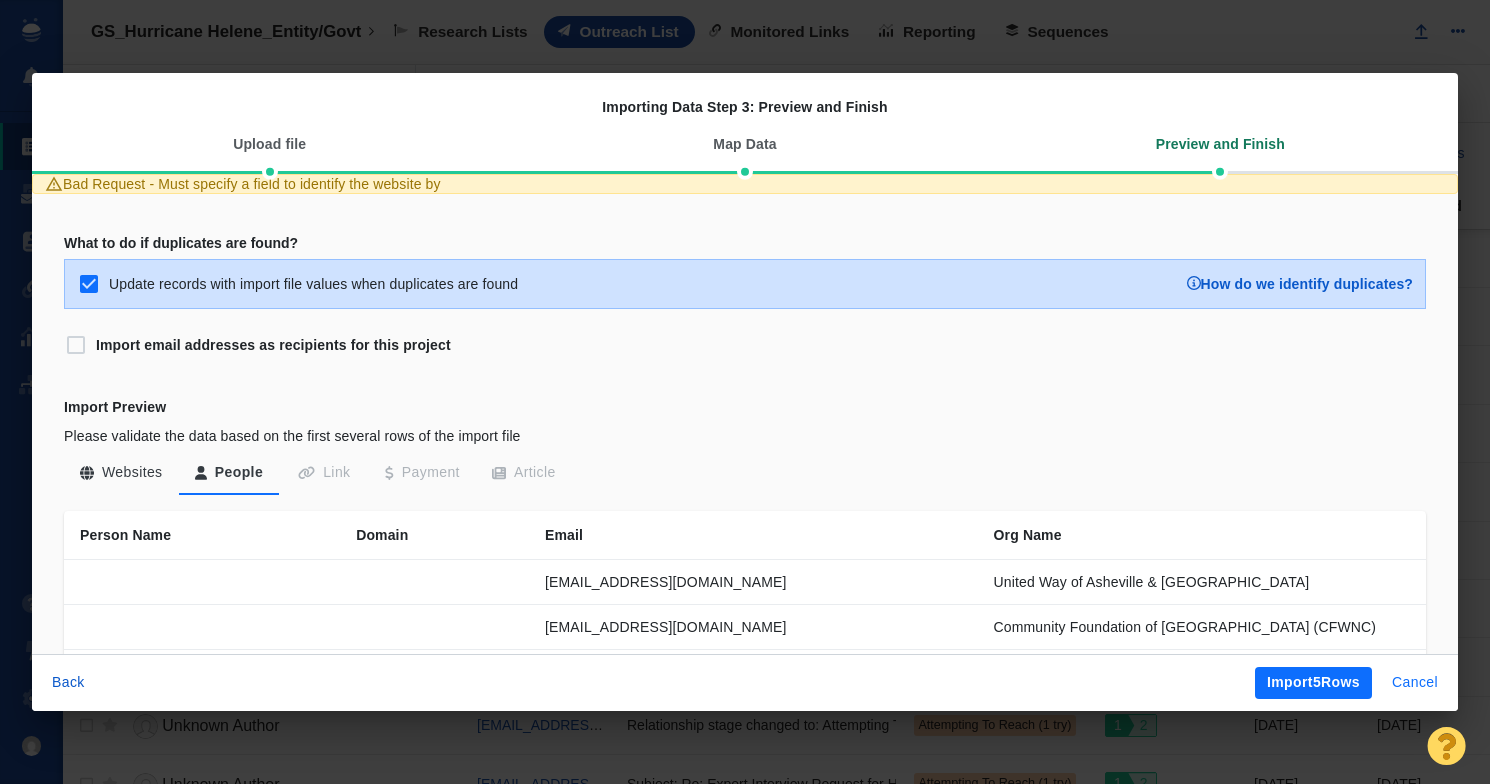 click on "Cancel" at bounding box center (1415, 683) 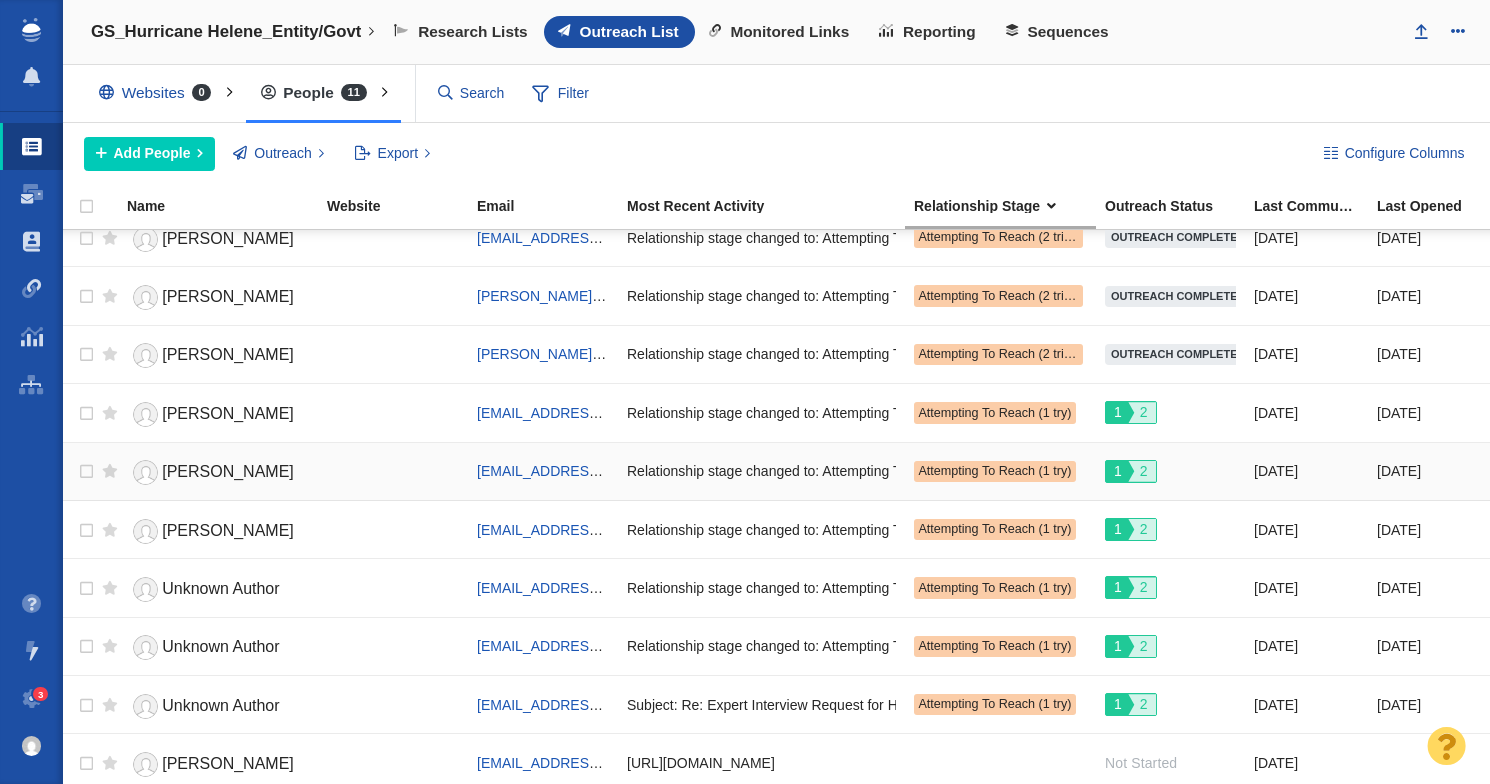 scroll, scrollTop: 0, scrollLeft: 0, axis: both 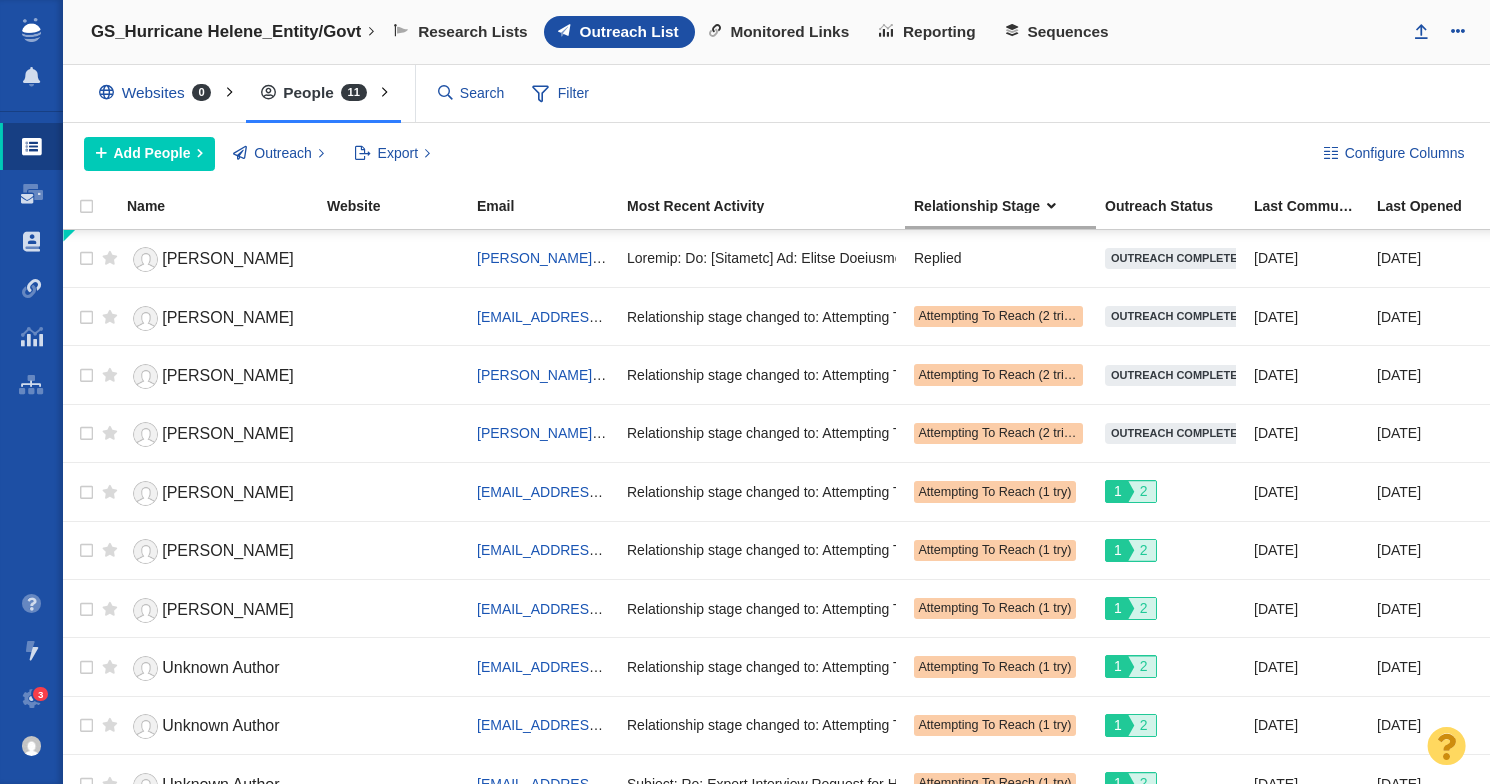 click on "People 11   All People Assigned To Me Recently Viewed Starred" at bounding box center [323, 94] 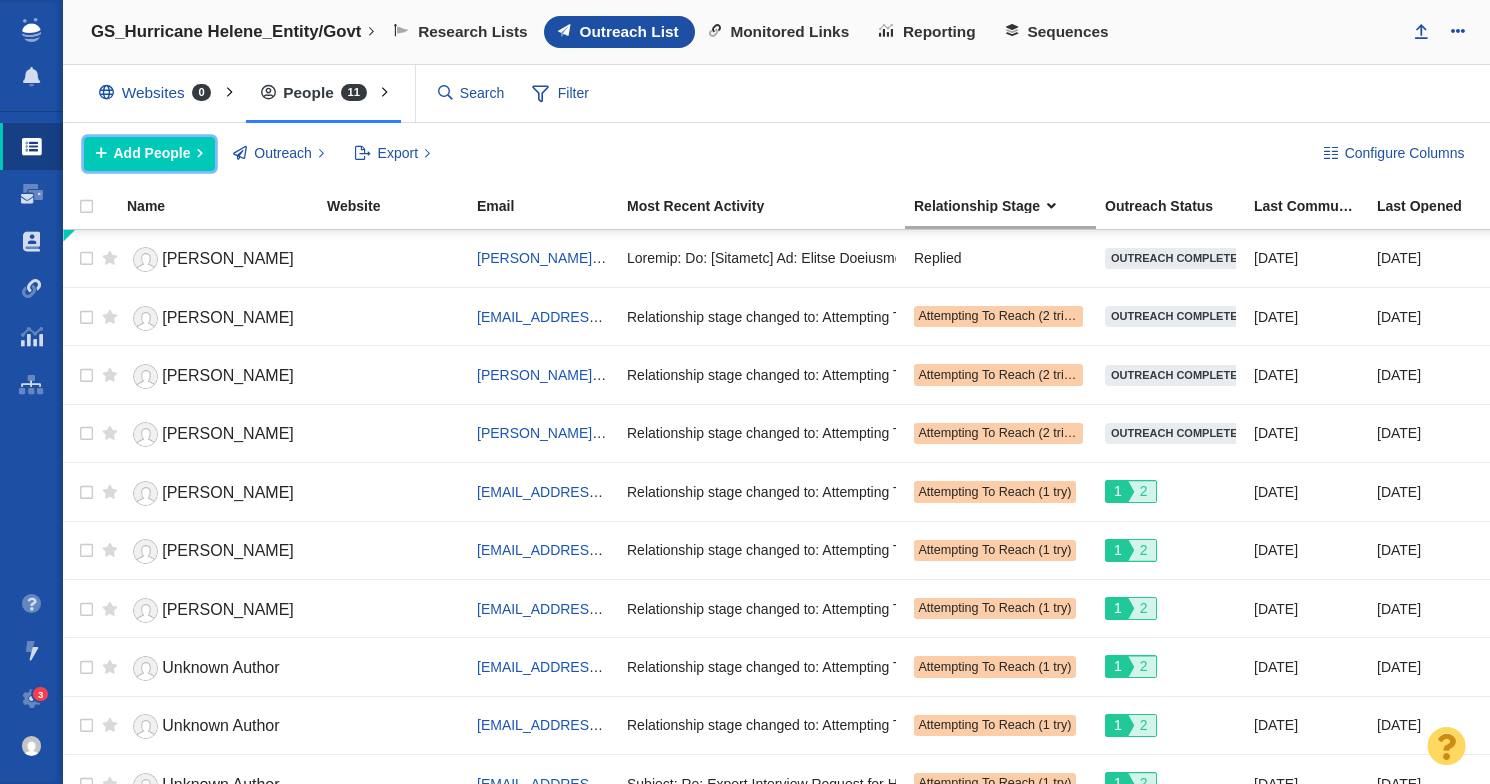 click on "Add People" at bounding box center [152, 153] 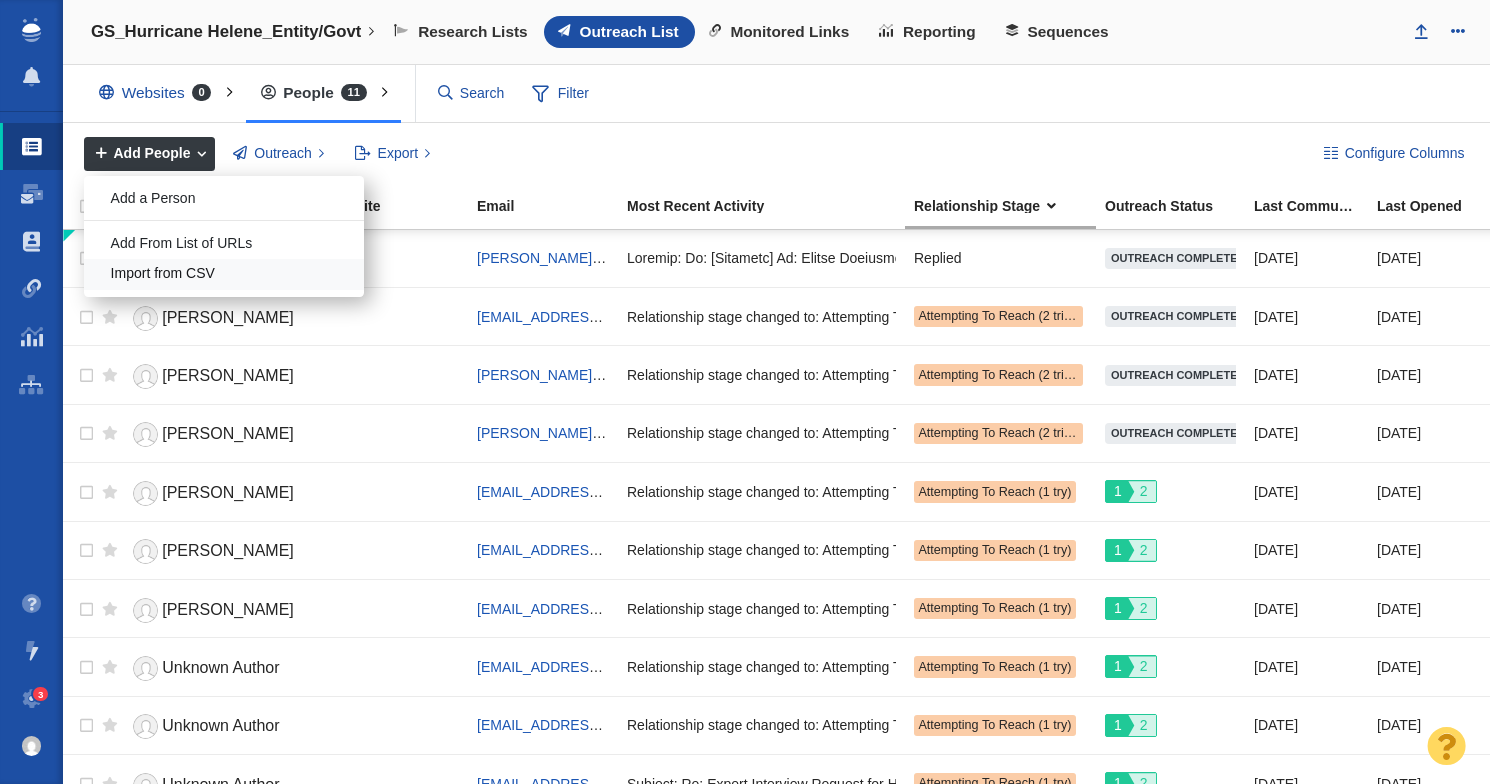 click on "Import from CSV" at bounding box center [224, 274] 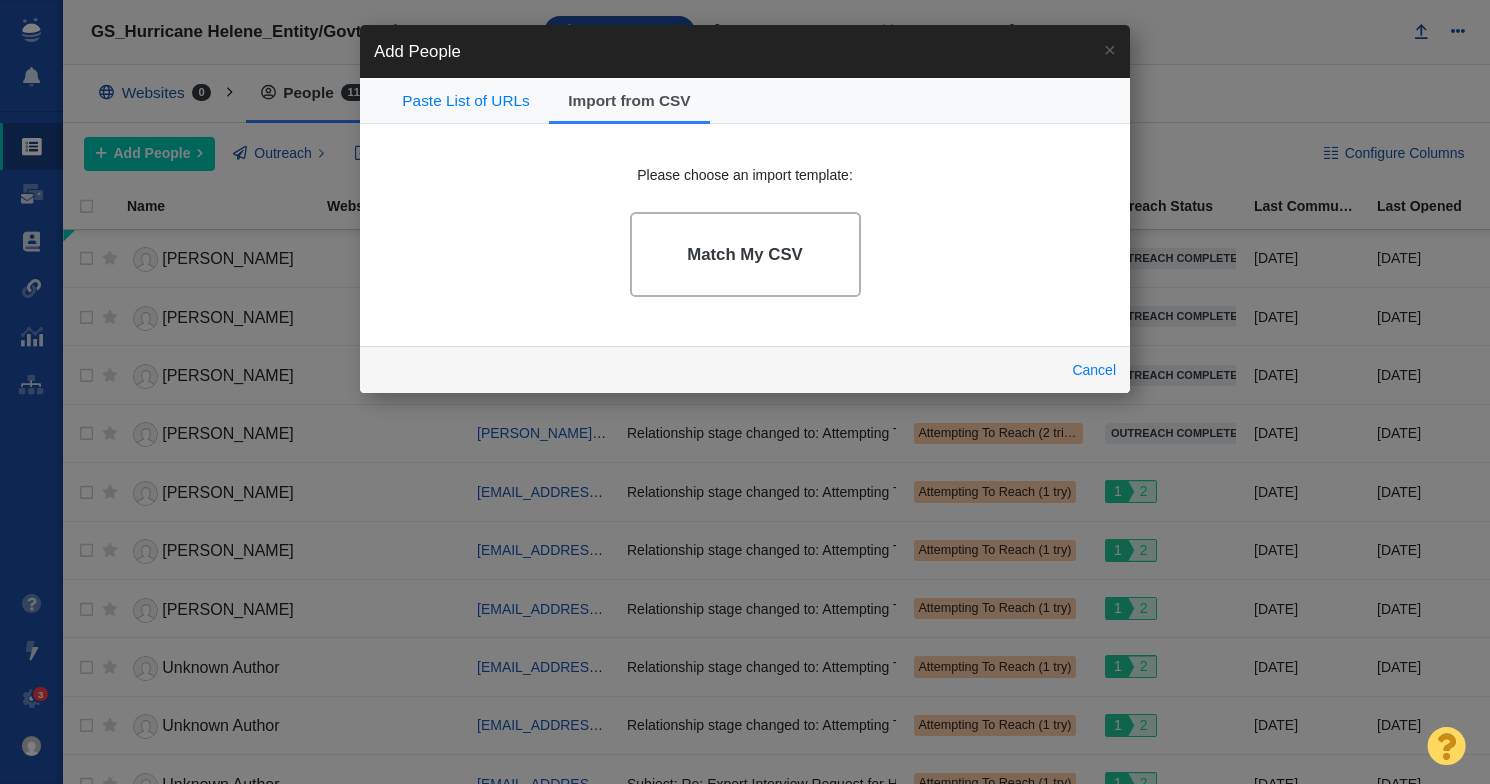 click on "Match My CSV" at bounding box center (745, 254) 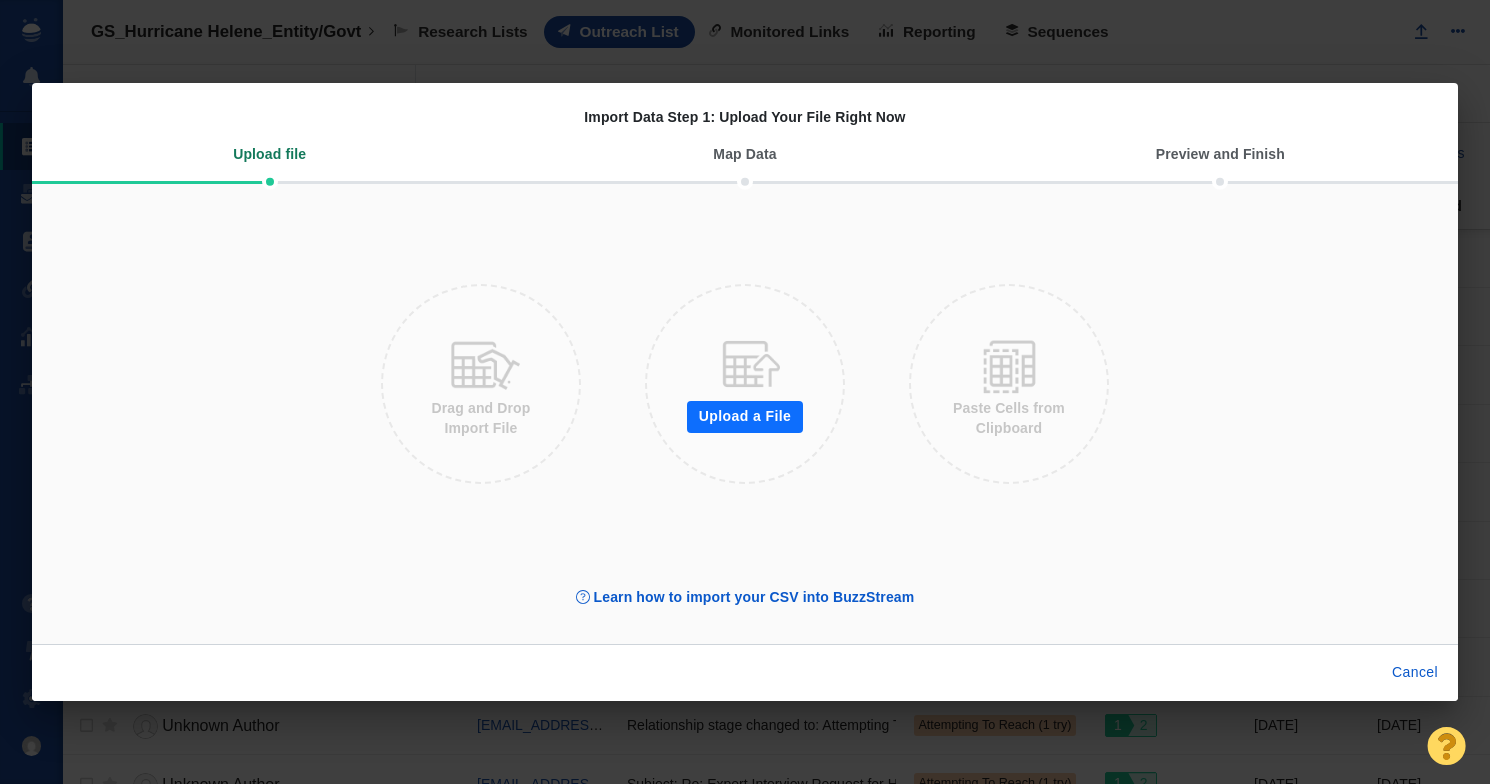 click on "Upload a File Drag and Drop Import File Paste Cells from Clipboard" at bounding box center [745, 383] 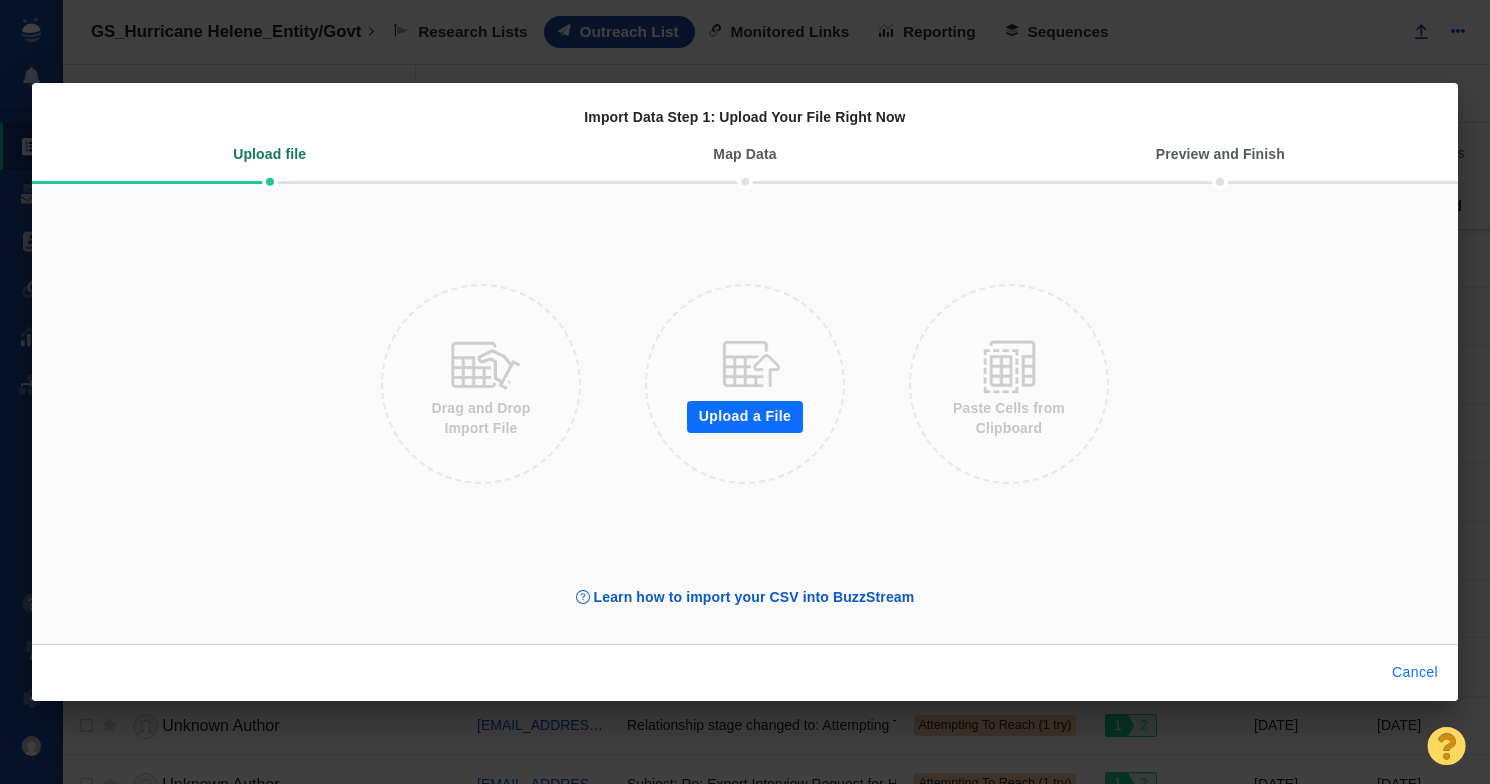 click on "Cancel" at bounding box center (1415, 673) 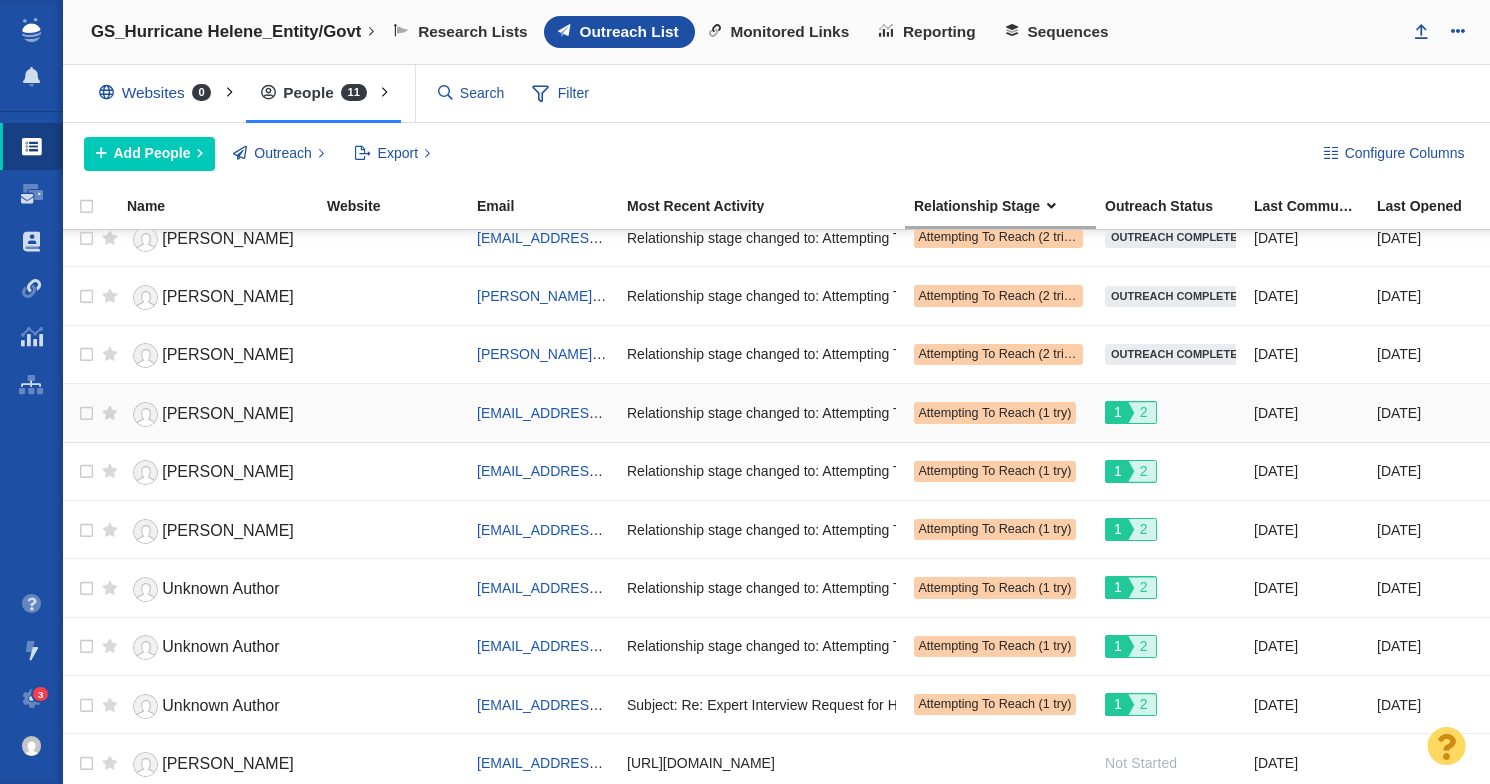 scroll, scrollTop: 79, scrollLeft: 186, axis: both 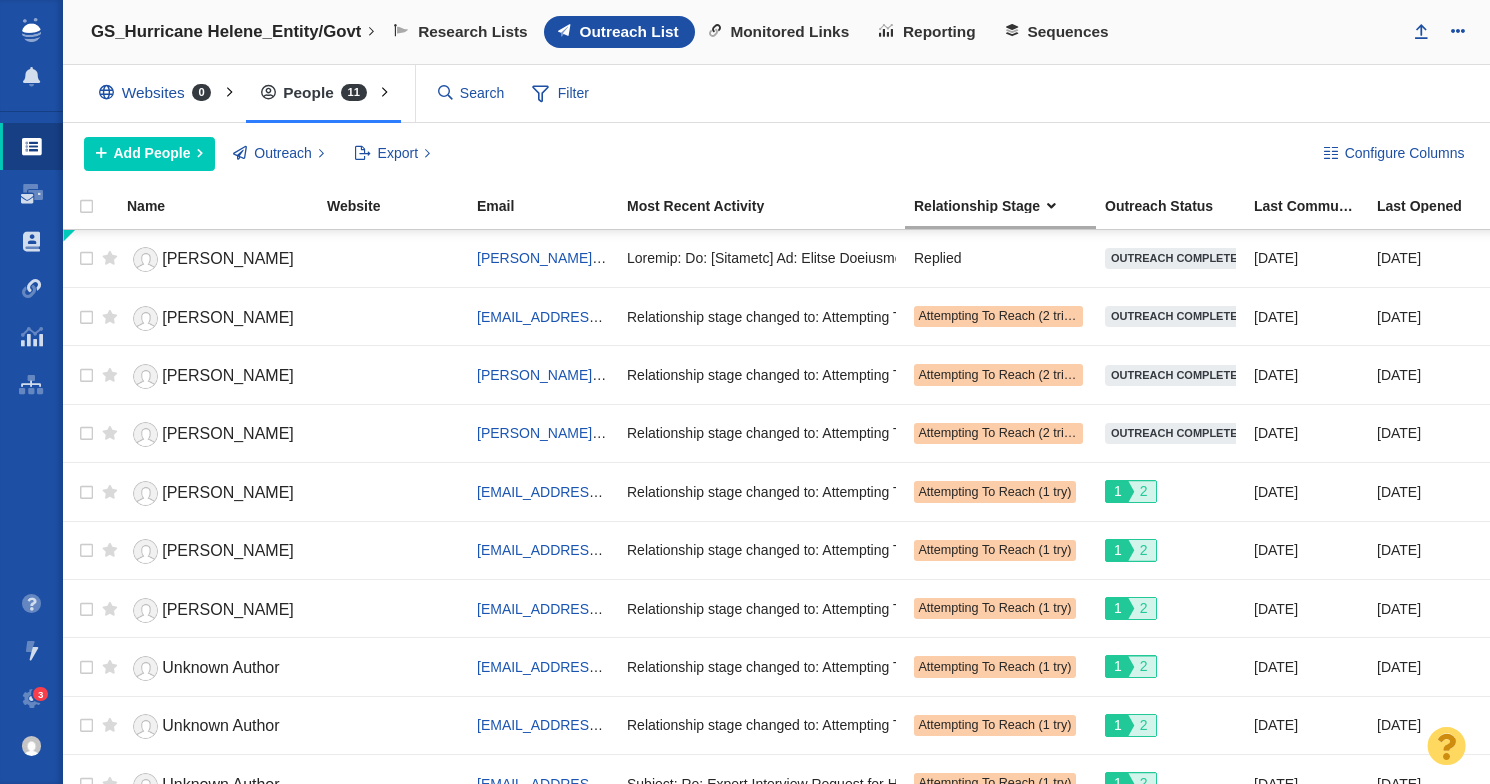 click on "People 11   All People Assigned To Me Recently Viewed Starred" at bounding box center [323, 94] 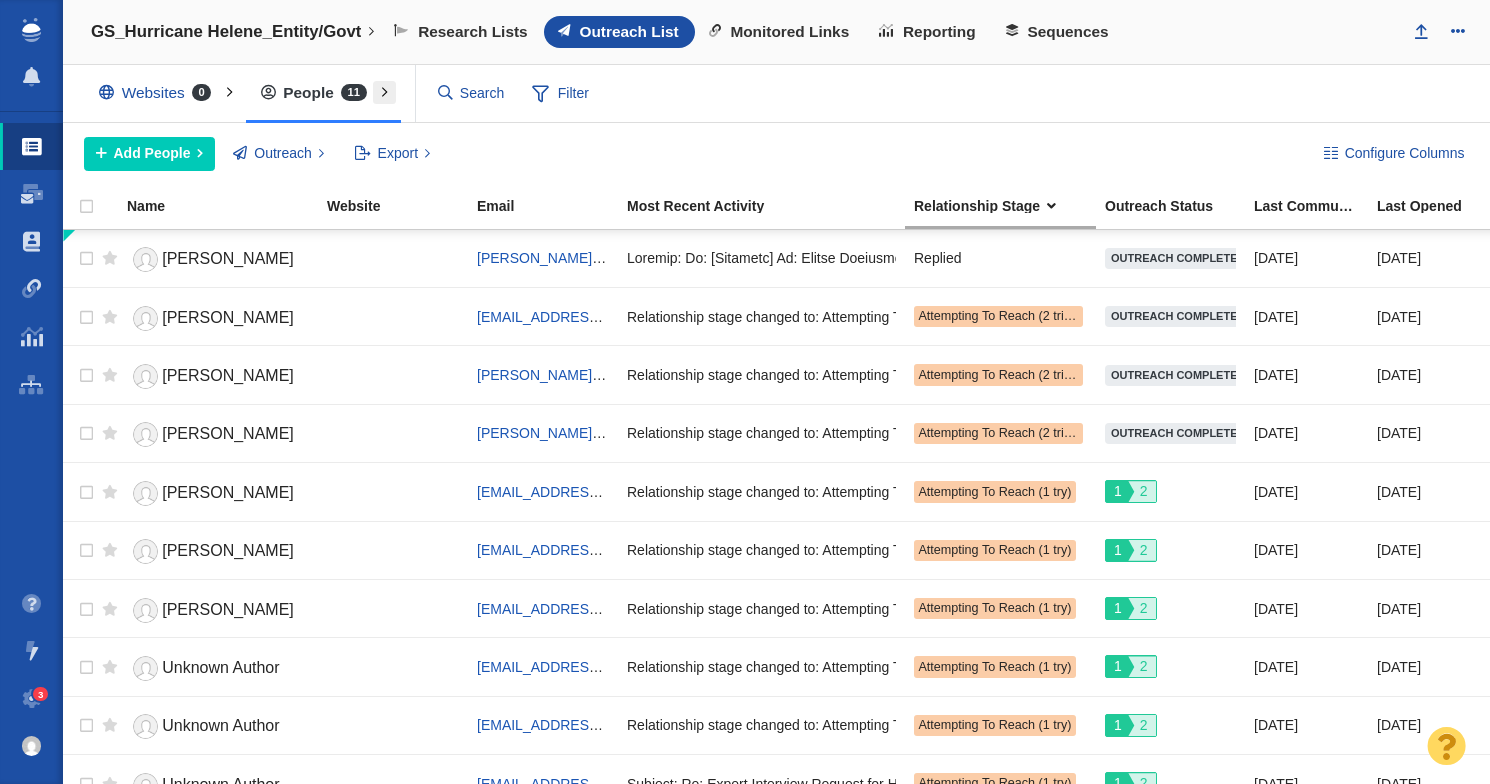 click at bounding box center (384, 93) 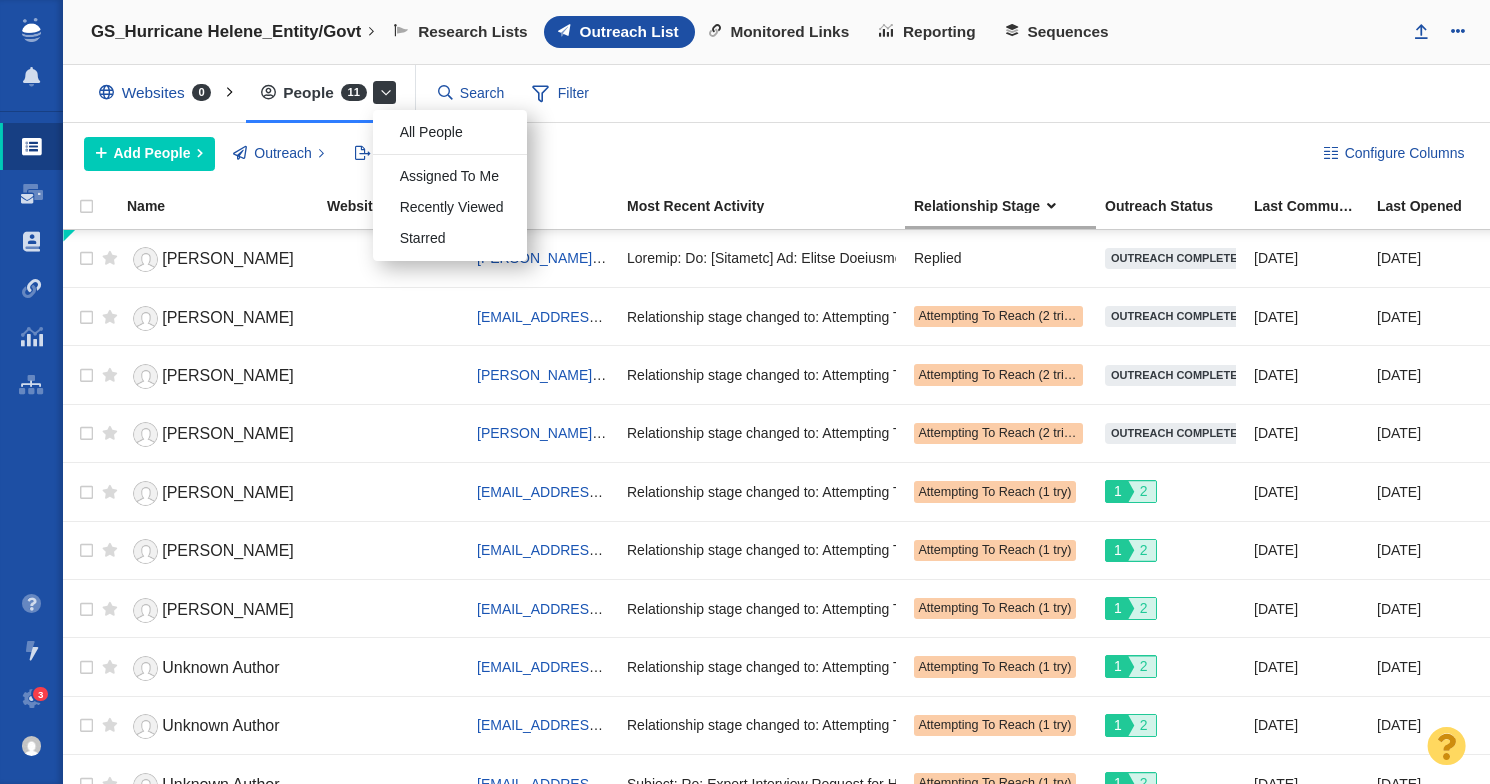 click at bounding box center [384, 93] 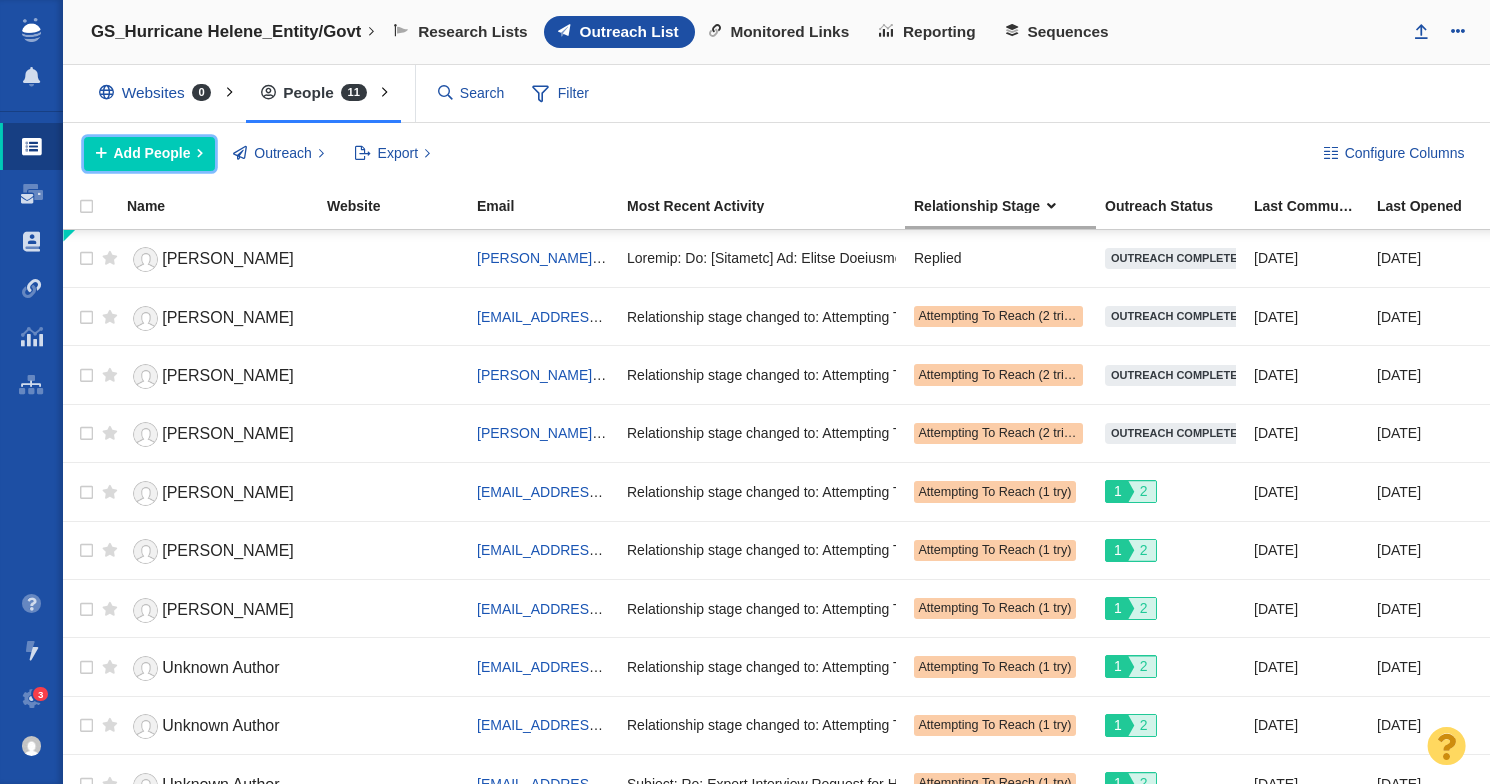 click on "Add People" at bounding box center (152, 153) 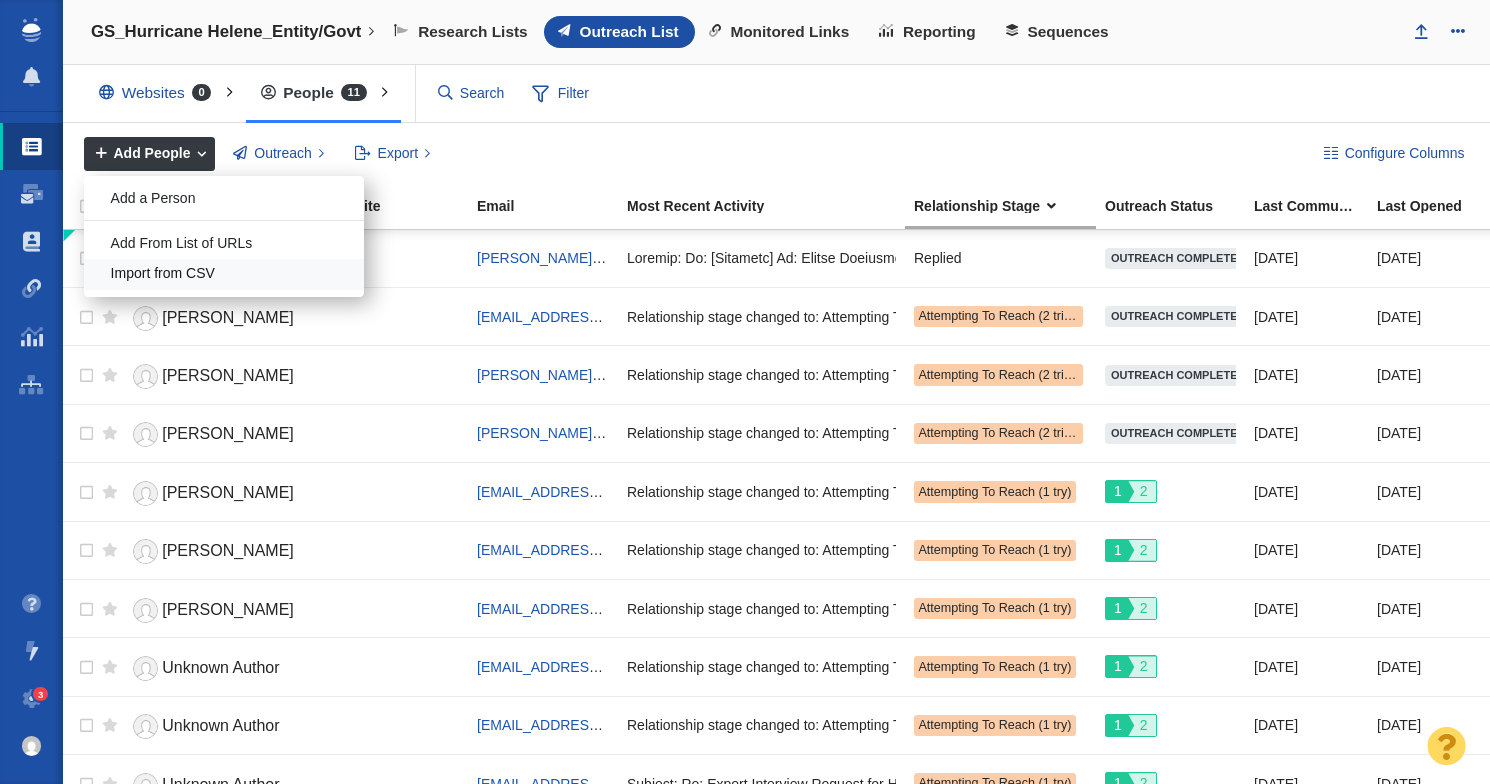 click on "Import from CSV" at bounding box center [224, 274] 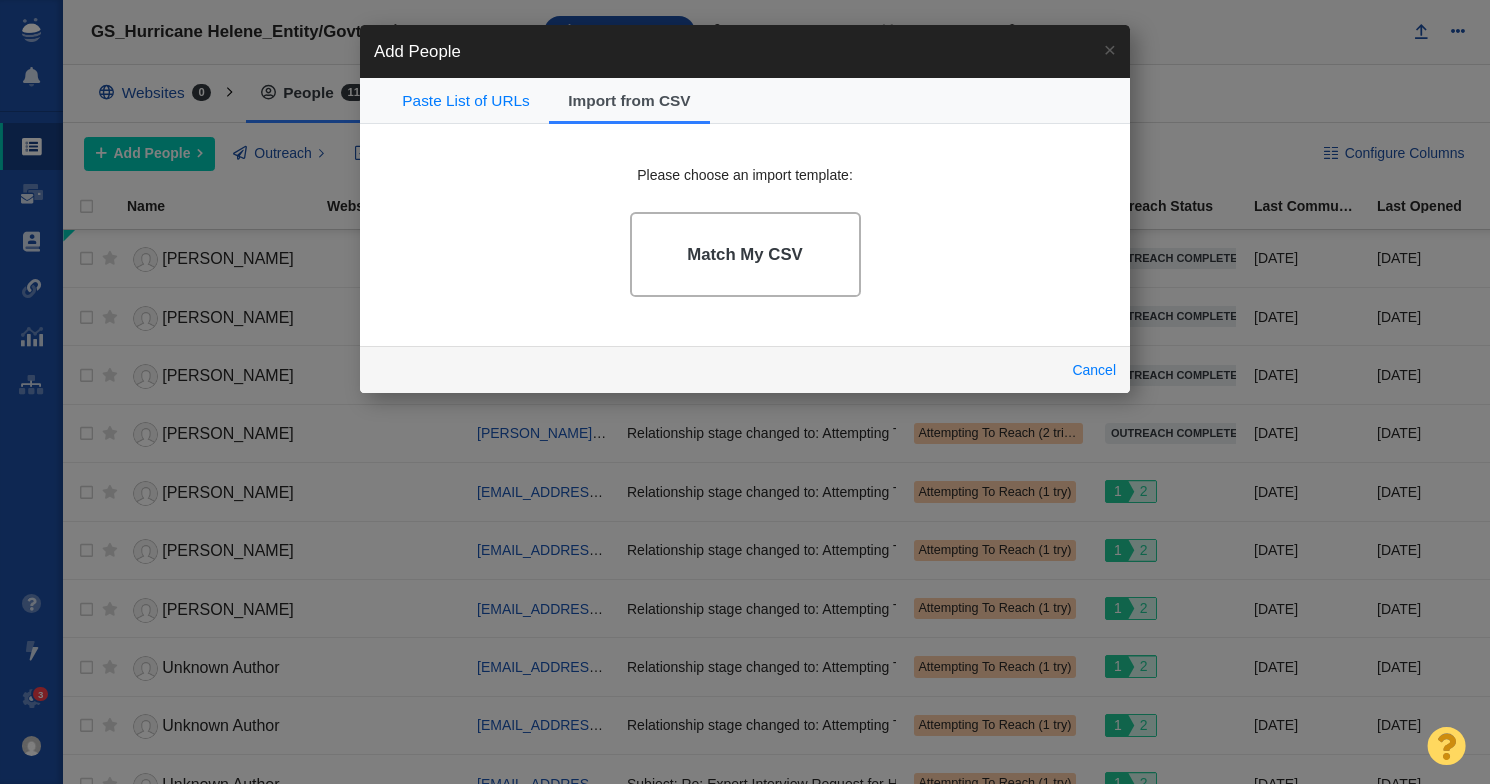 click on "Match My CSV" at bounding box center (745, 255) 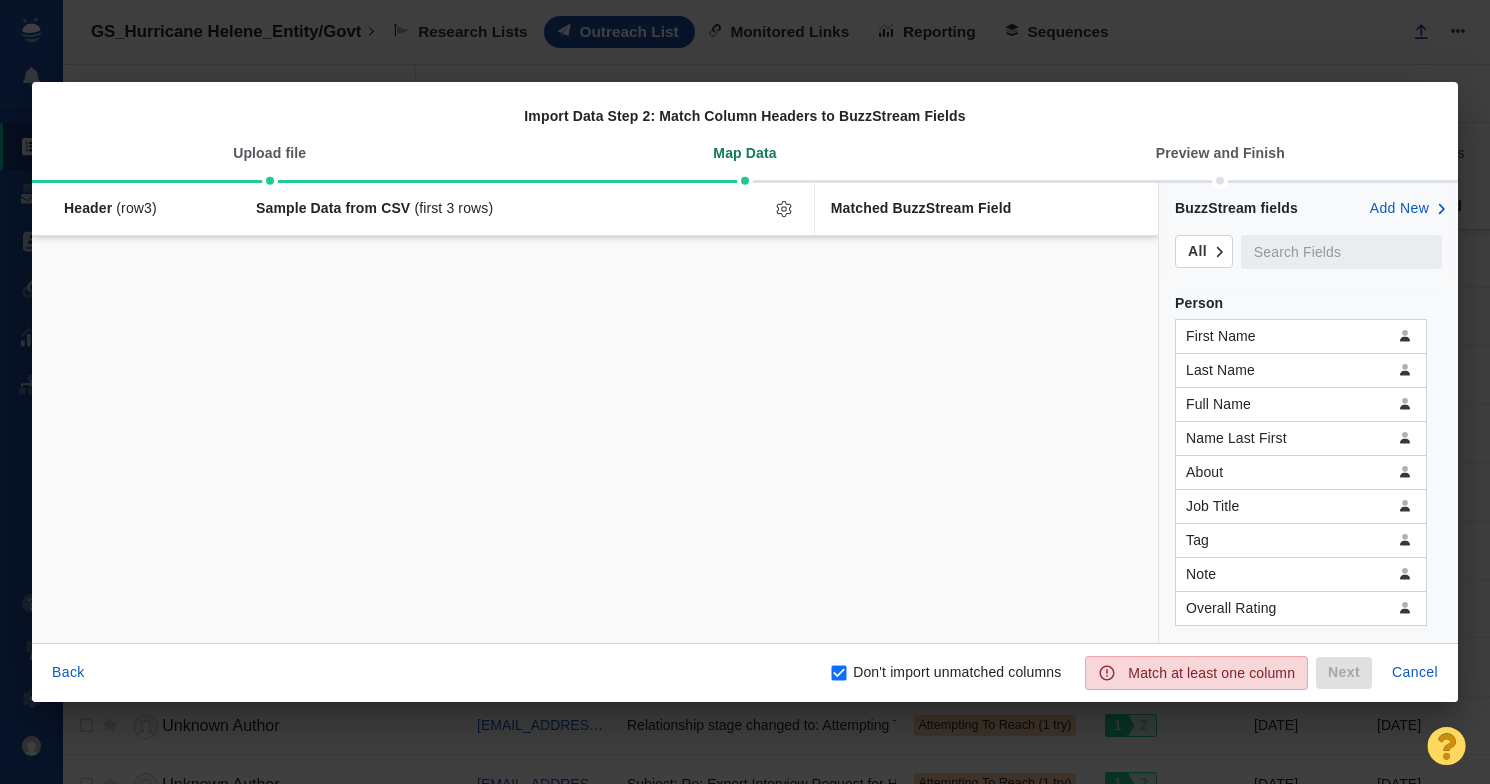 checkbox on "false" 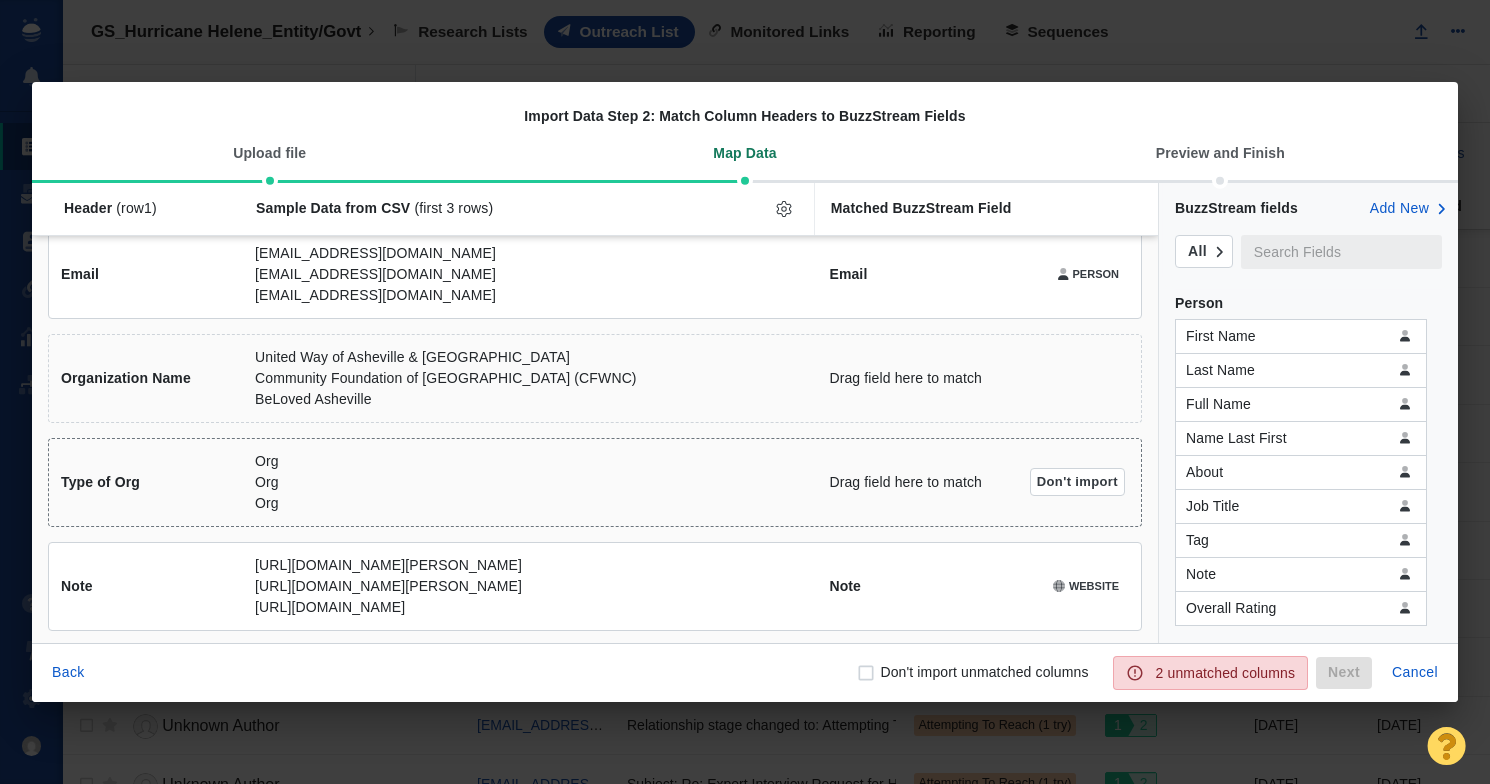scroll, scrollTop: 0, scrollLeft: 0, axis: both 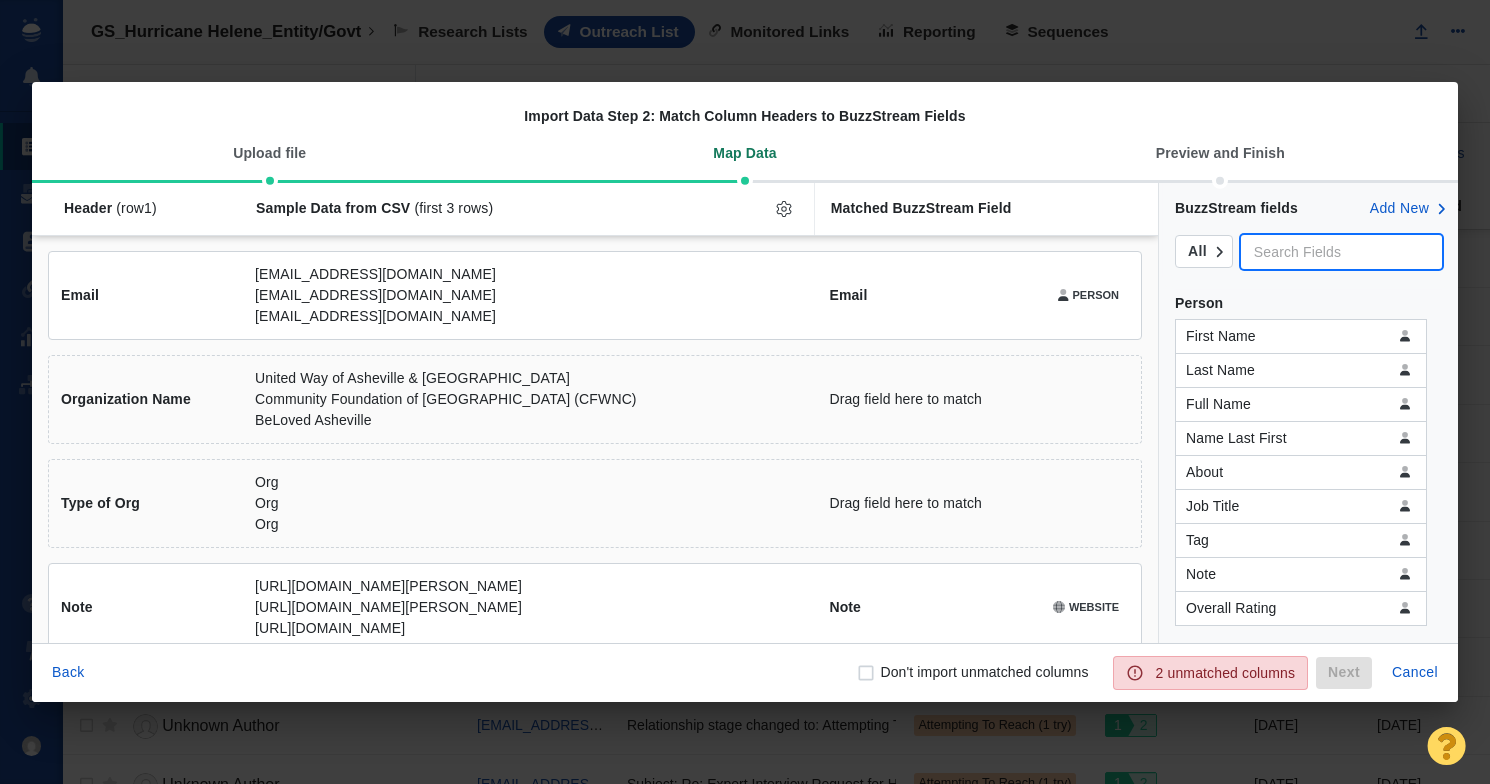 drag, startPoint x: 1295, startPoint y: 250, endPoint x: 1295, endPoint y: 237, distance: 13 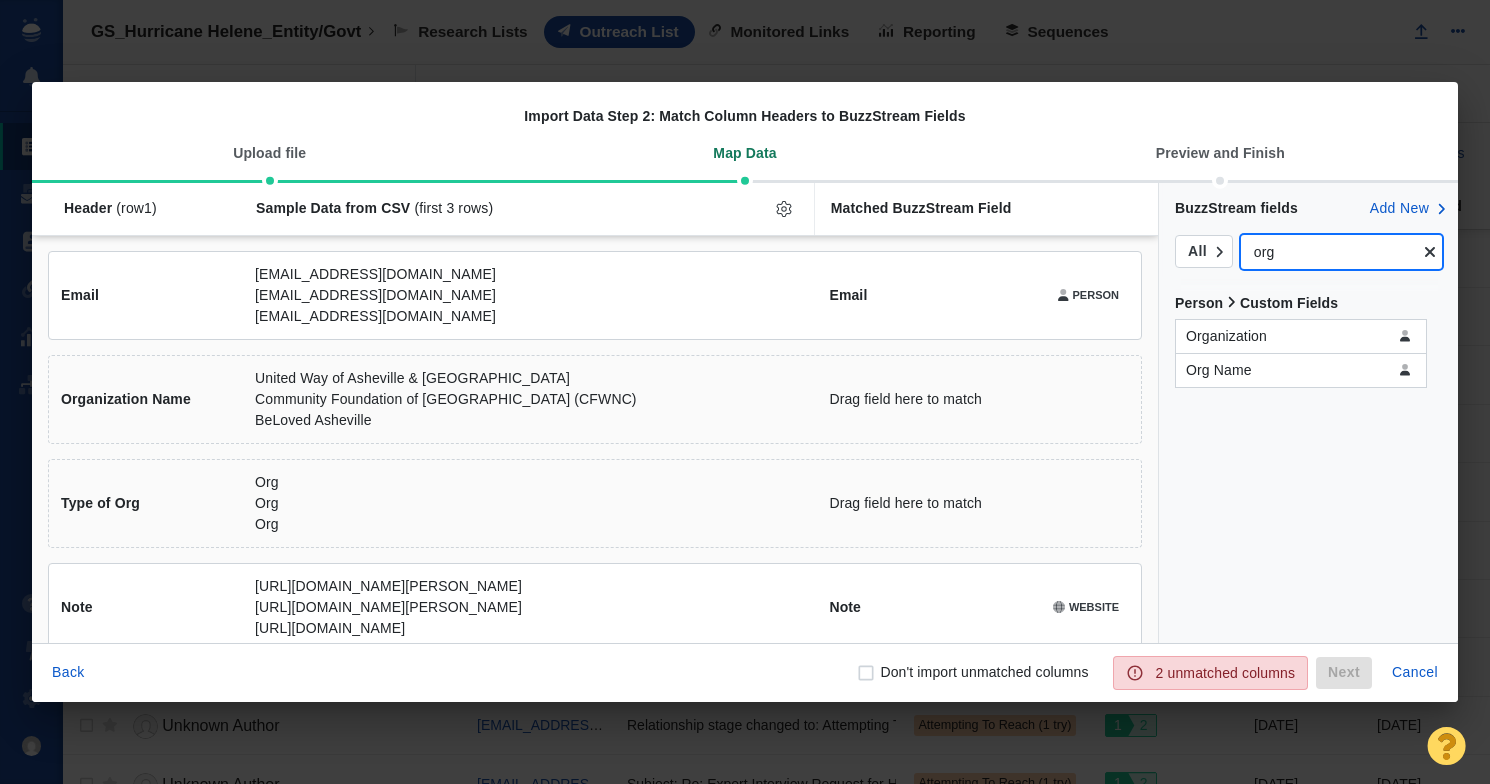 type on "org" 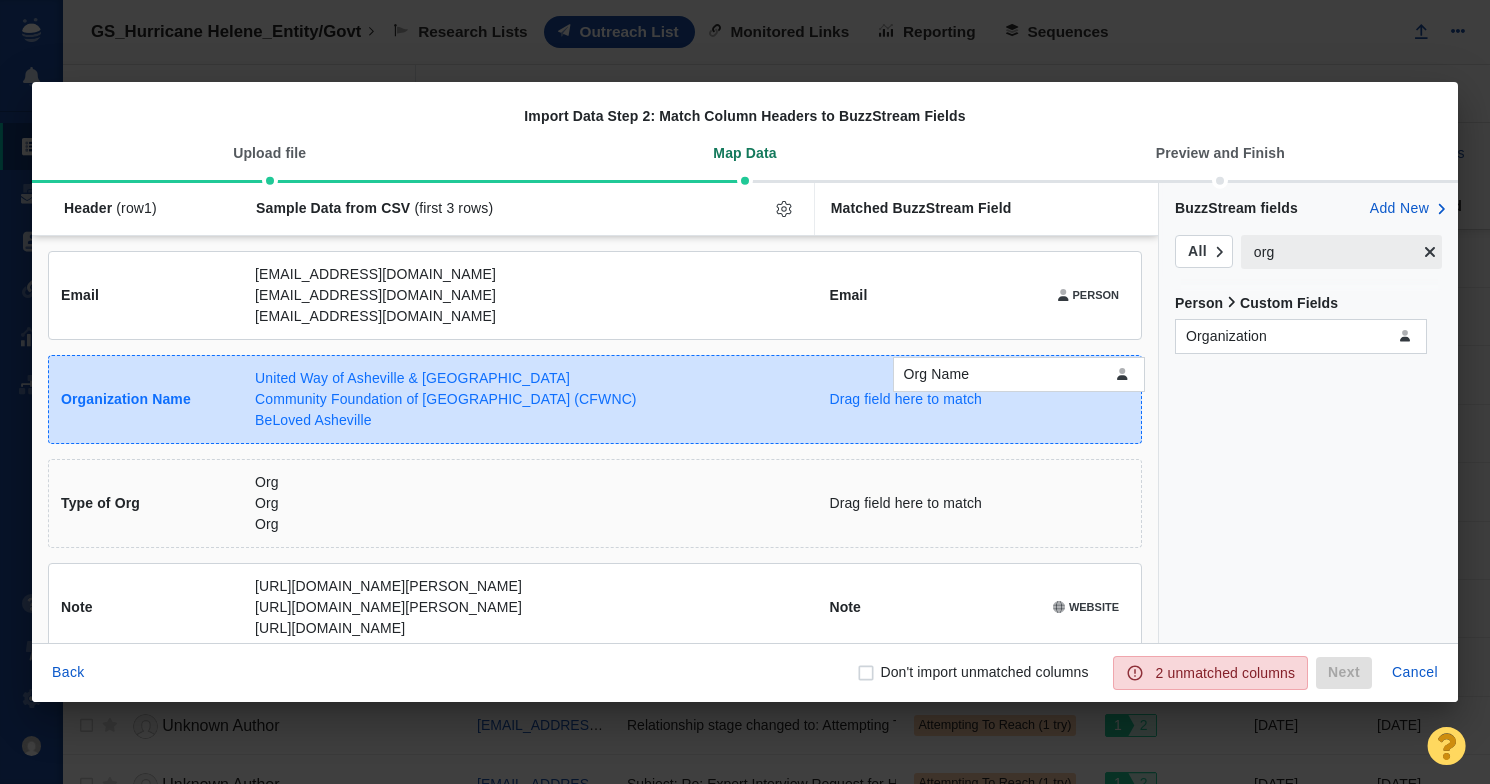 drag, startPoint x: 1248, startPoint y: 376, endPoint x: 954, endPoint y: 381, distance: 294.0425 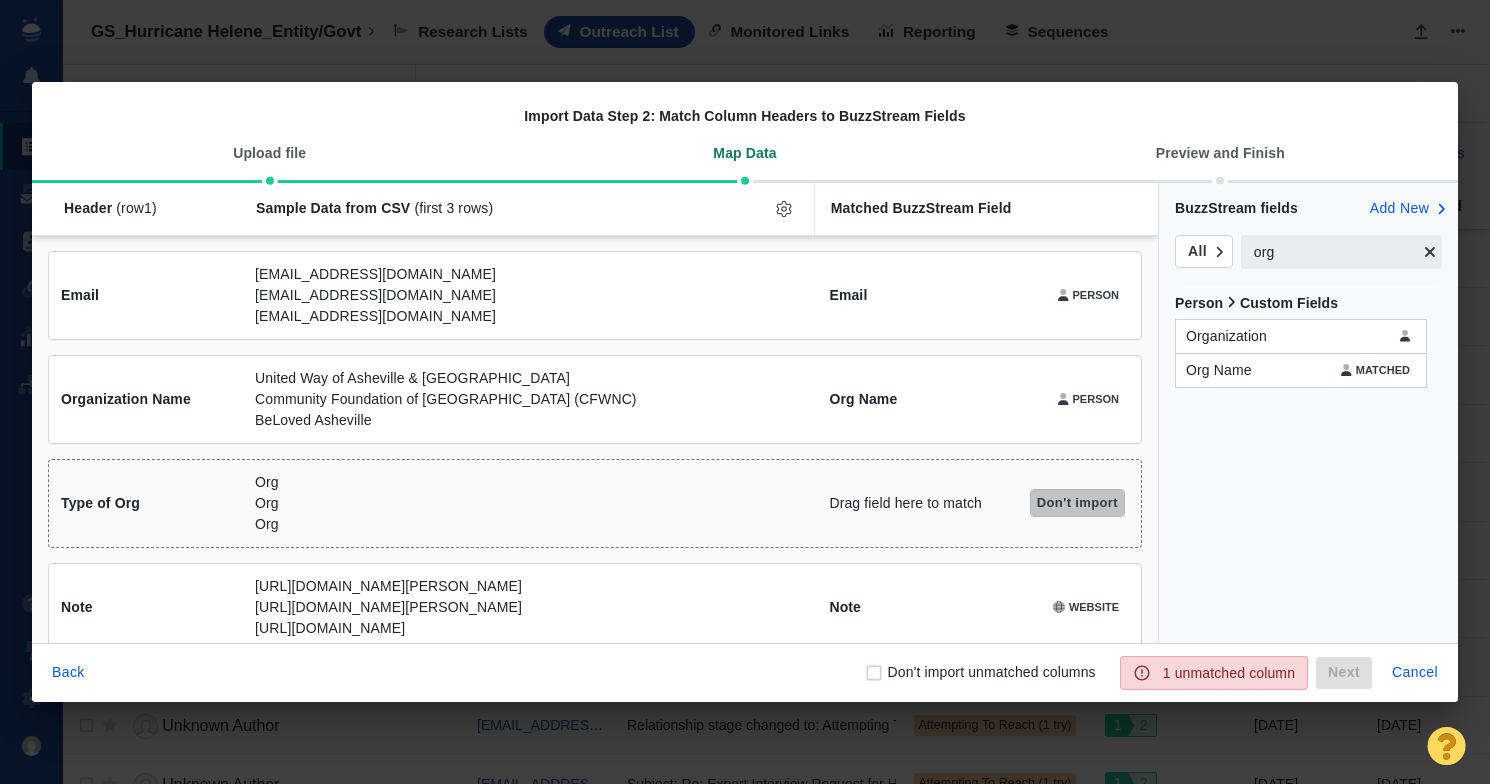 click on "Don't import" at bounding box center [1077, 503] 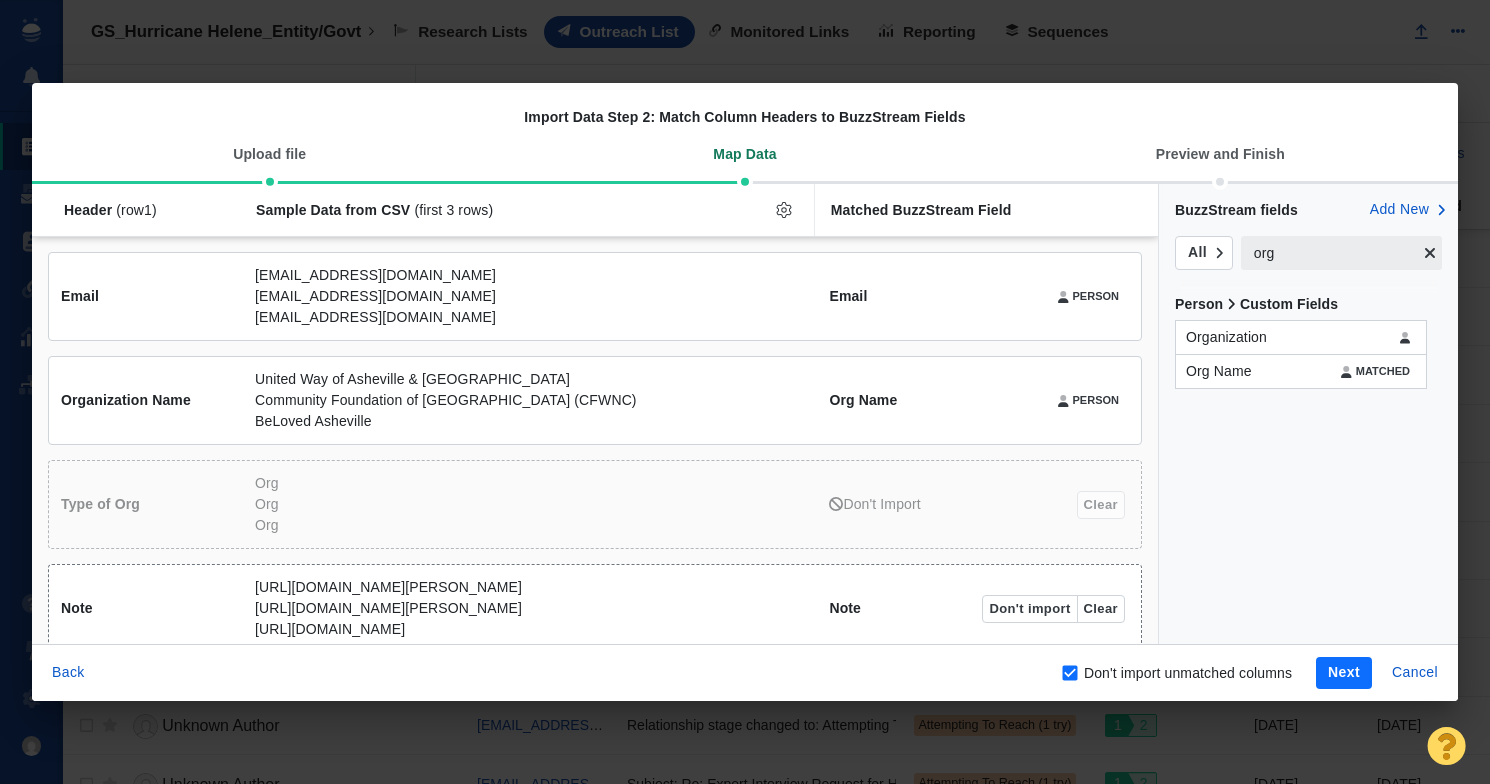 scroll, scrollTop: 21, scrollLeft: 0, axis: vertical 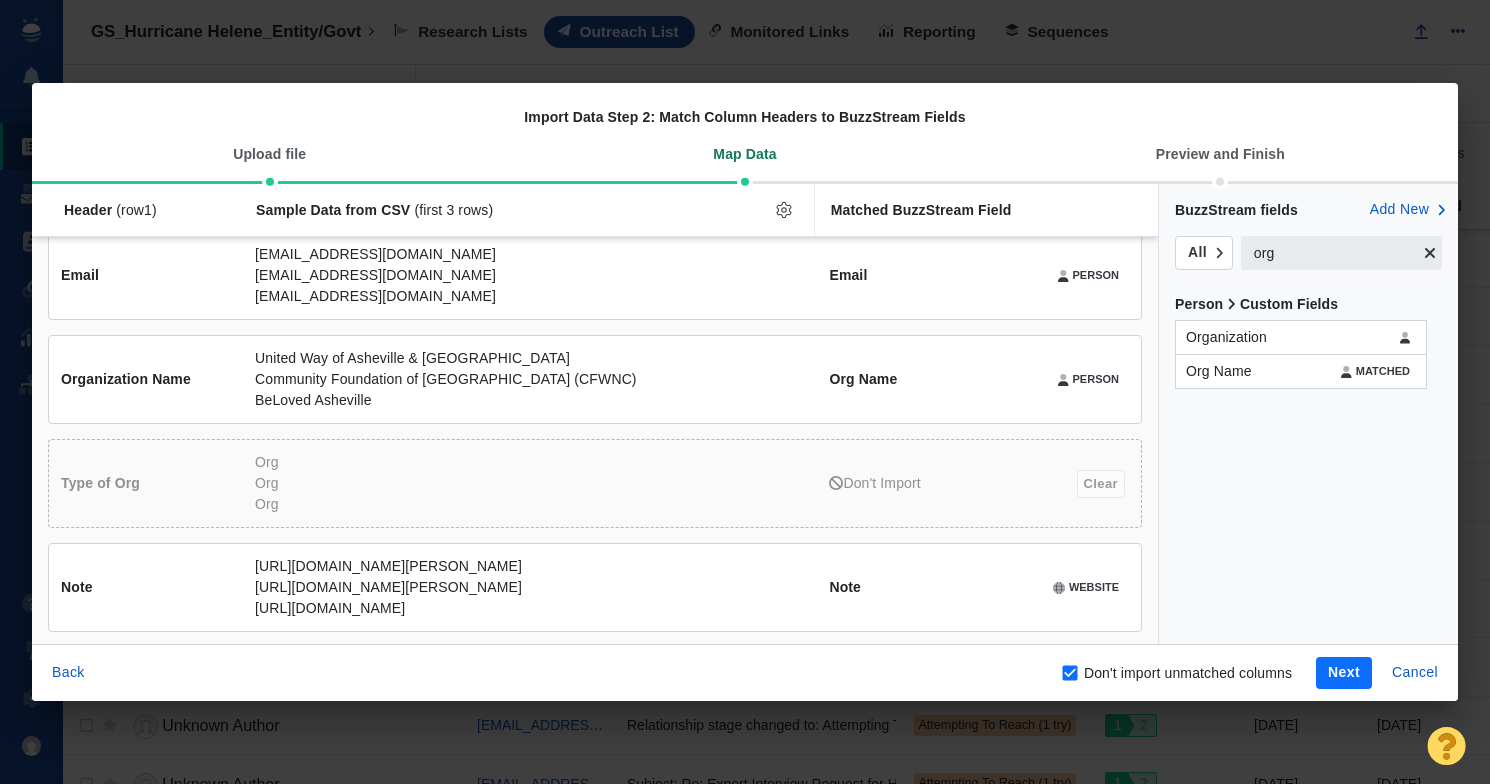click on "org" at bounding box center [1329, 253] 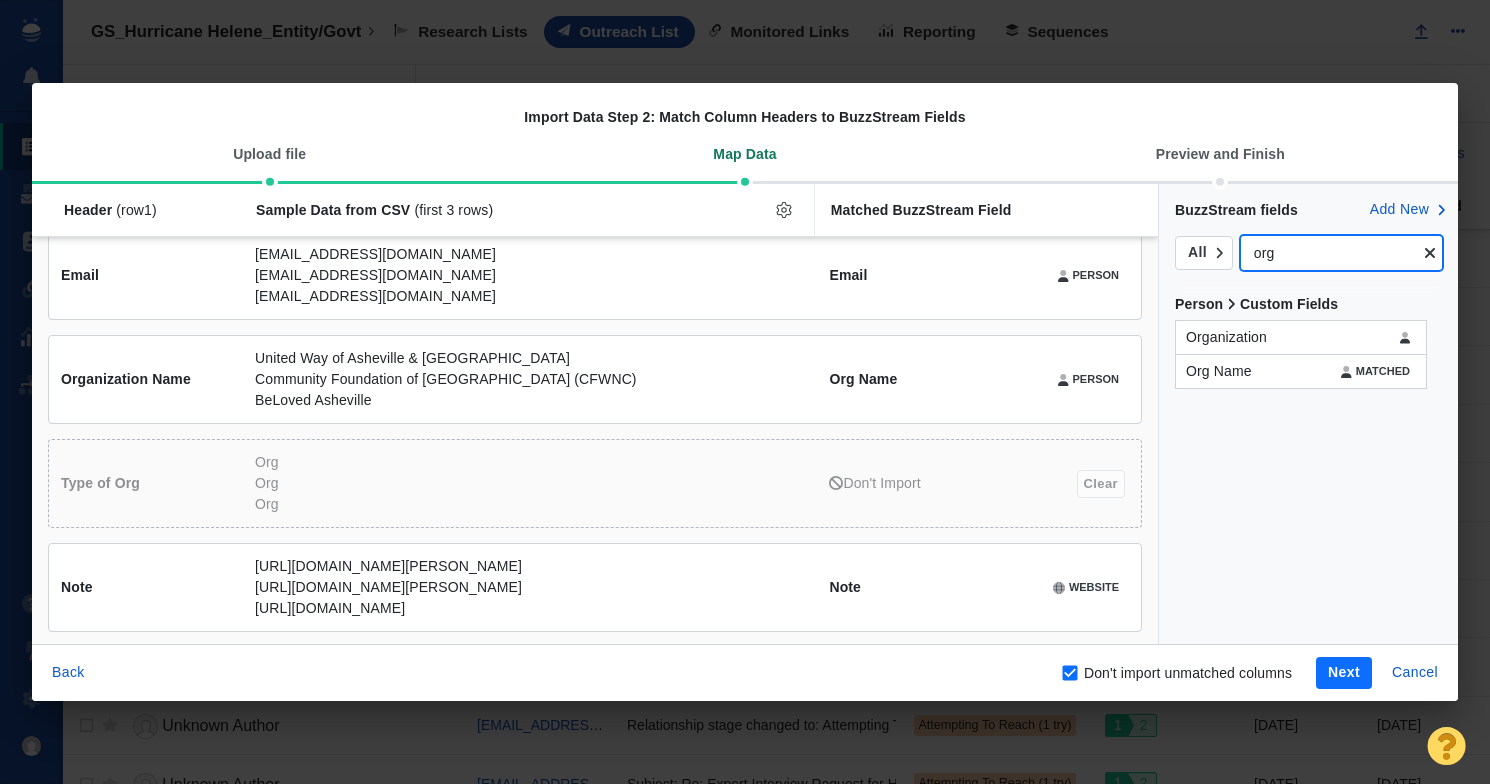 click on "org" at bounding box center (1329, 253) 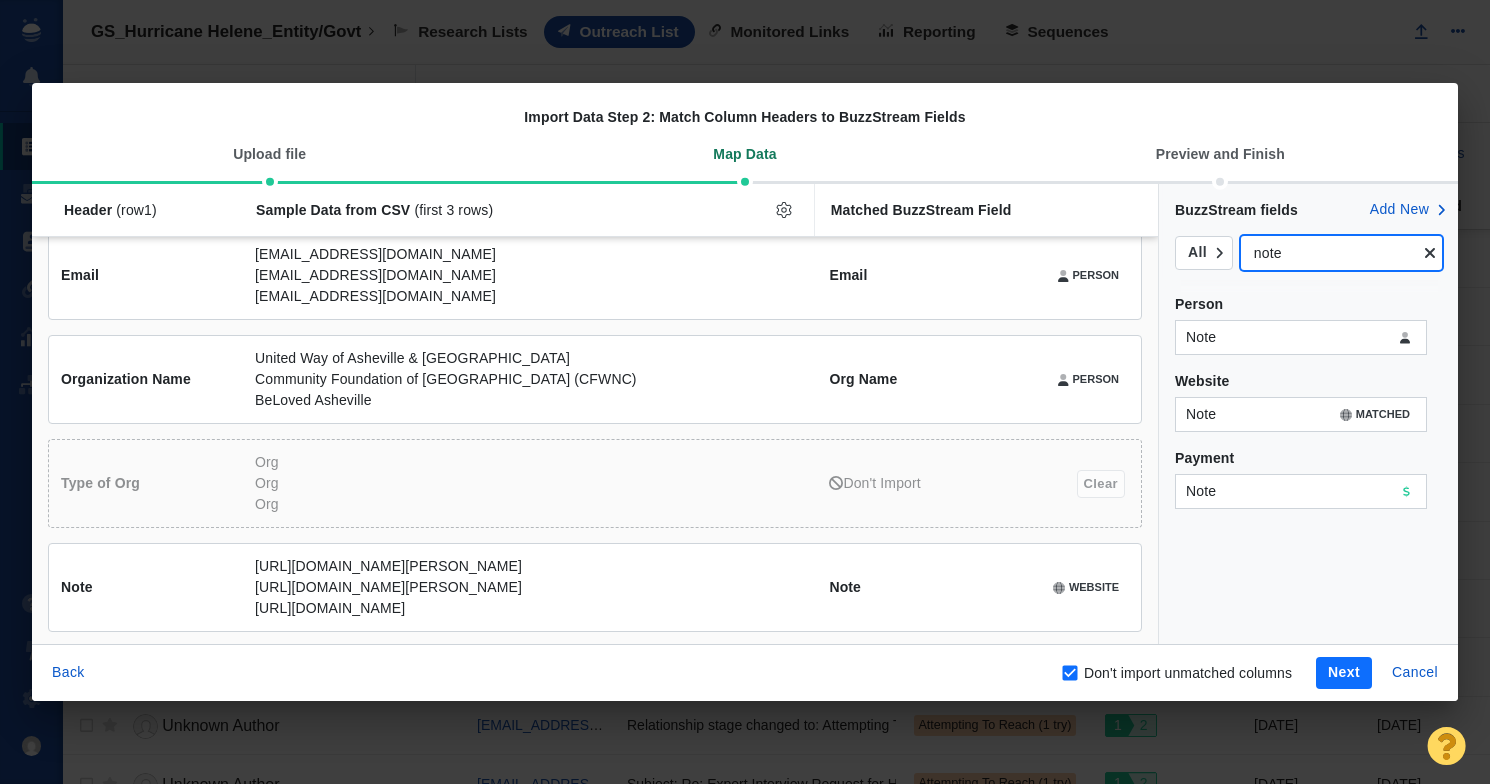 type on "note" 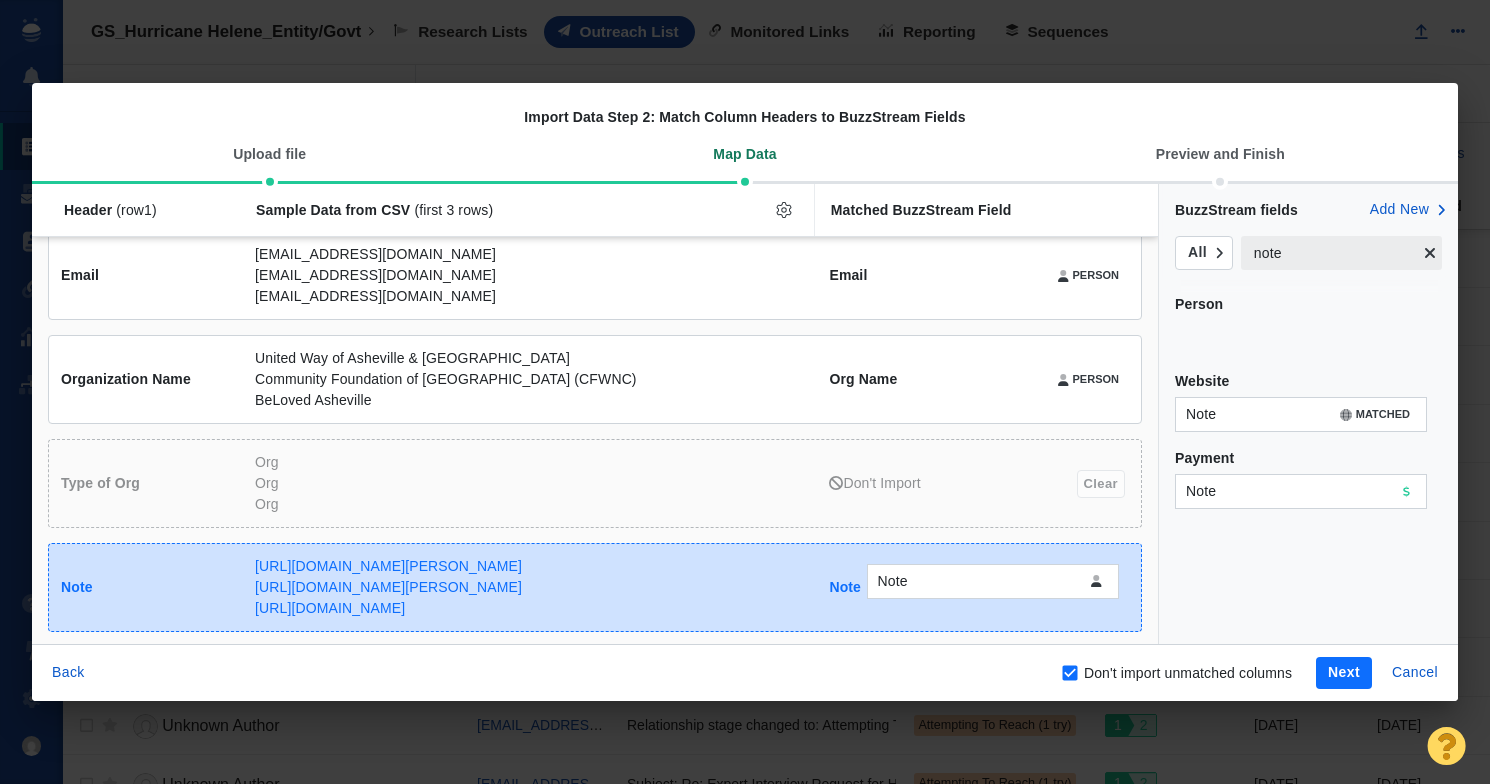 drag, startPoint x: 1270, startPoint y: 334, endPoint x: 962, endPoint y: 578, distance: 392.93765 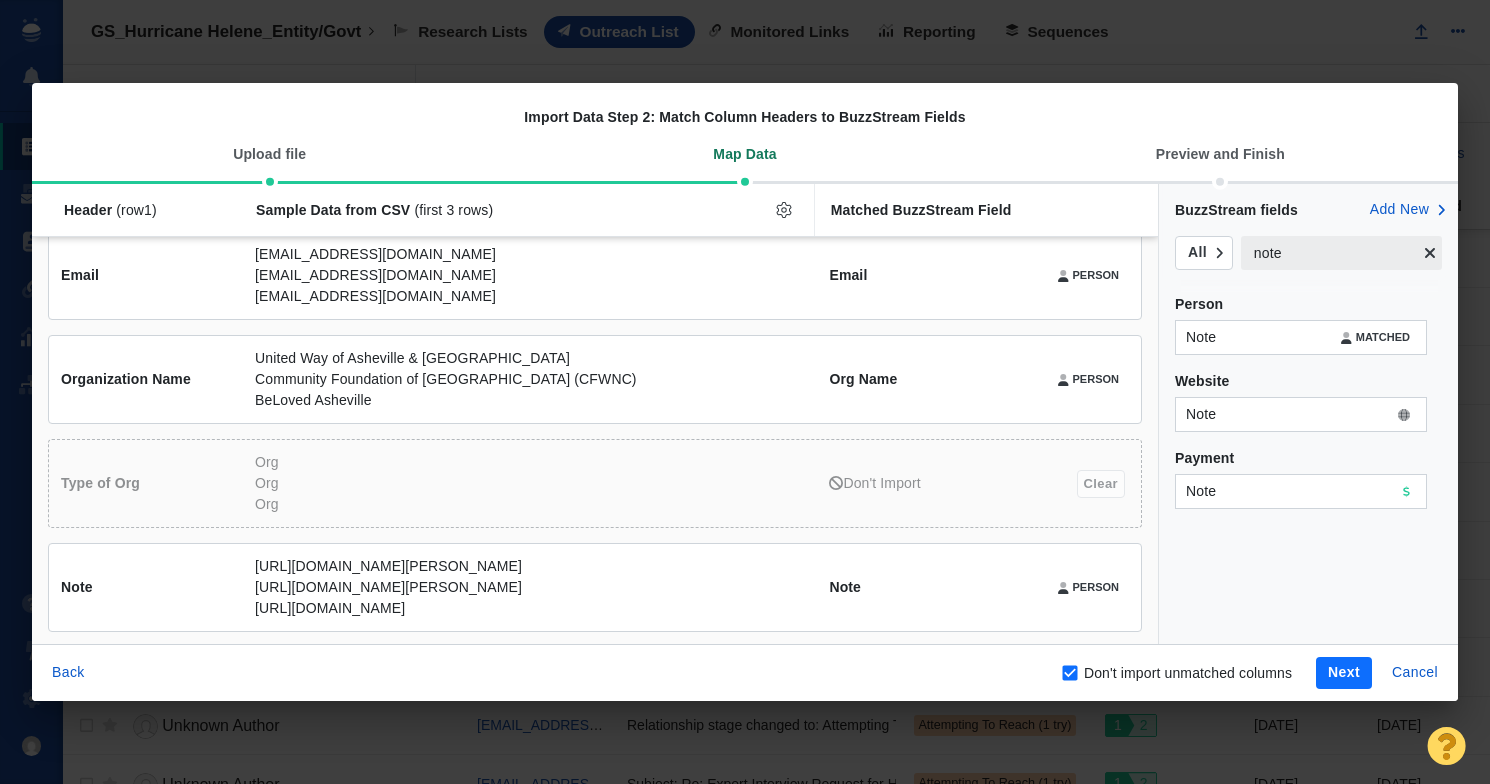click on "Next" at bounding box center [1344, 673] 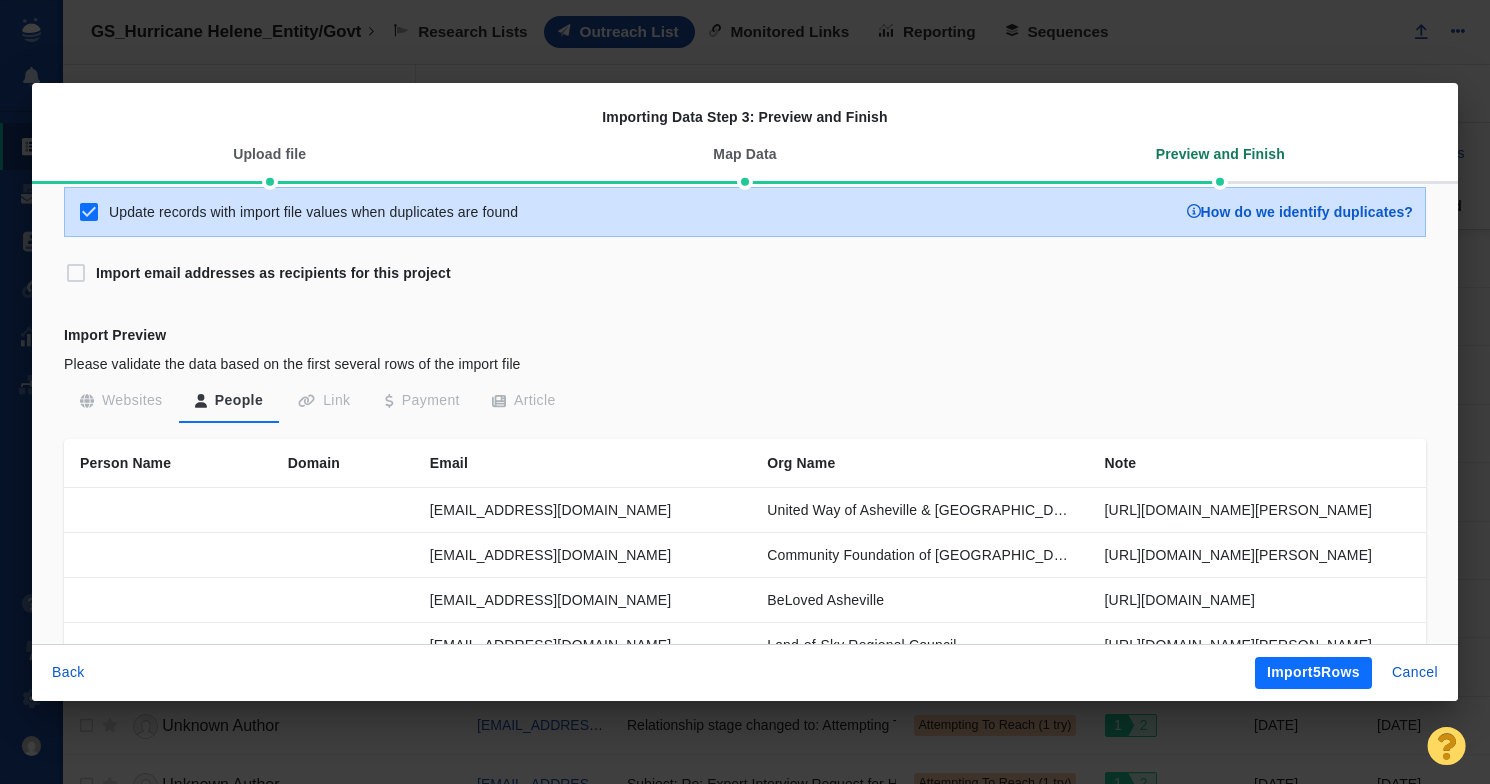 scroll, scrollTop: 158, scrollLeft: 0, axis: vertical 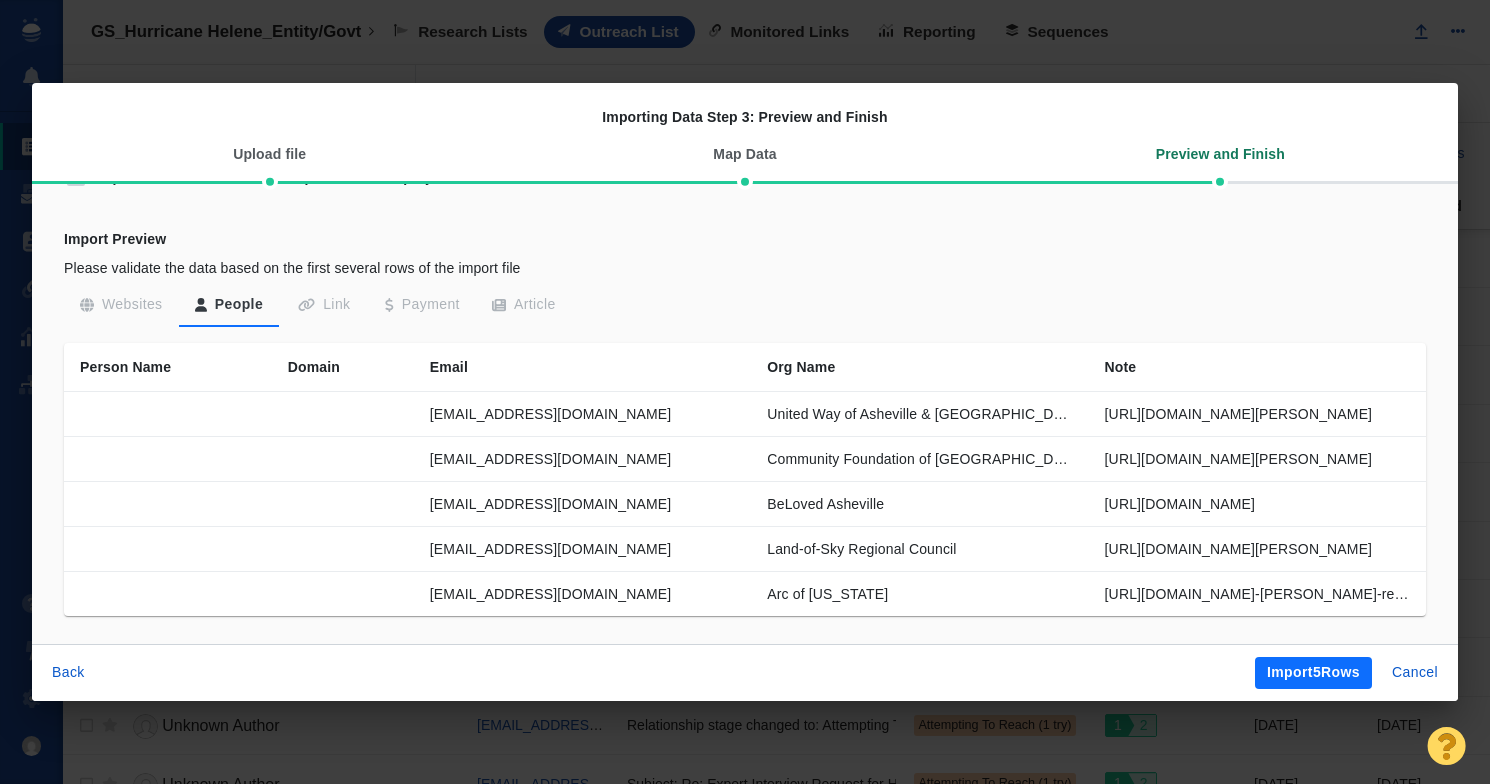 click on "Import  5  Rows" at bounding box center (1313, 673) 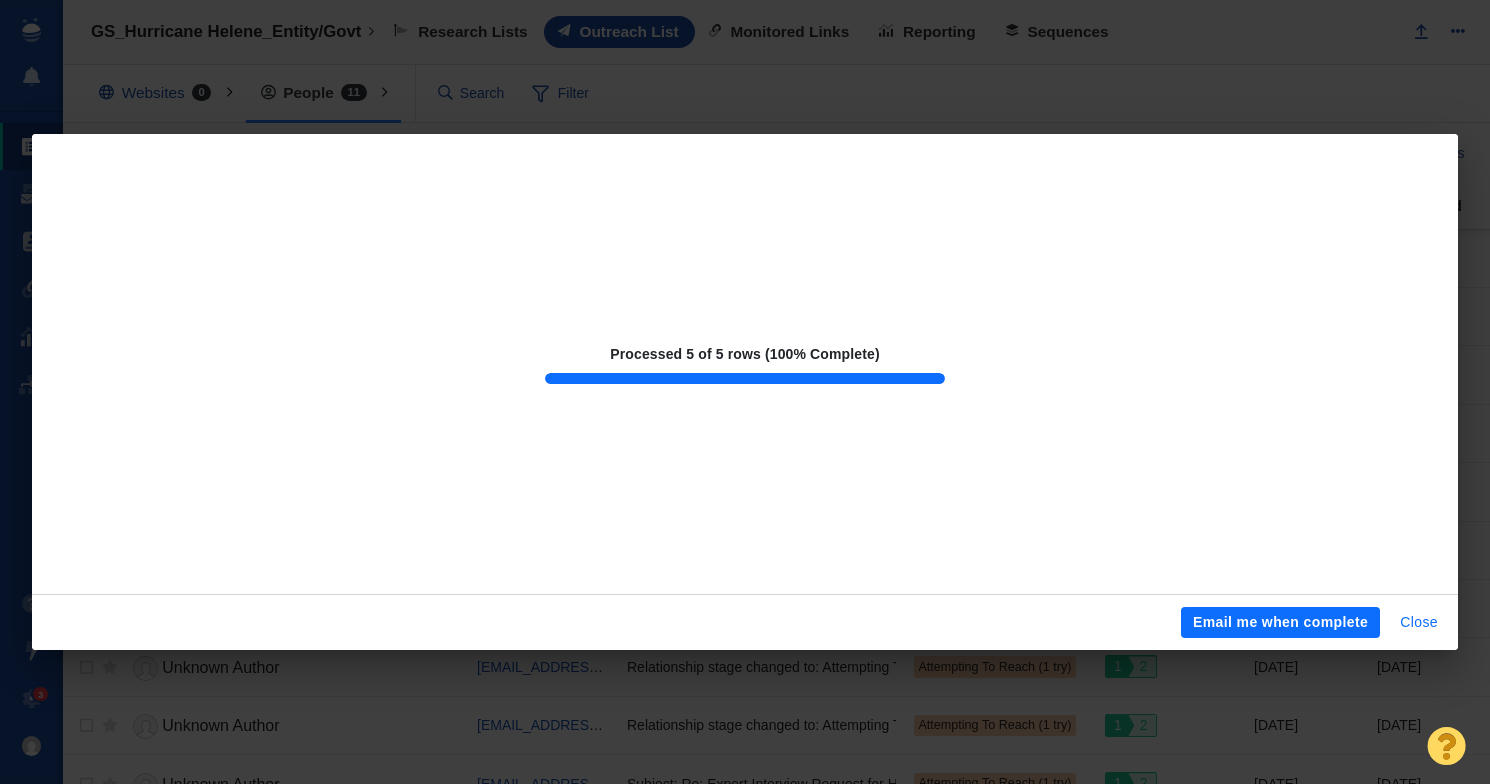 click on "Close" at bounding box center [1419, 623] 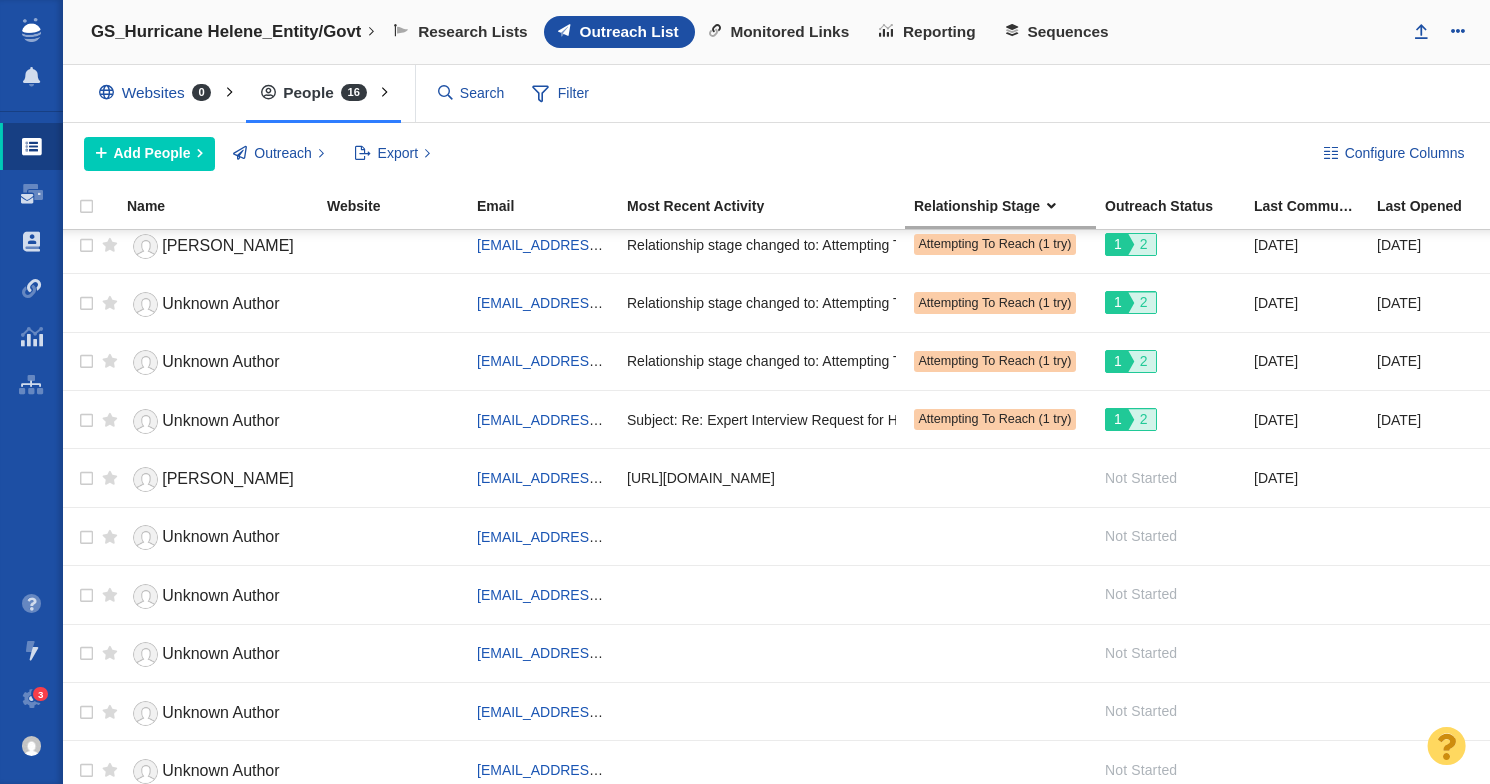 scroll, scrollTop: 368, scrollLeft: 0, axis: vertical 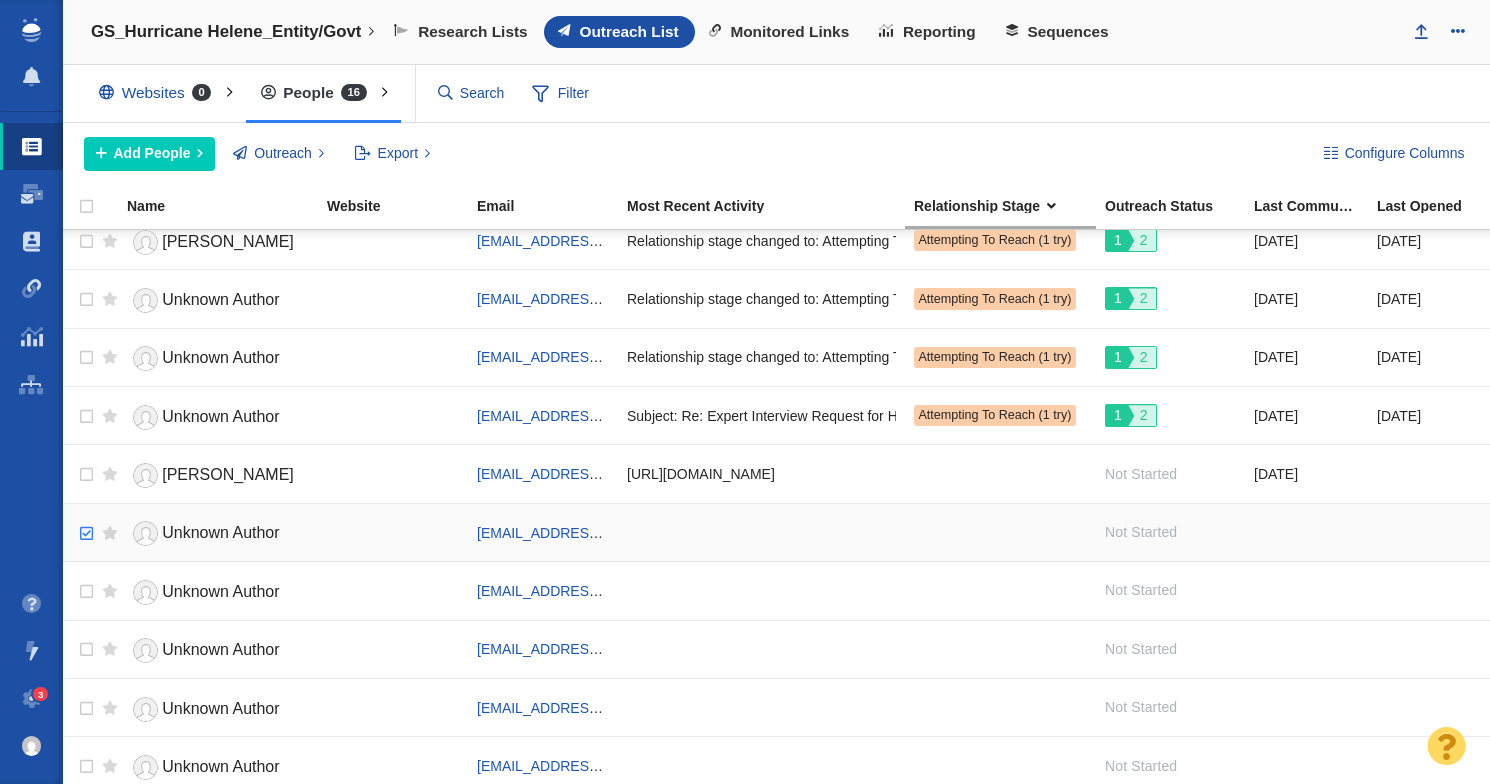 click at bounding box center (84, 534) 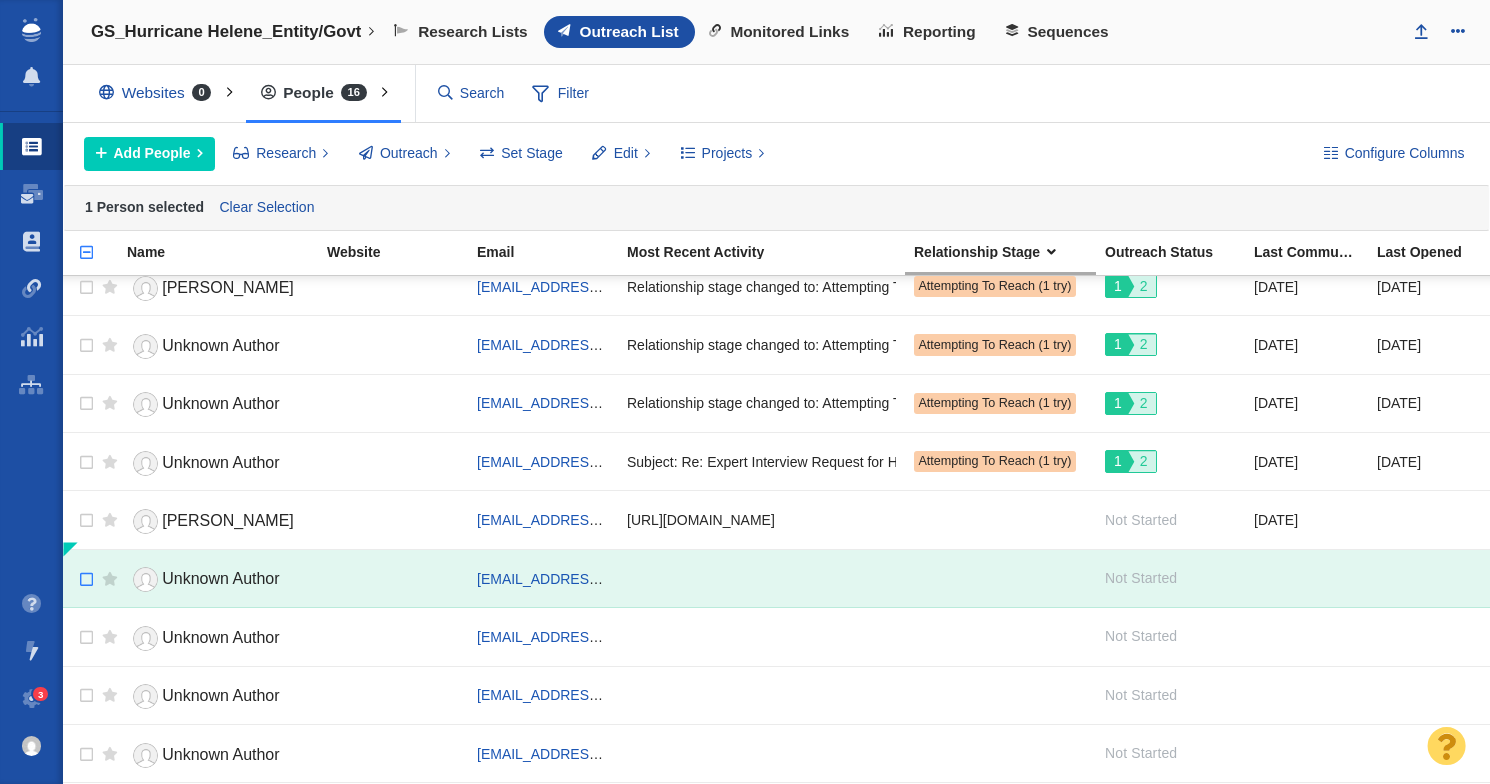 click at bounding box center [84, 580] 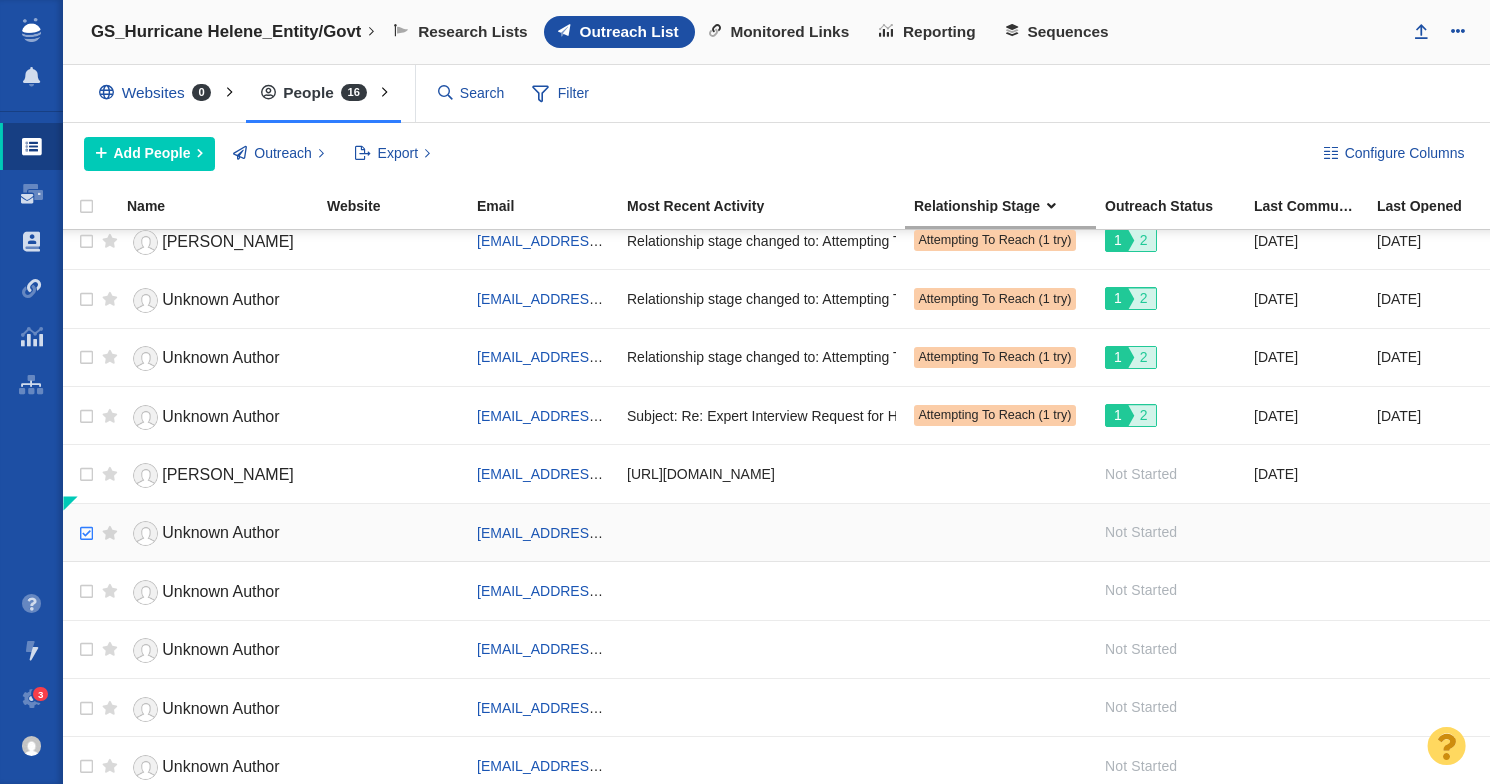 checkbox on "true" 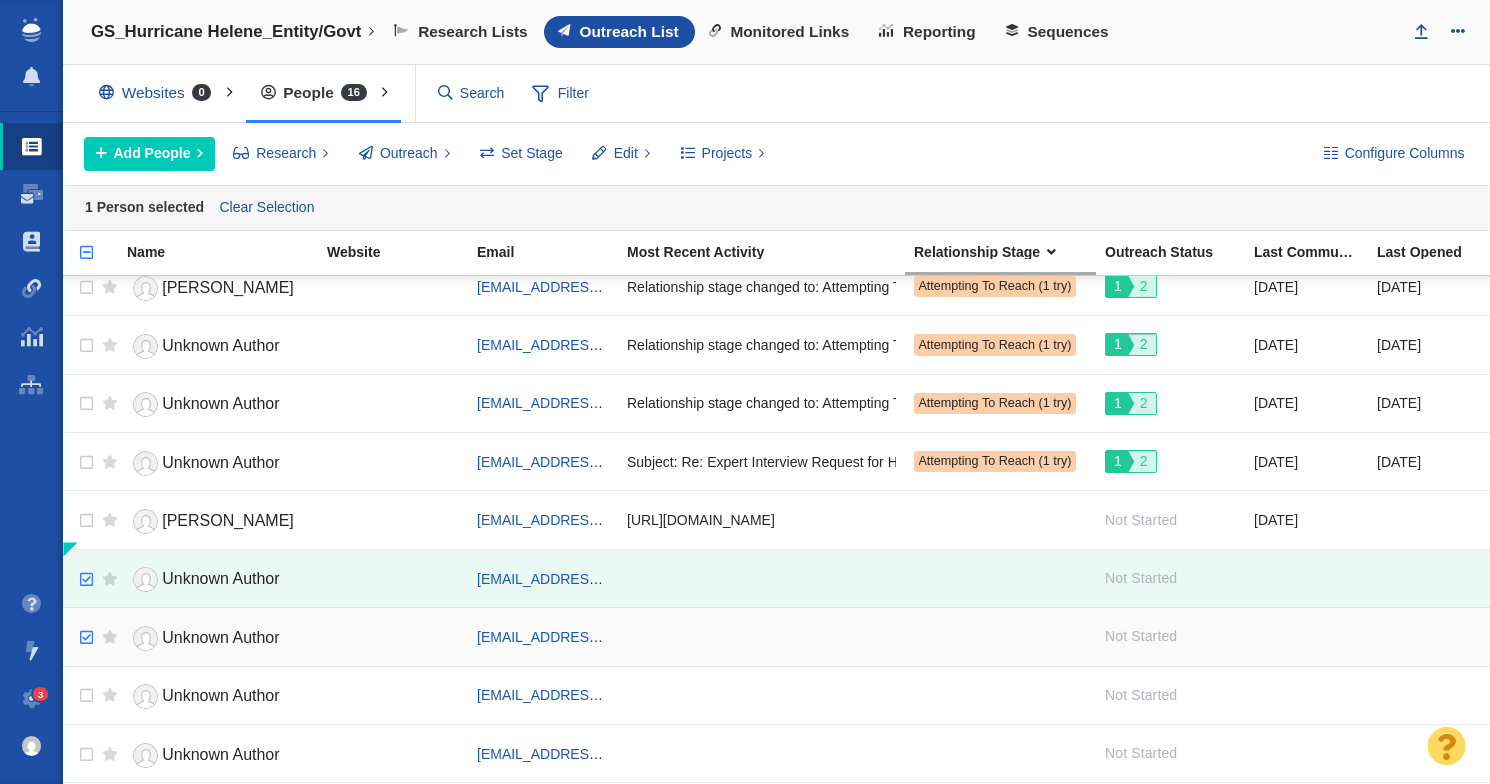 checkbox on "true" 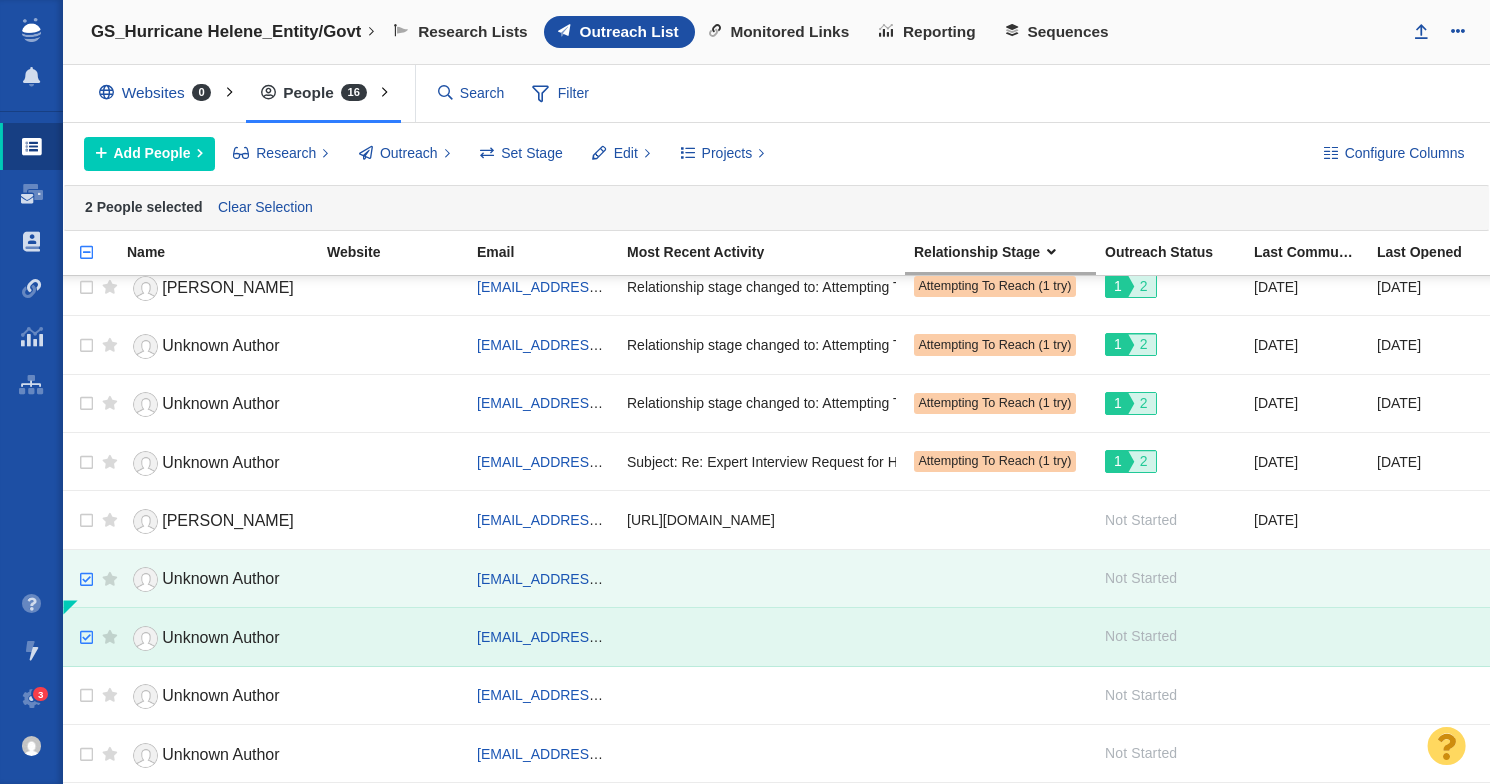 scroll, scrollTop: 413, scrollLeft: 0, axis: vertical 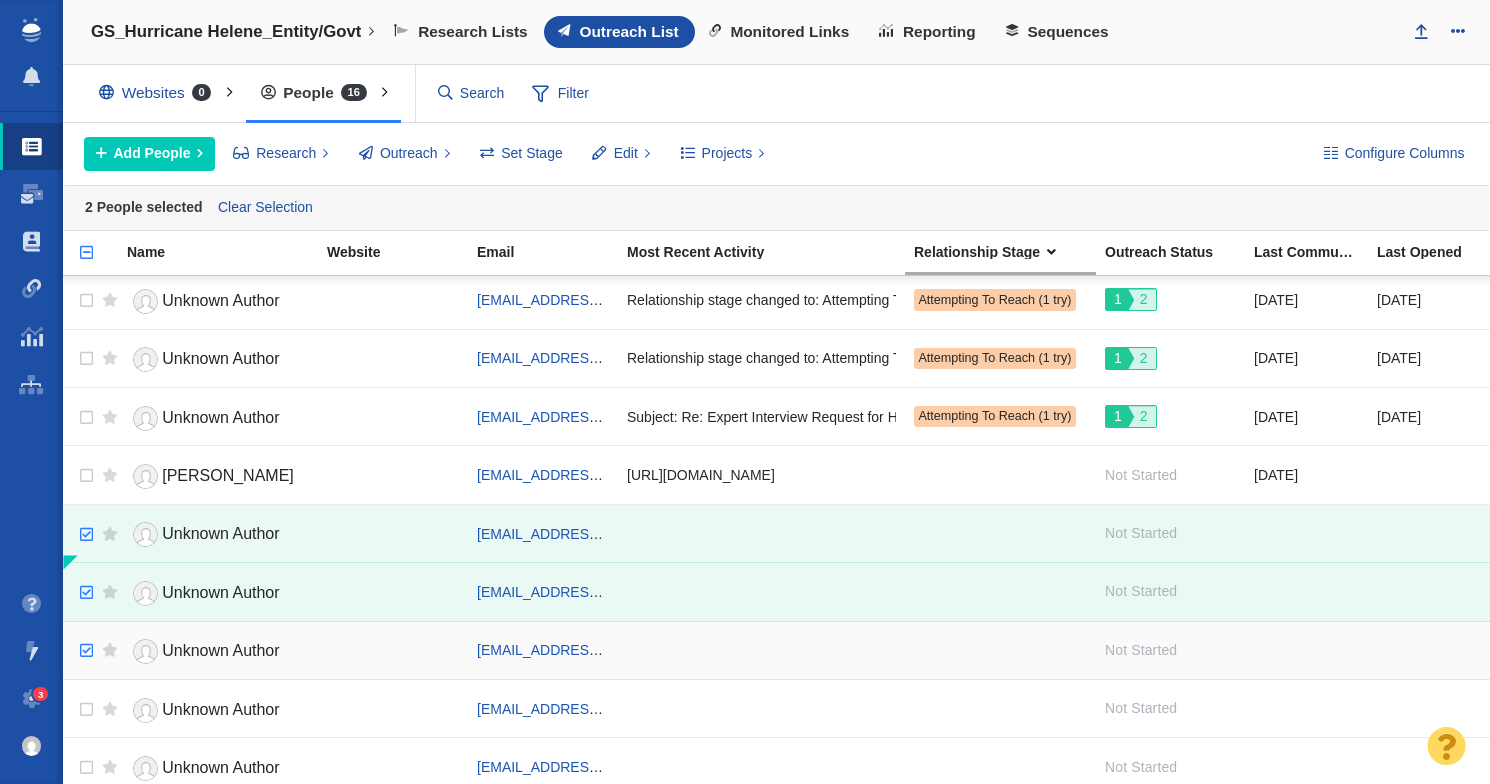 checkbox on "true" 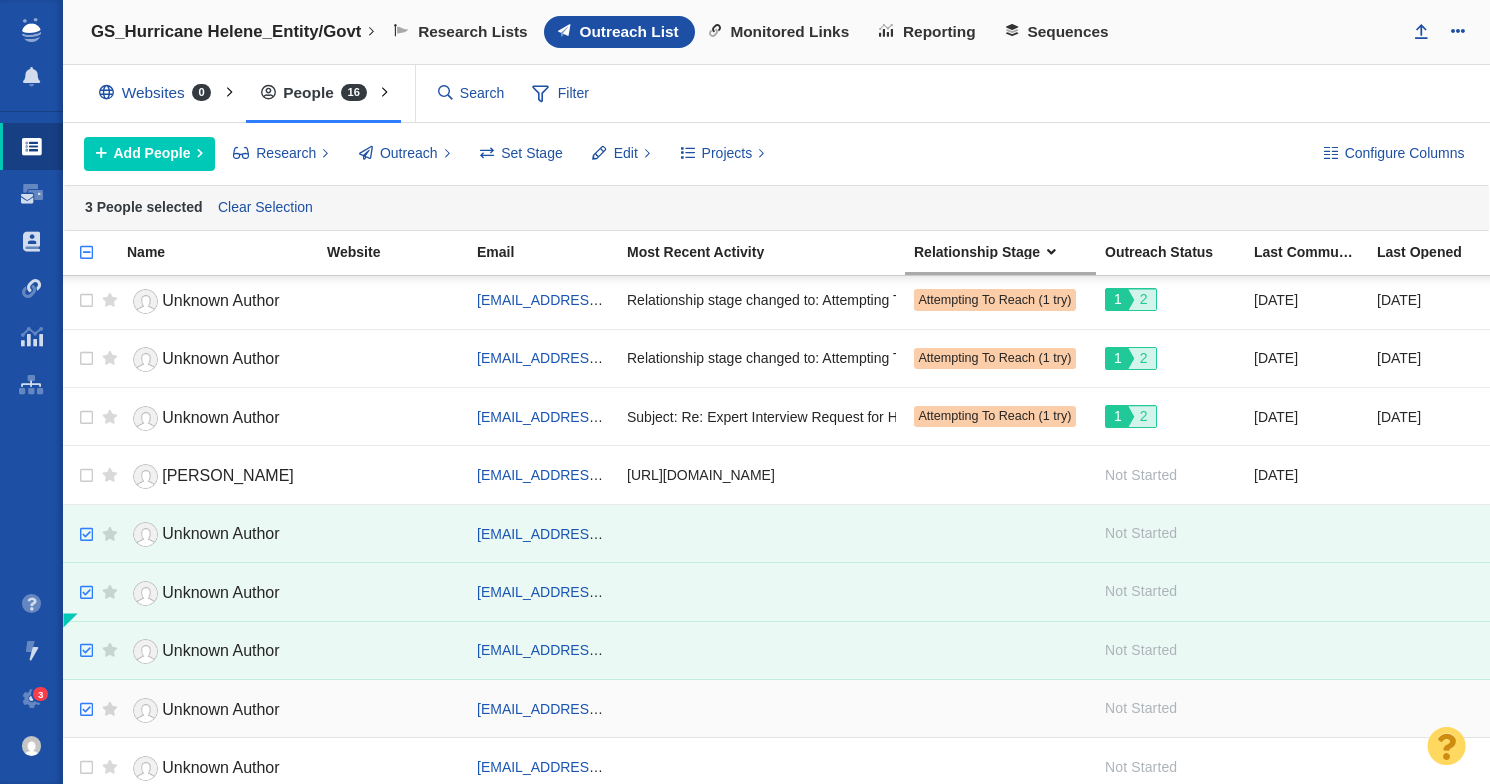 checkbox on "true" 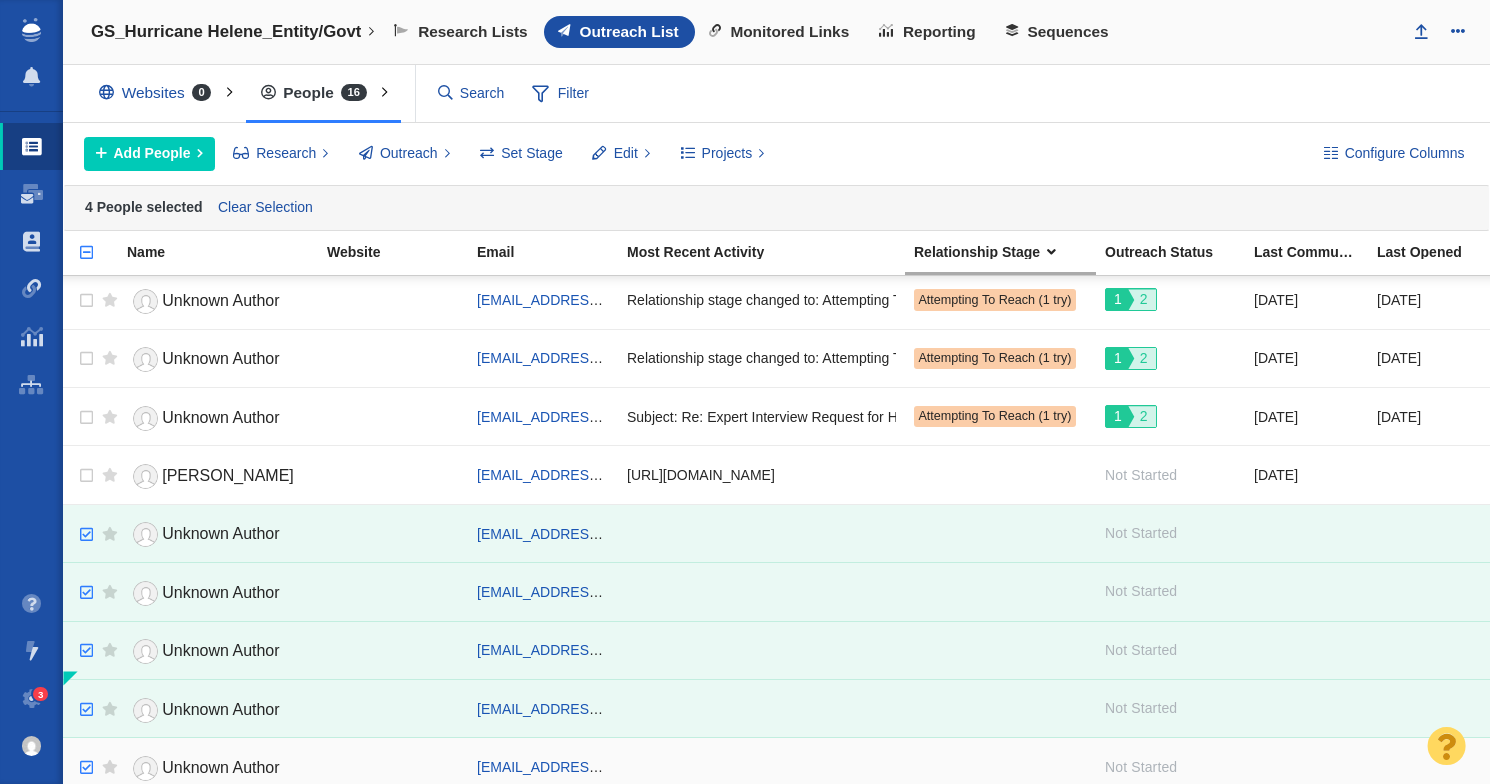 checkbox on "true" 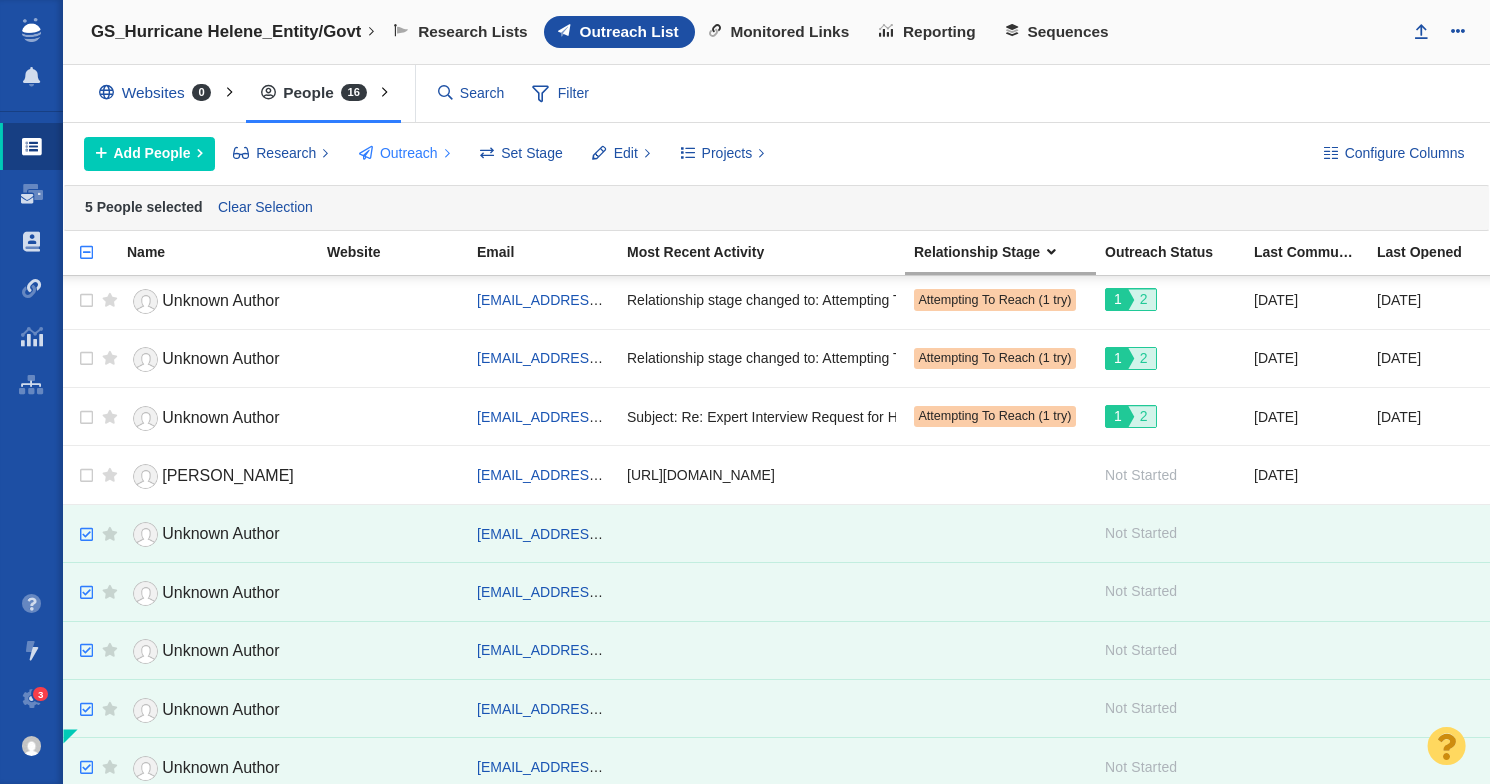 click on "Outreach" at bounding box center (409, 153) 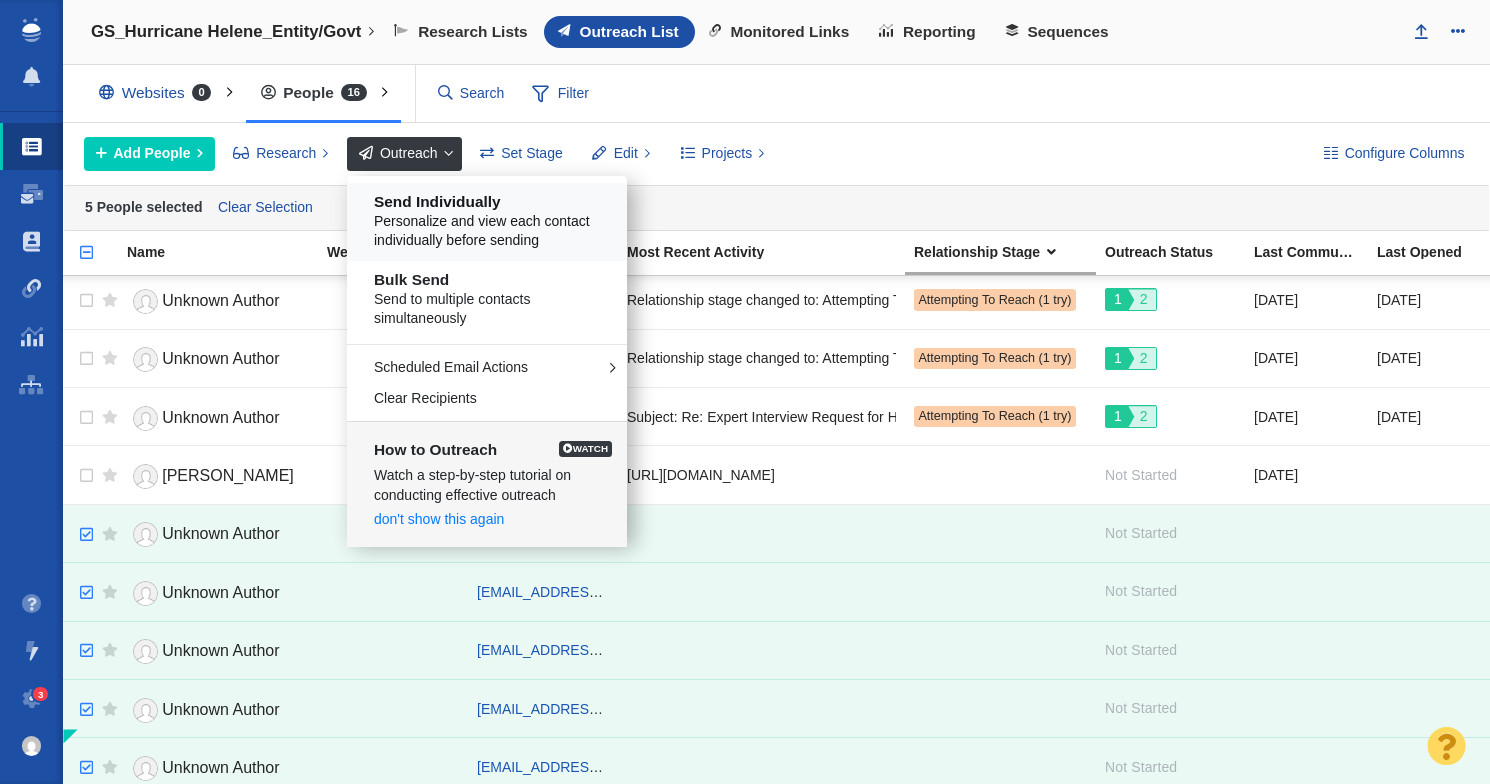 click on "Send Individually" at bounding box center (494, 202) 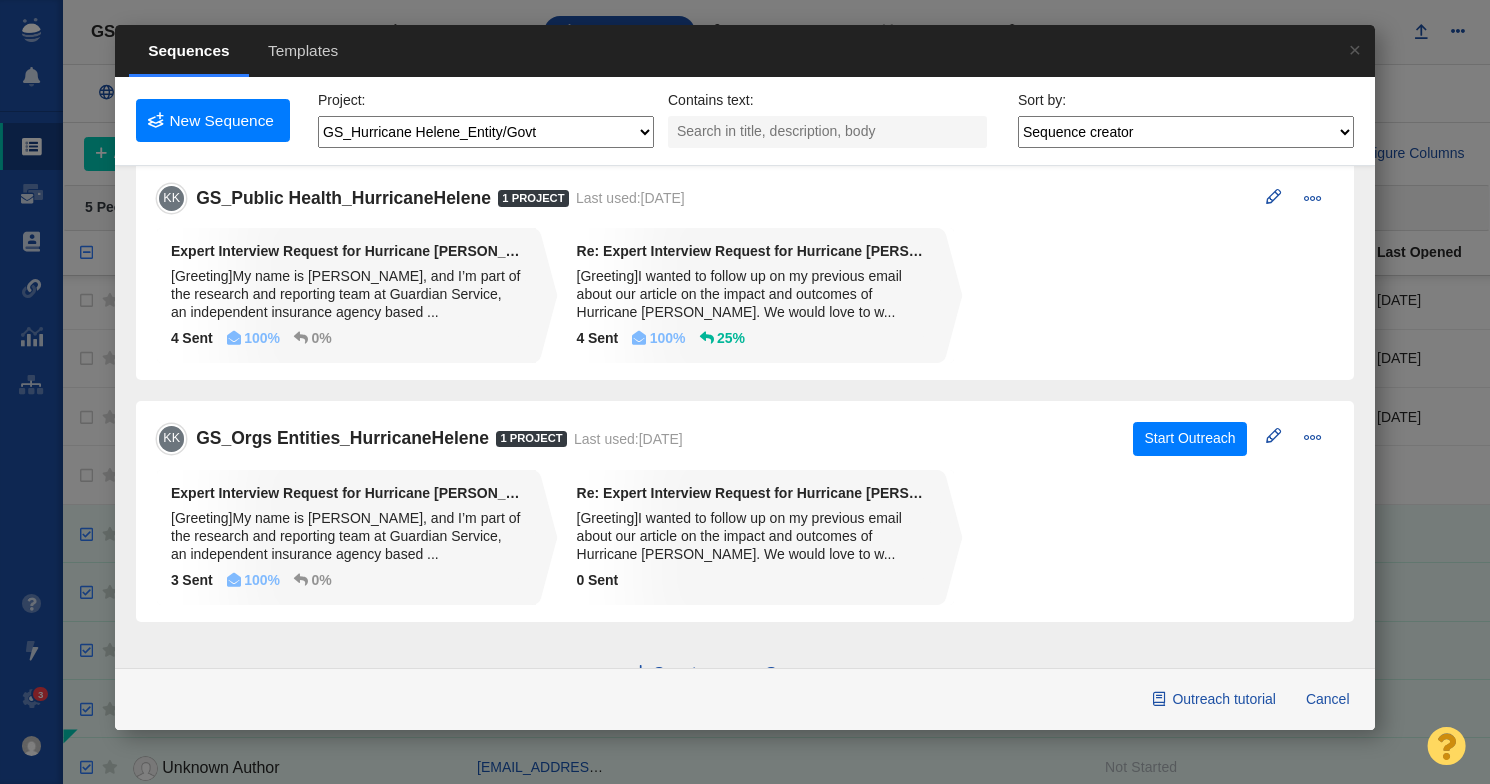 scroll, scrollTop: 560, scrollLeft: 0, axis: vertical 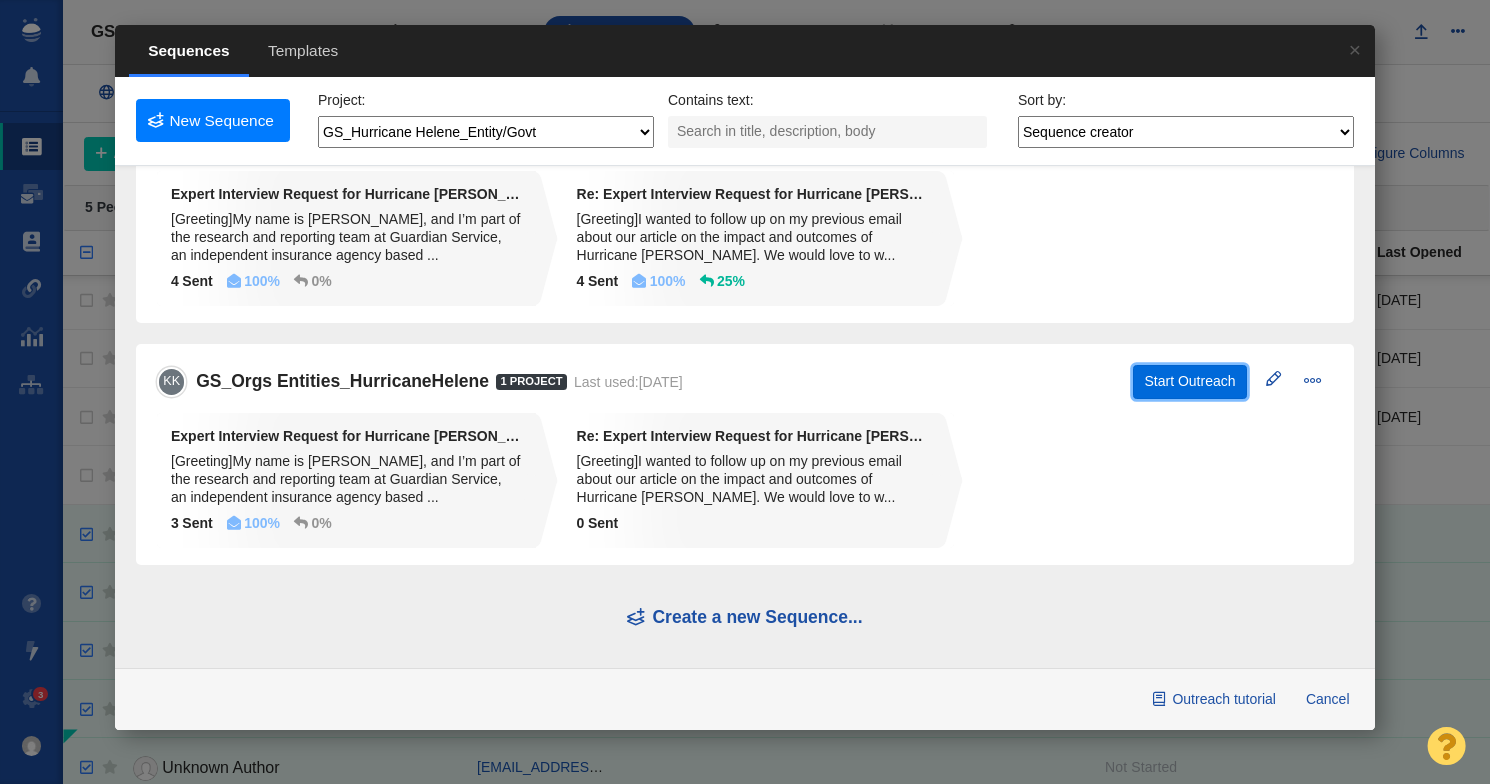 click on "Start Outreach" at bounding box center [1190, 382] 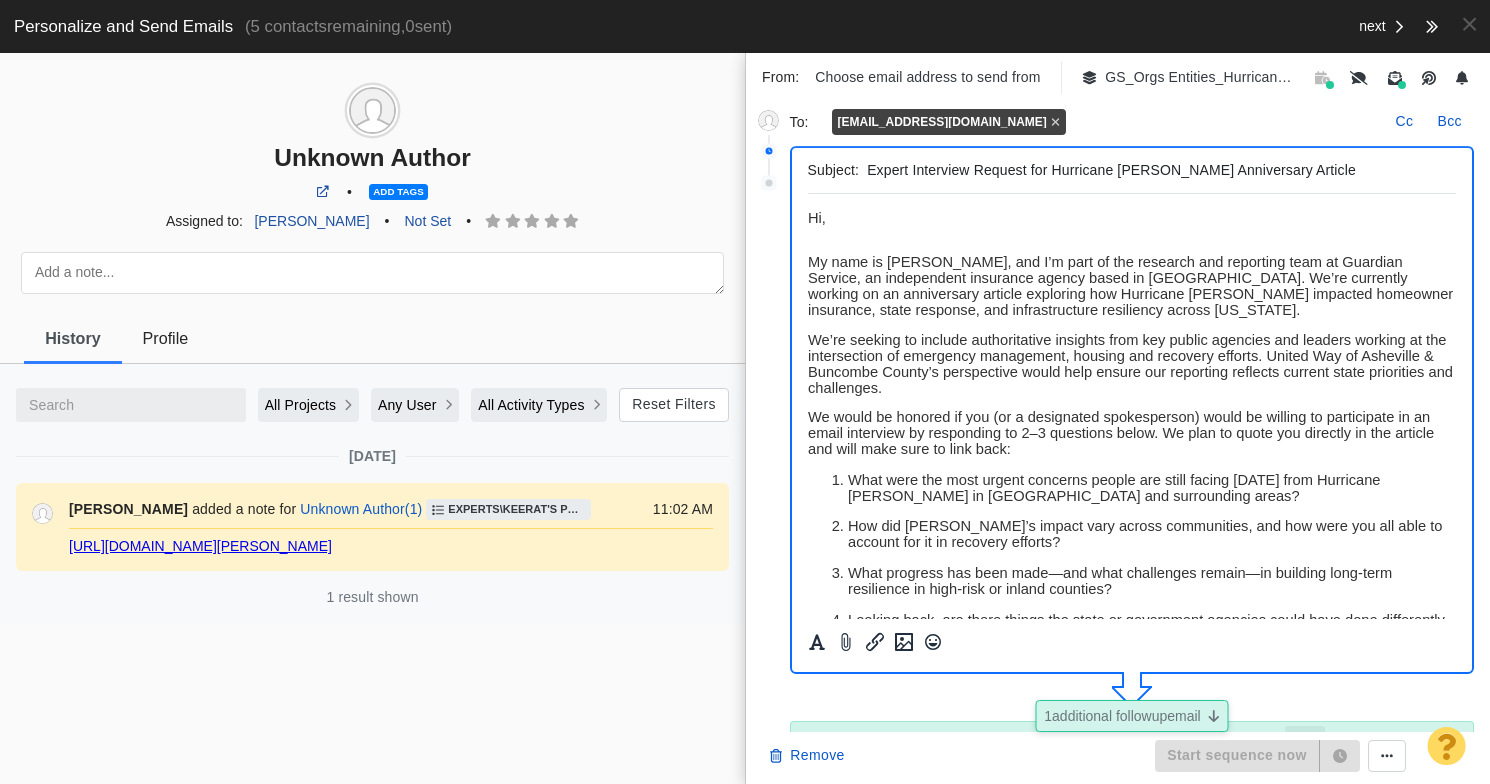 scroll, scrollTop: 0, scrollLeft: 0, axis: both 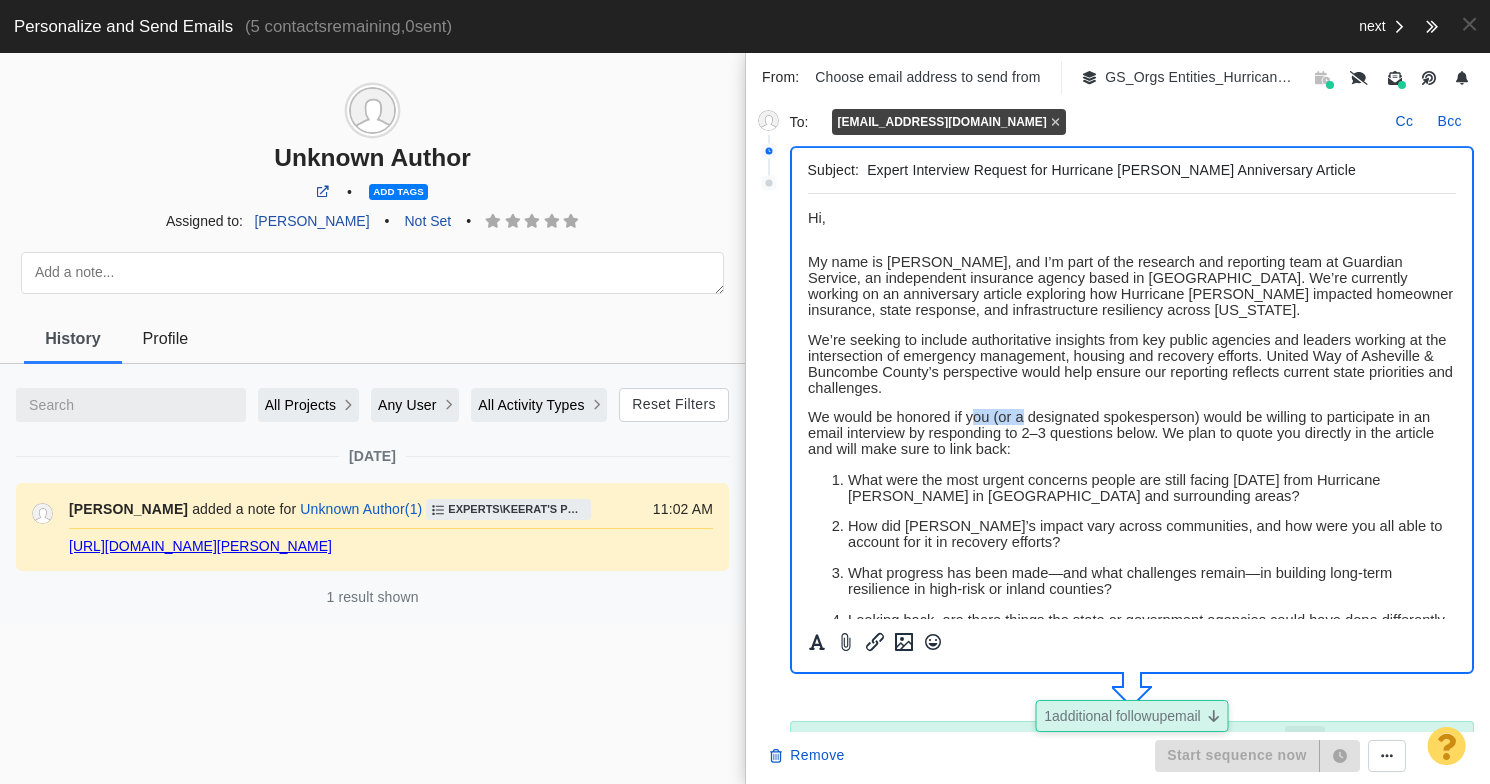 drag, startPoint x: 1024, startPoint y: 423, endPoint x: 968, endPoint y: 426, distance: 56.0803 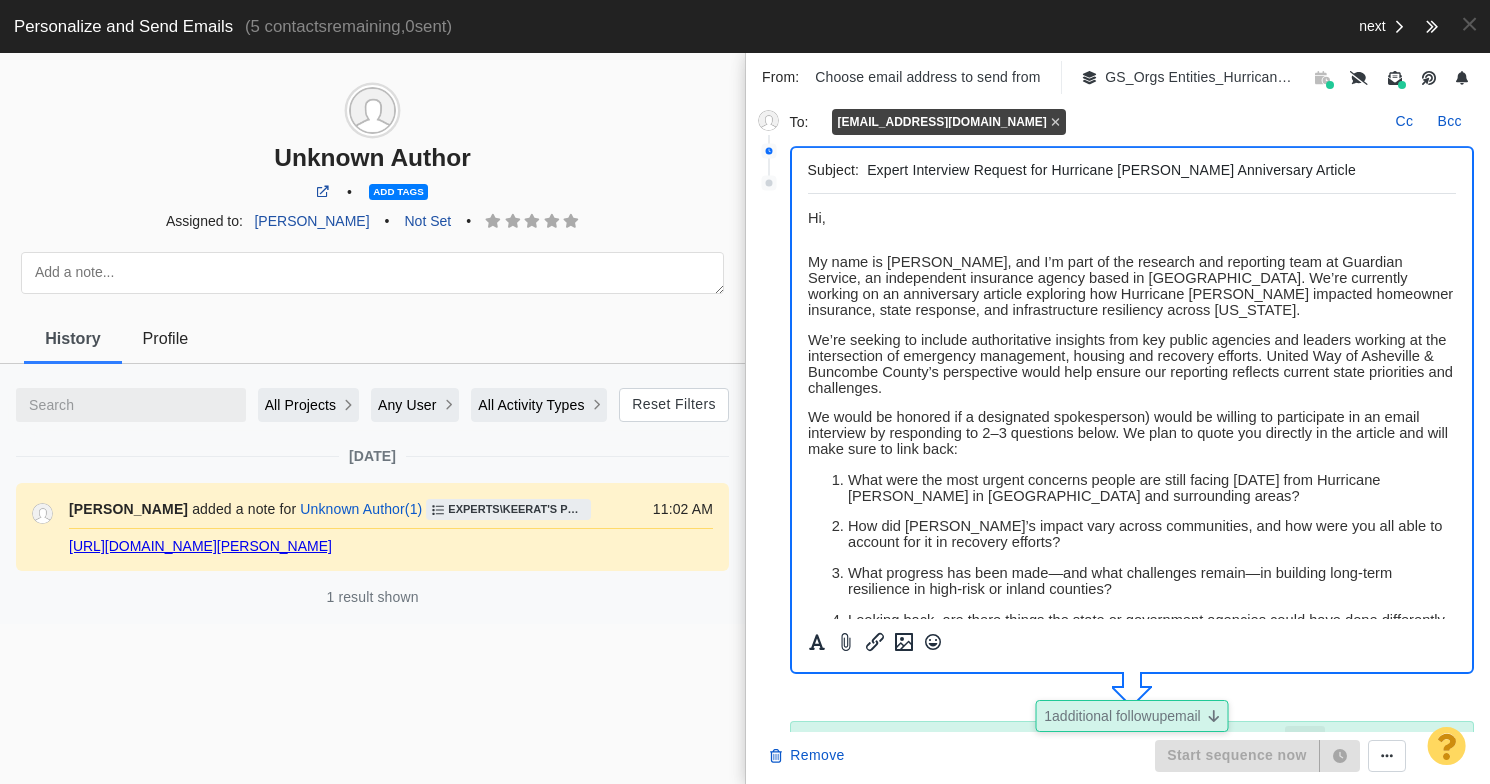 click on "We would be honored if a designated spokesperson) would be willing to participate in an email interview by responding to 2–3 questions below. We plan to quote you directly in the article and will make sure to link back:" at bounding box center [1127, 433] 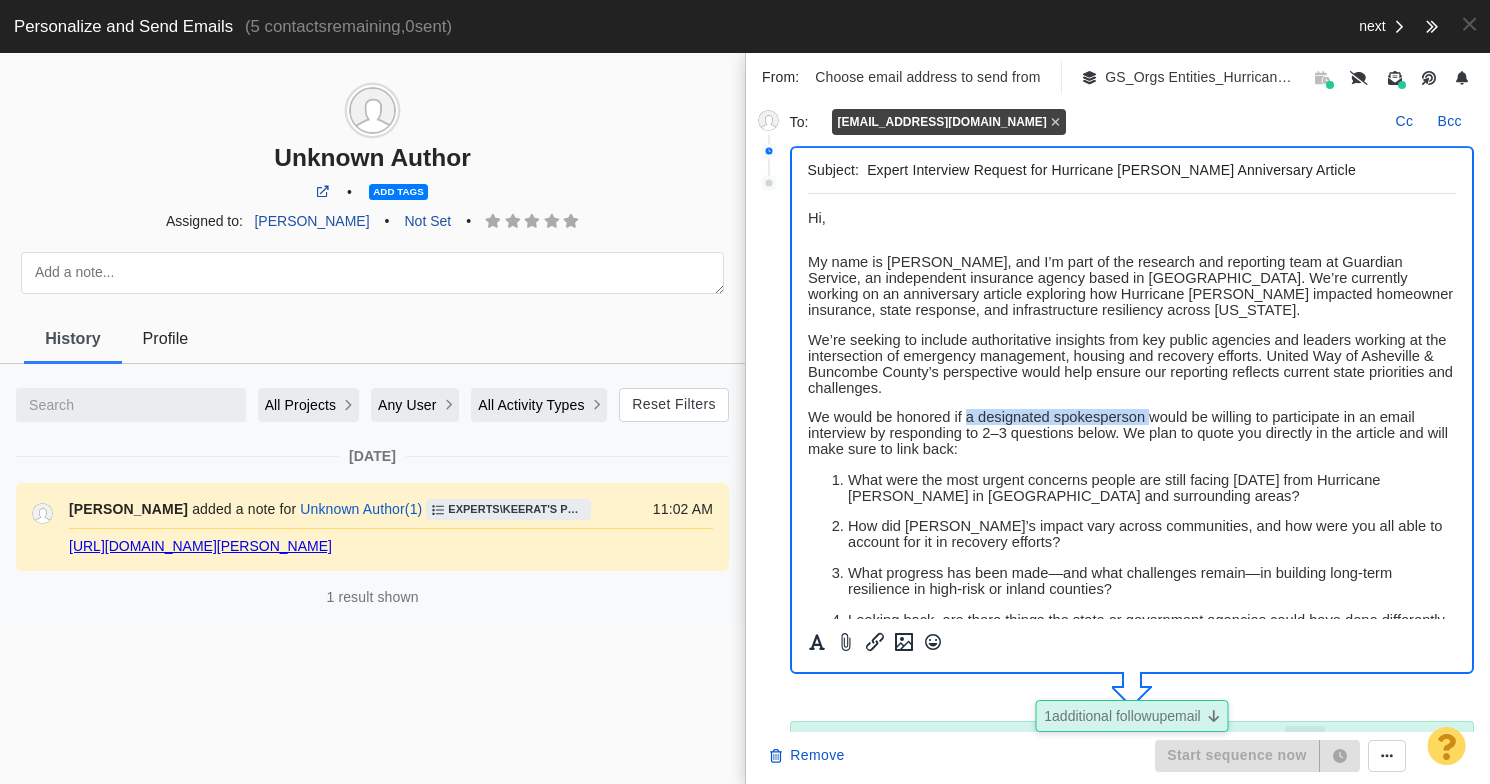 drag, startPoint x: 1150, startPoint y: 433, endPoint x: 966, endPoint y: 434, distance: 184.00272 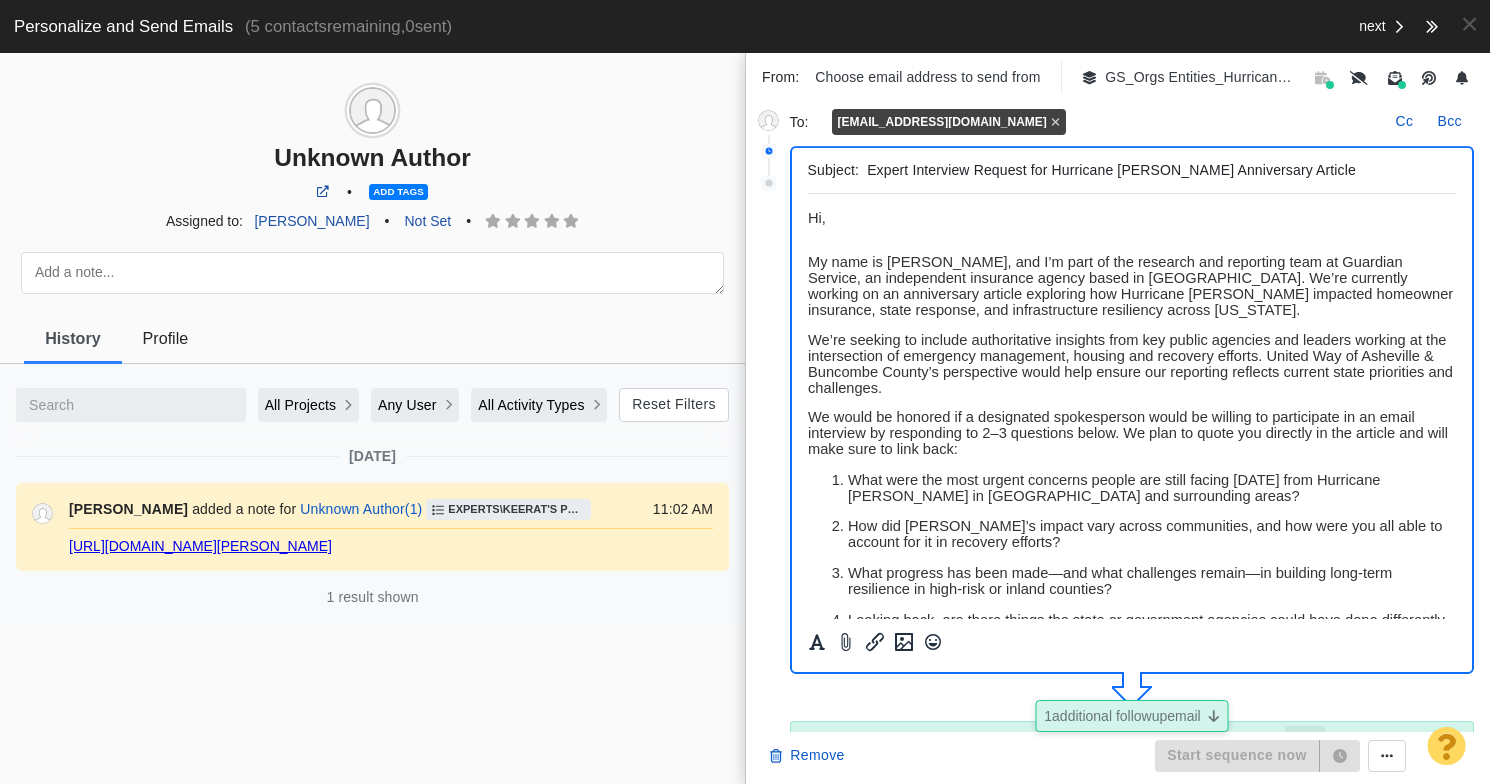 click on "What were the most urgent concerns people are still facing today from Hurricane Helene in Asheville and surrounding areas?" at bounding box center [1113, 488] 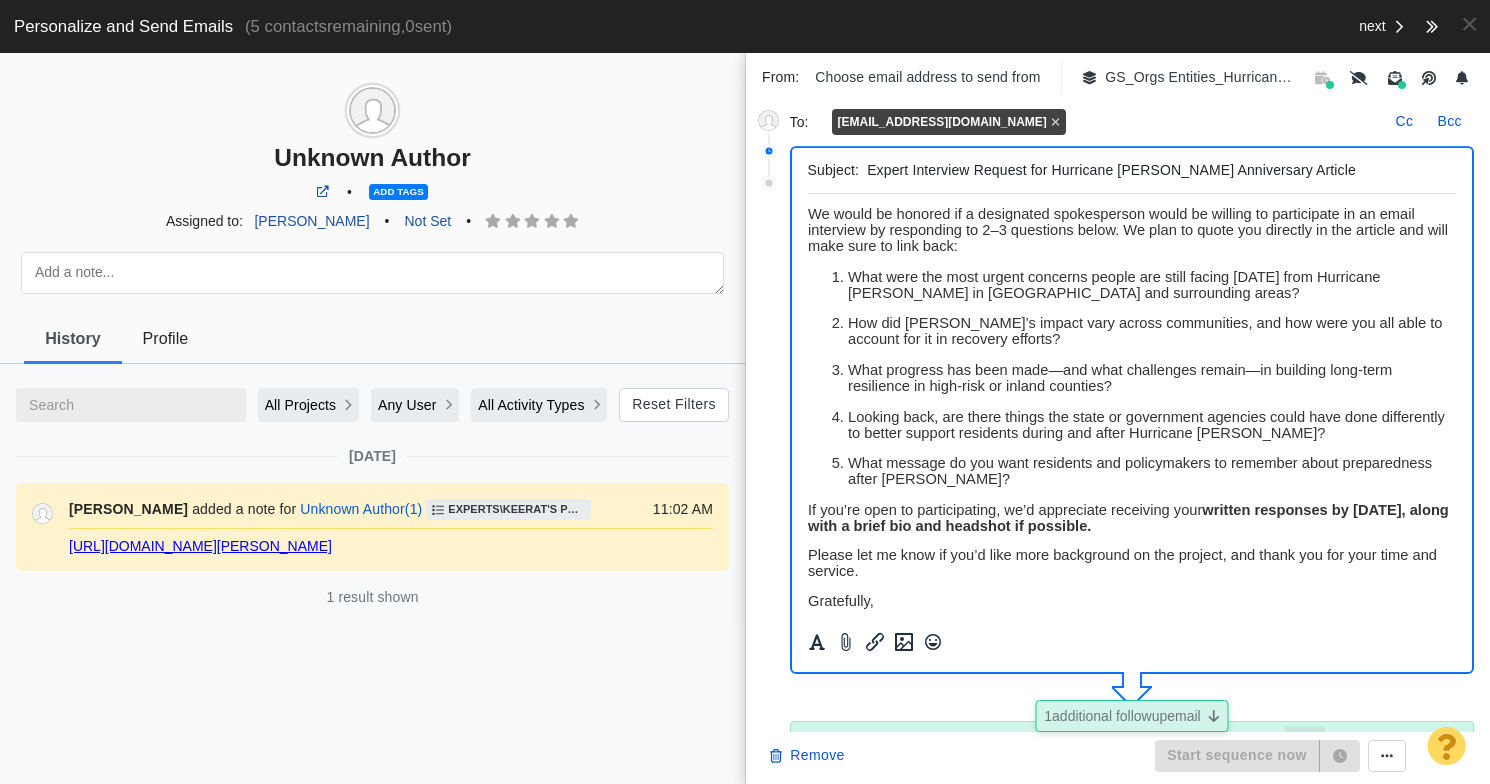 scroll, scrollTop: 271, scrollLeft: 0, axis: vertical 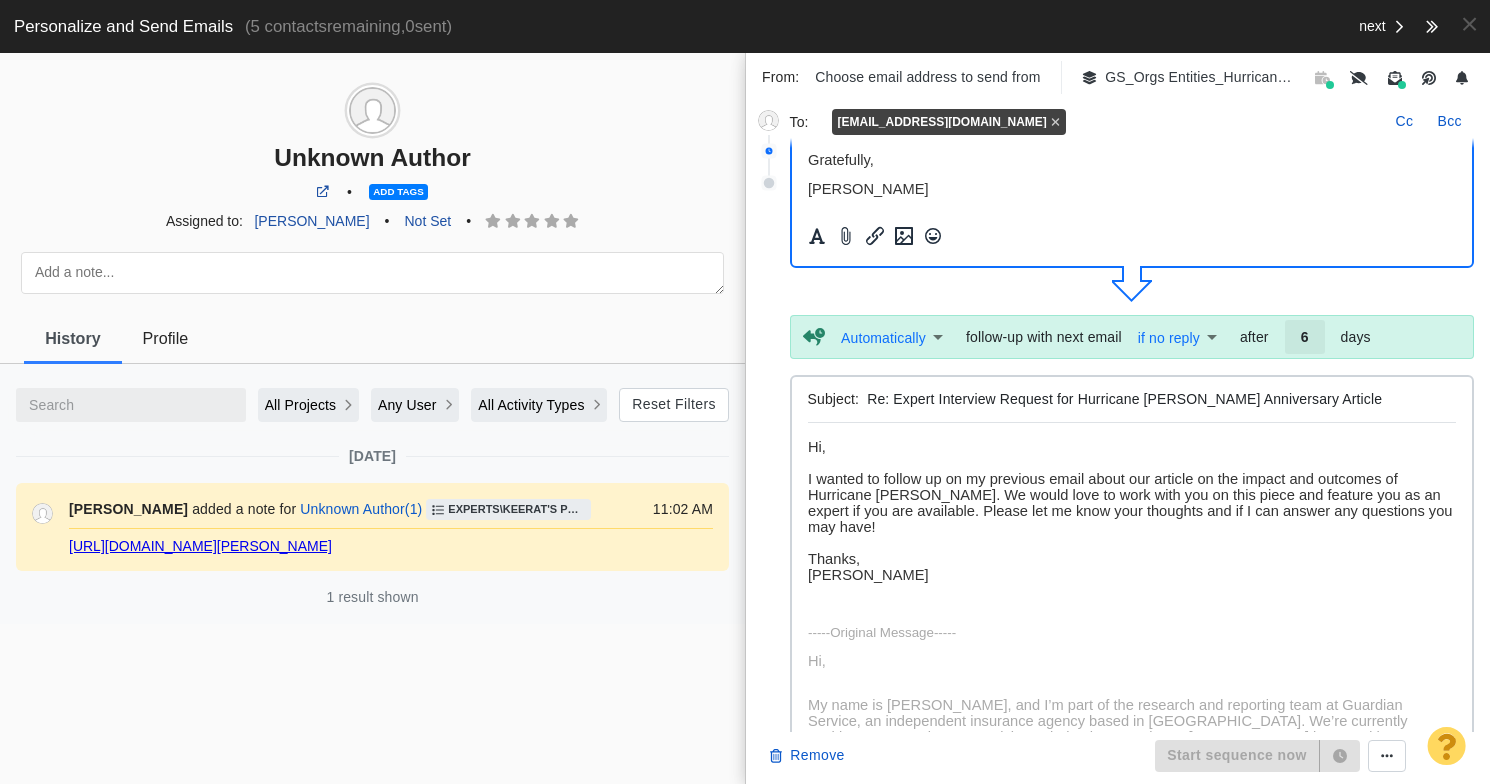 click on "Hi, I wanted to follow up on my previous email about our article on the impact and outcomes of Hurricane Helene. We would love to work with you on this piece and feature you as an expert if you are available. Please let me know your thoughts and if I can answer any questions you may have! Thanks,  Keerat" at bounding box center (1131, 511) 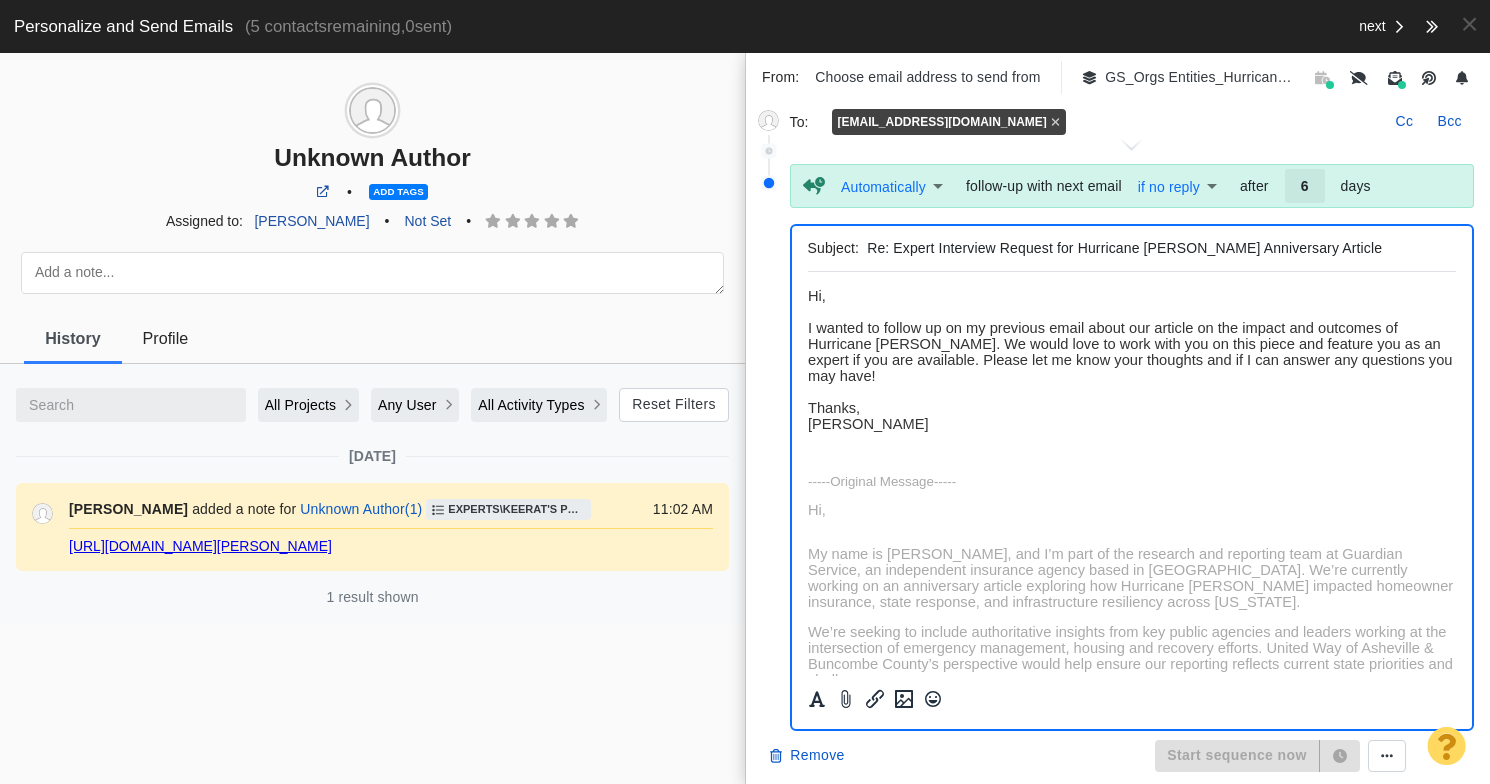 scroll, scrollTop: 567, scrollLeft: 0, axis: vertical 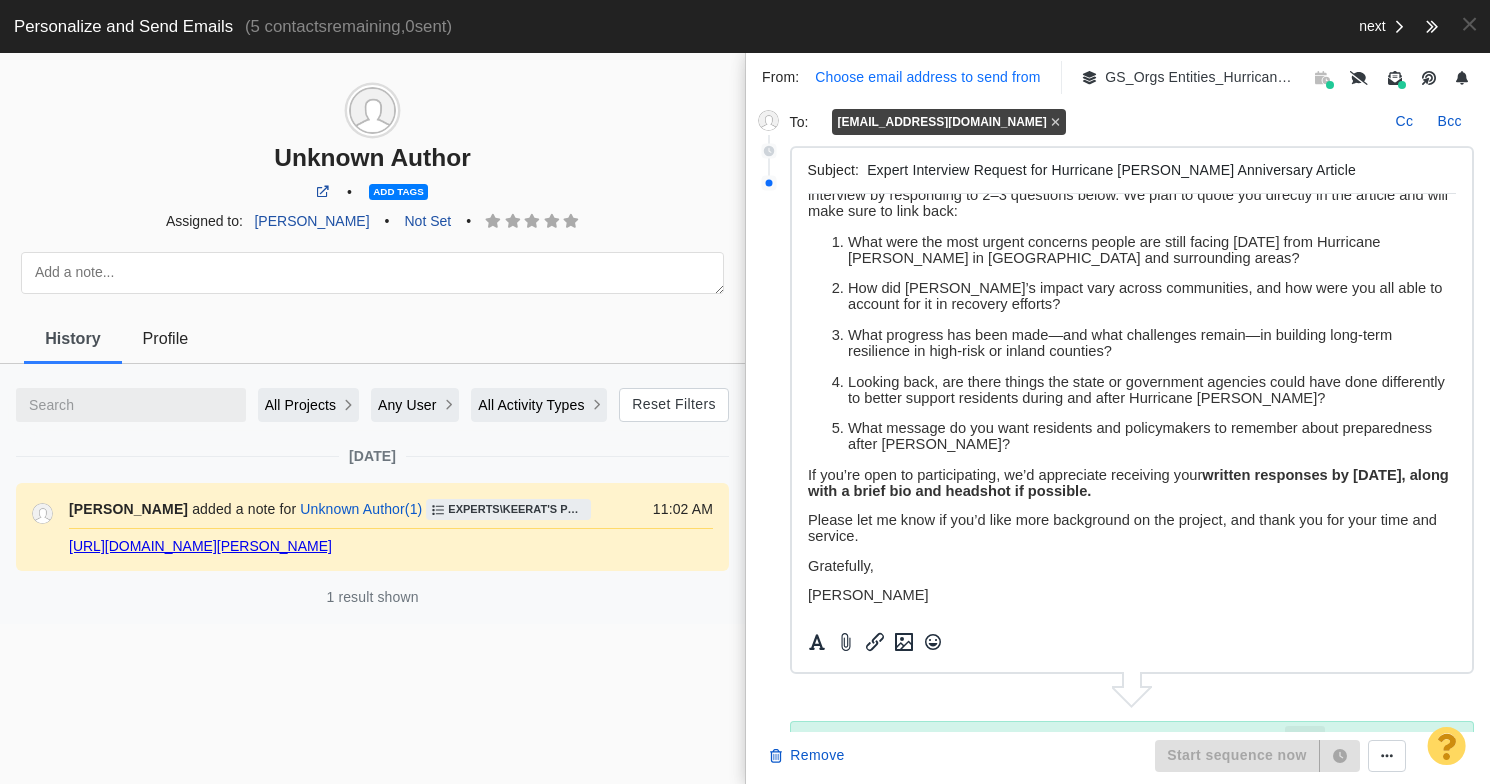 click on "Choose email address to send from" at bounding box center [927, 77] 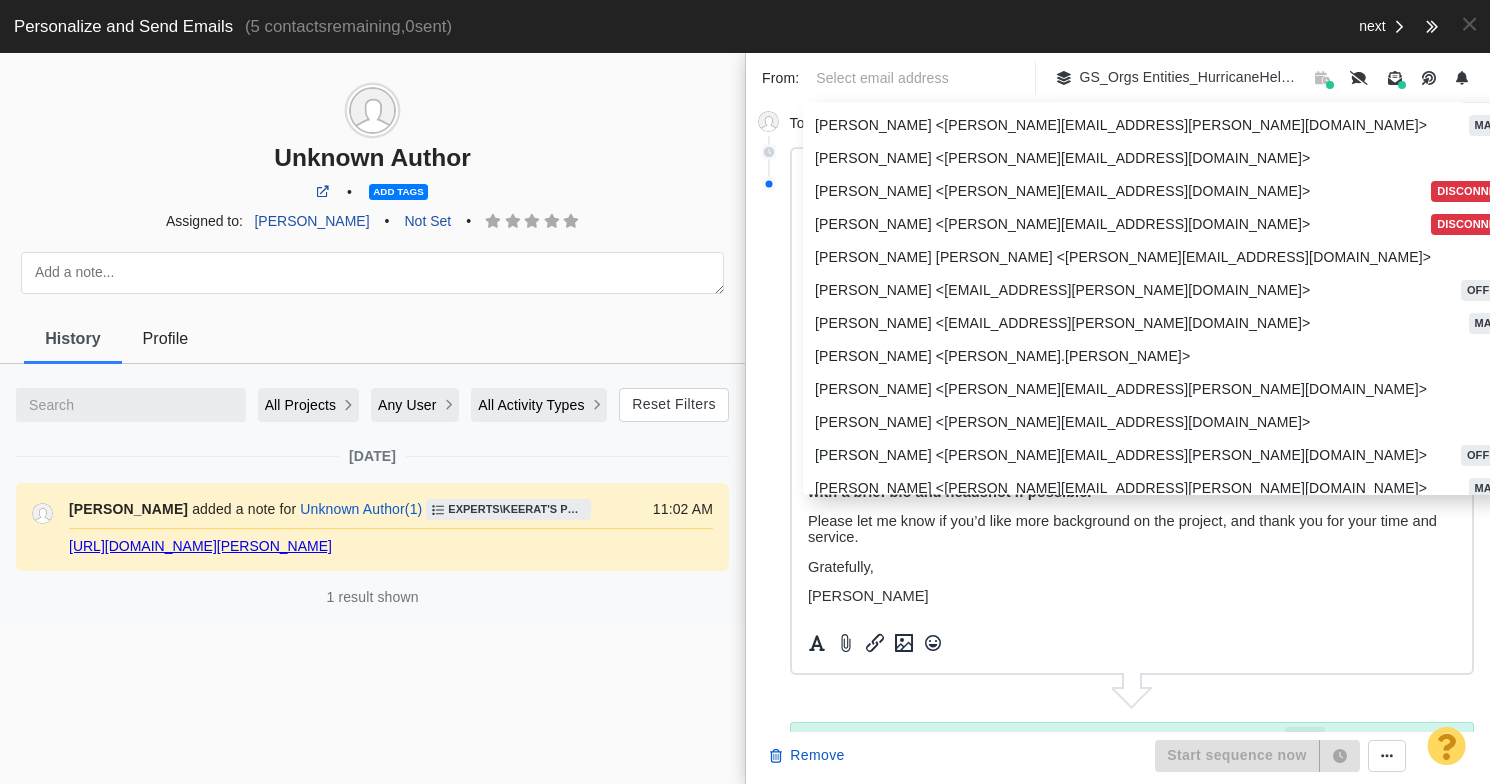 scroll, scrollTop: 118, scrollLeft: 0, axis: vertical 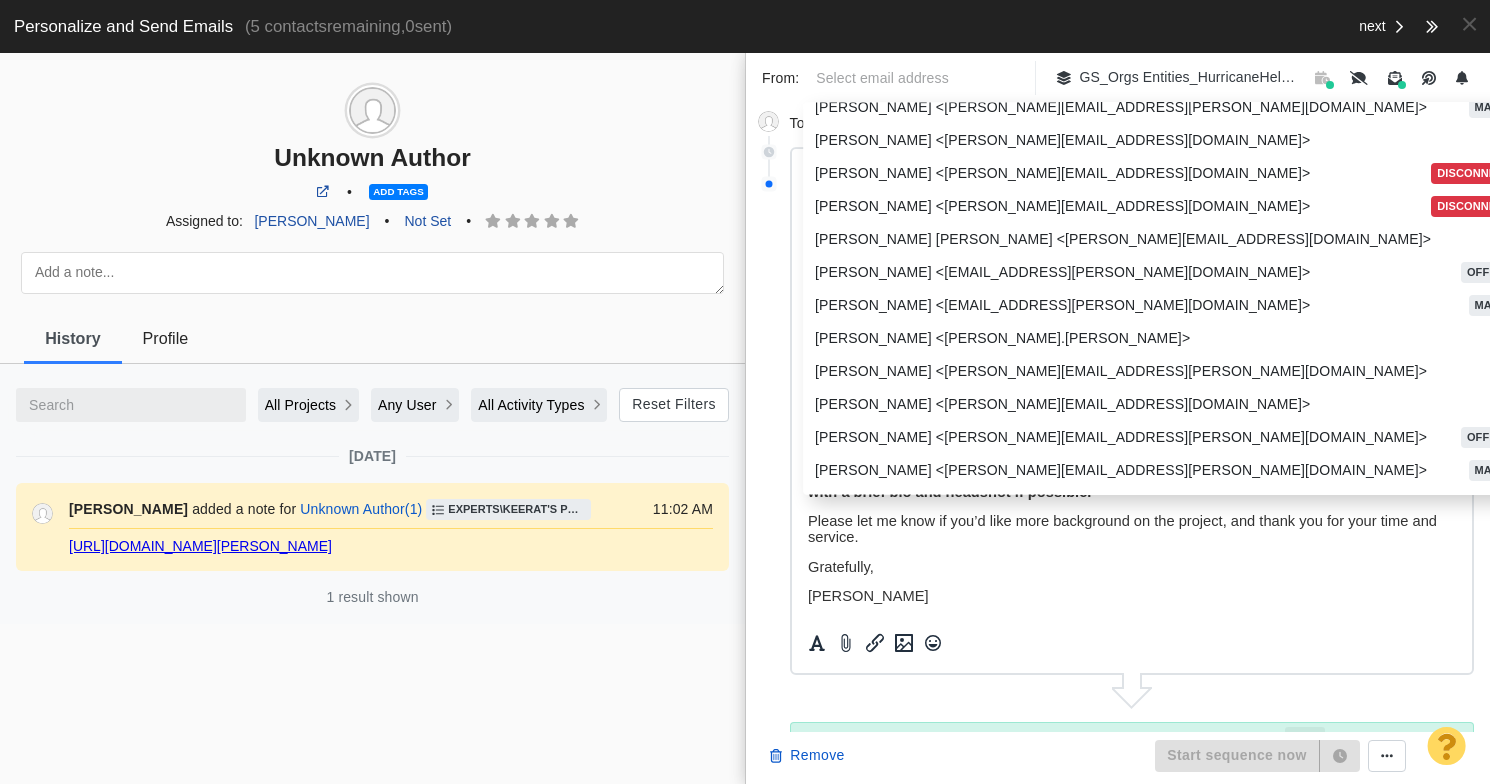 click on "Keerat Kaur <keerat.kaur@guardianservice.com>" at bounding box center (1172, 372) 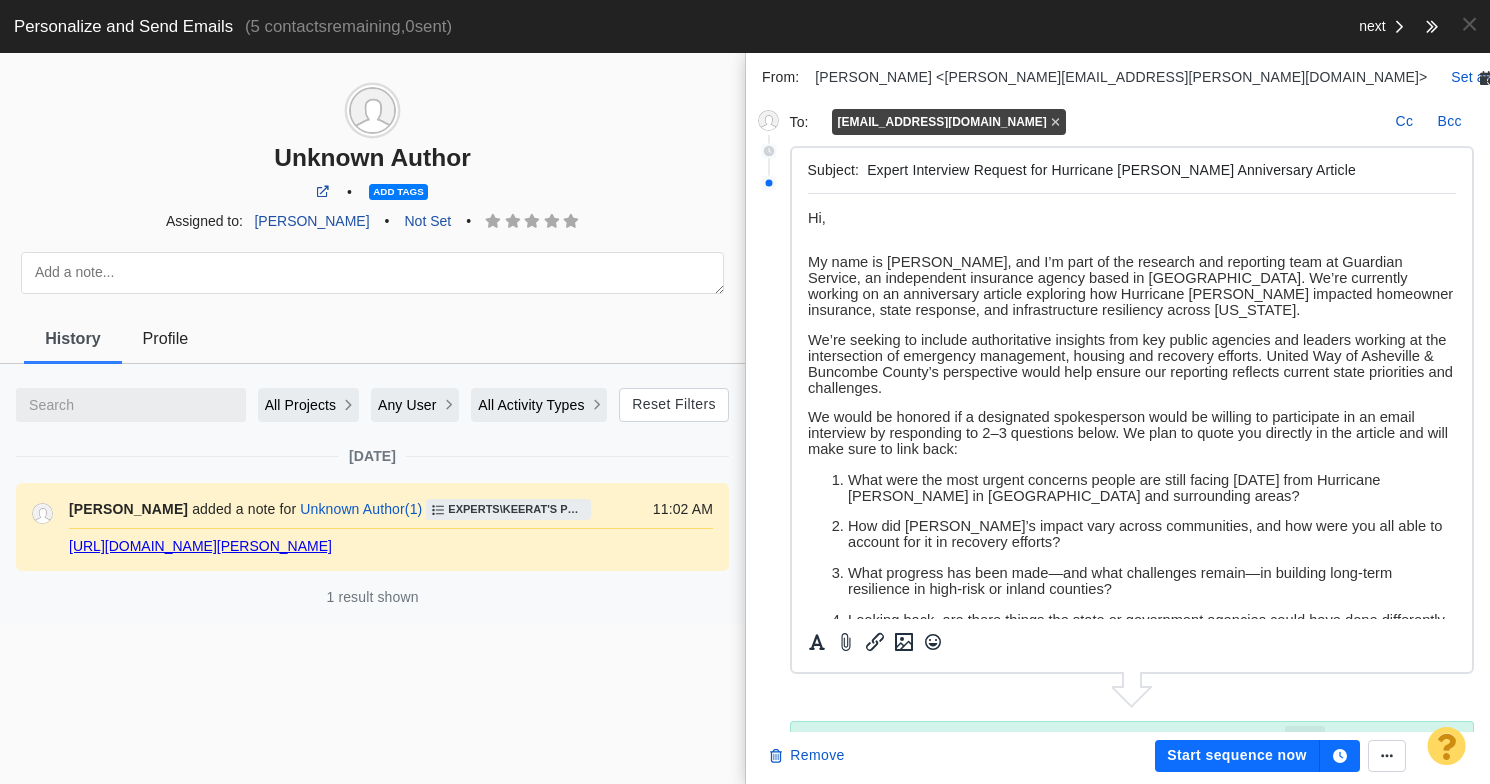 scroll, scrollTop: 0, scrollLeft: 0, axis: both 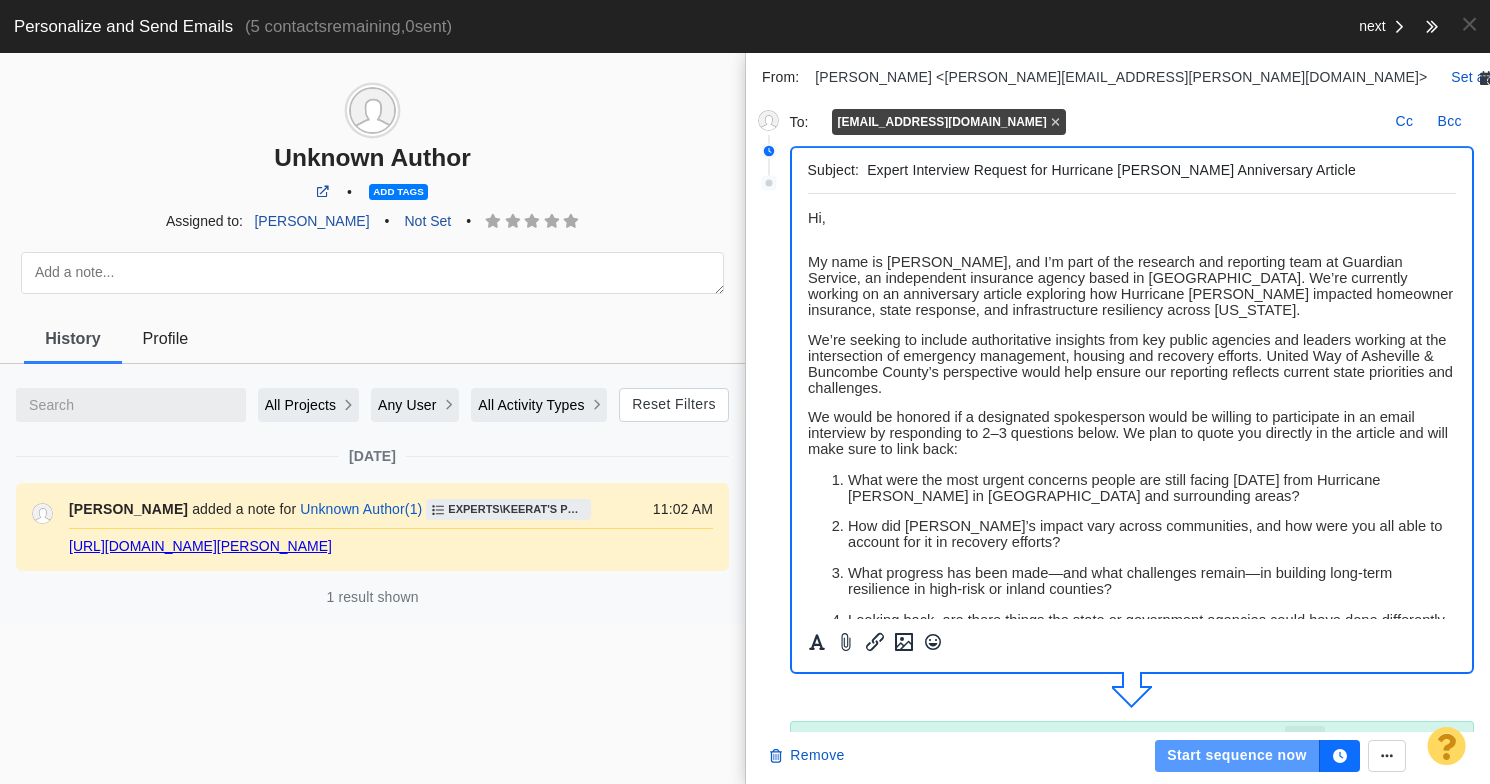 click on "Start sequence now" at bounding box center (1237, 756) 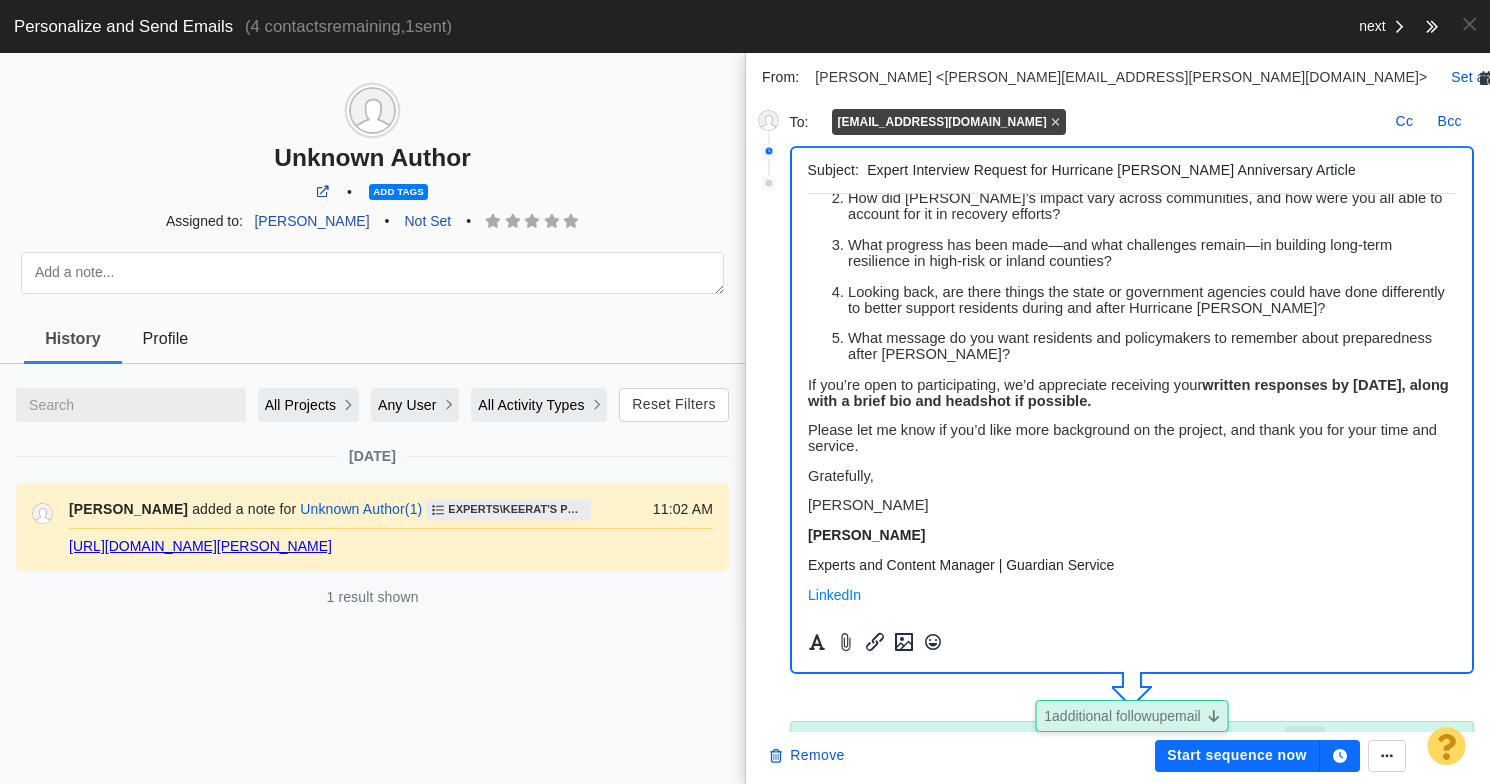 scroll, scrollTop: 0, scrollLeft: 0, axis: both 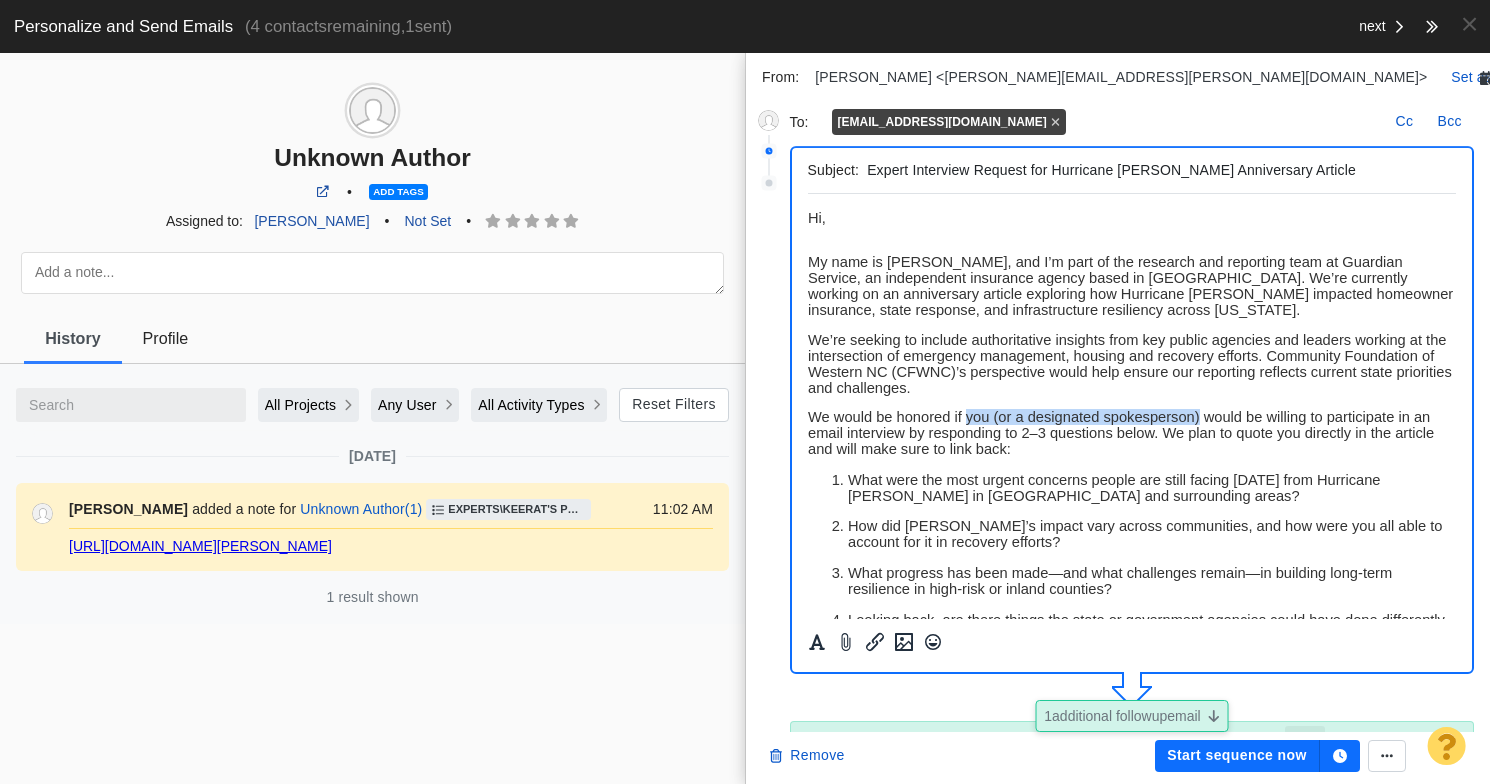 drag, startPoint x: 1200, startPoint y: 431, endPoint x: 967, endPoint y: 422, distance: 233.17375 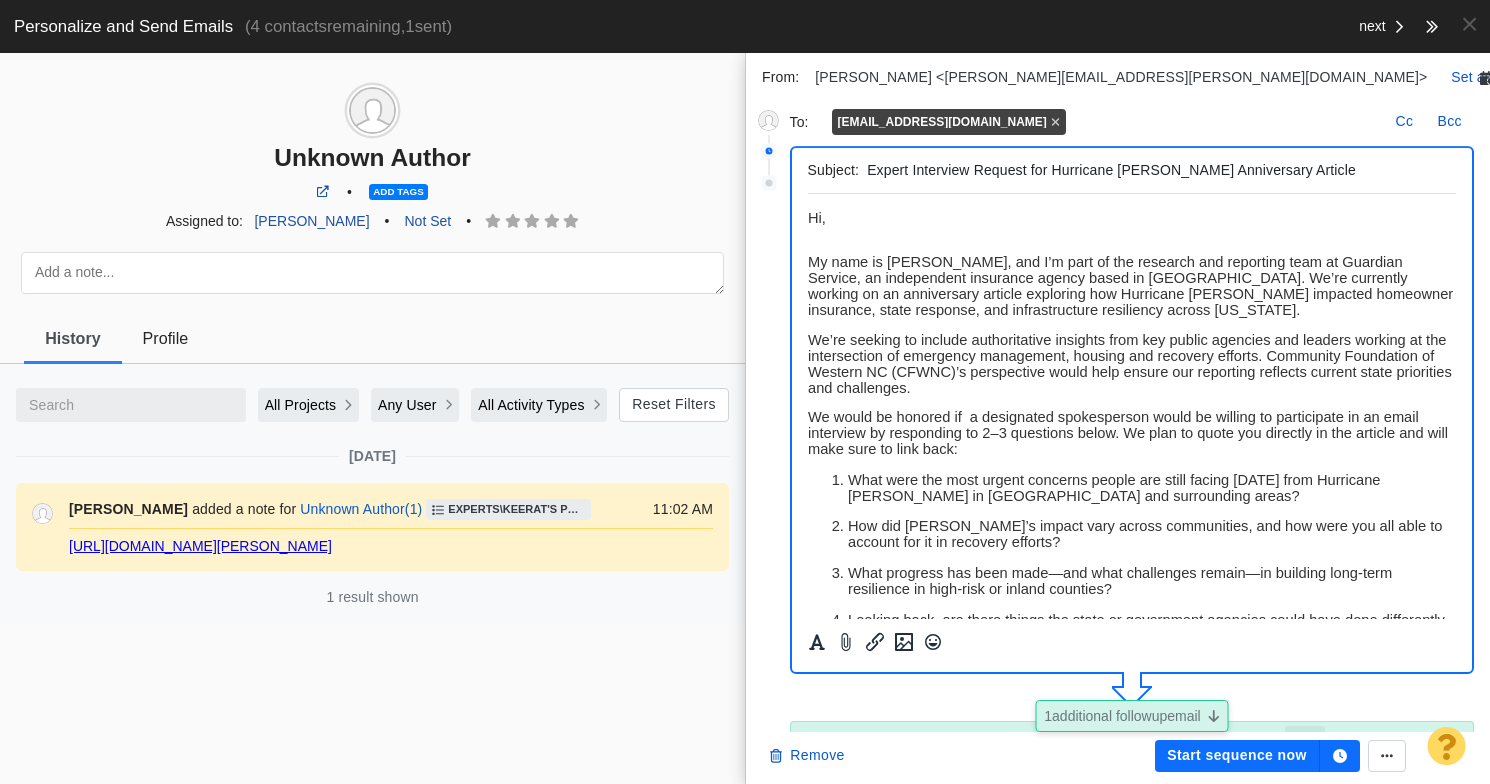 click on "We would be honored if  a designated spokesperson would be willing to participate in an email interview by responding to 2–3 questions below. We plan to quote you directly in the article and will make sure to link back:" at bounding box center (1127, 433) 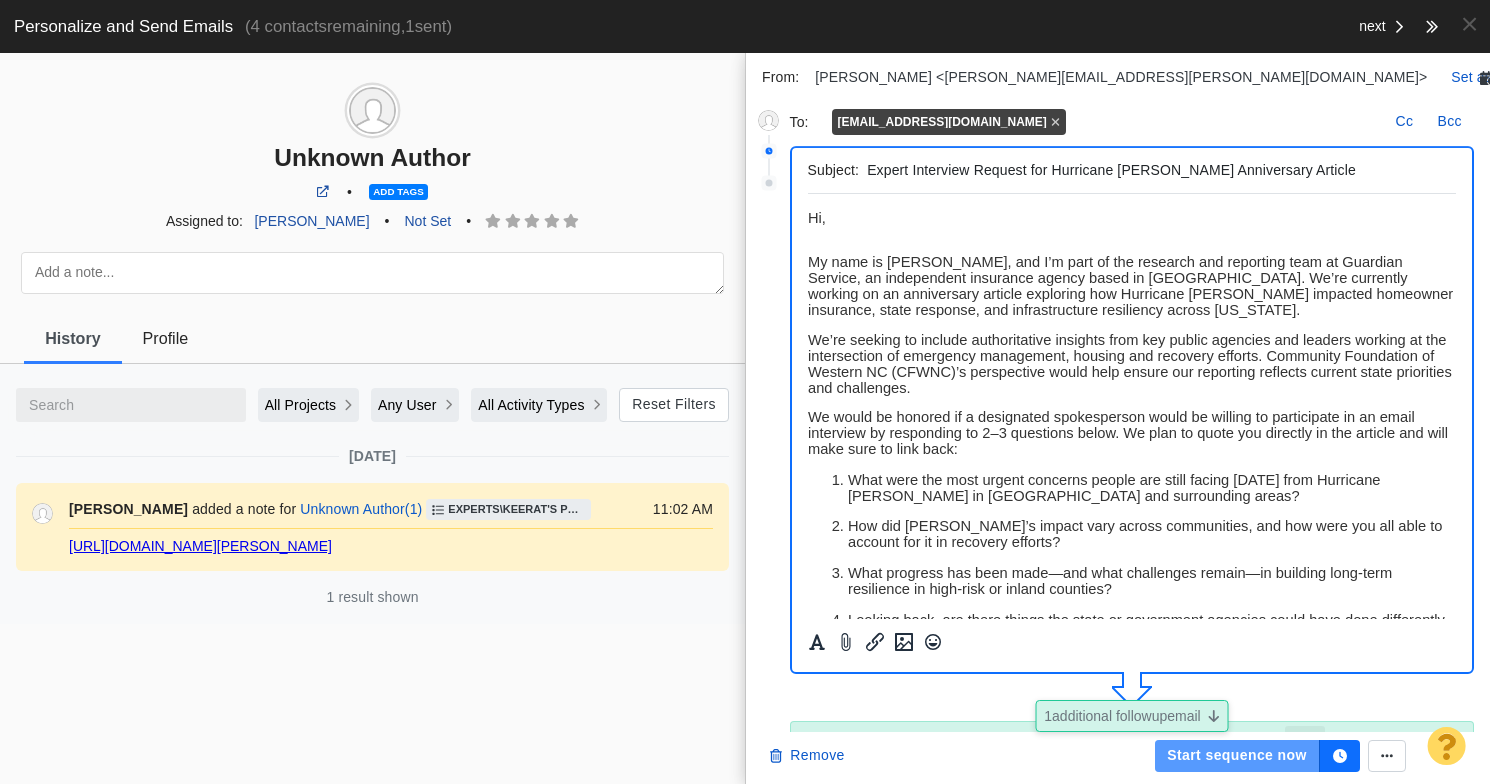 click on "Start sequence now" at bounding box center (1237, 756) 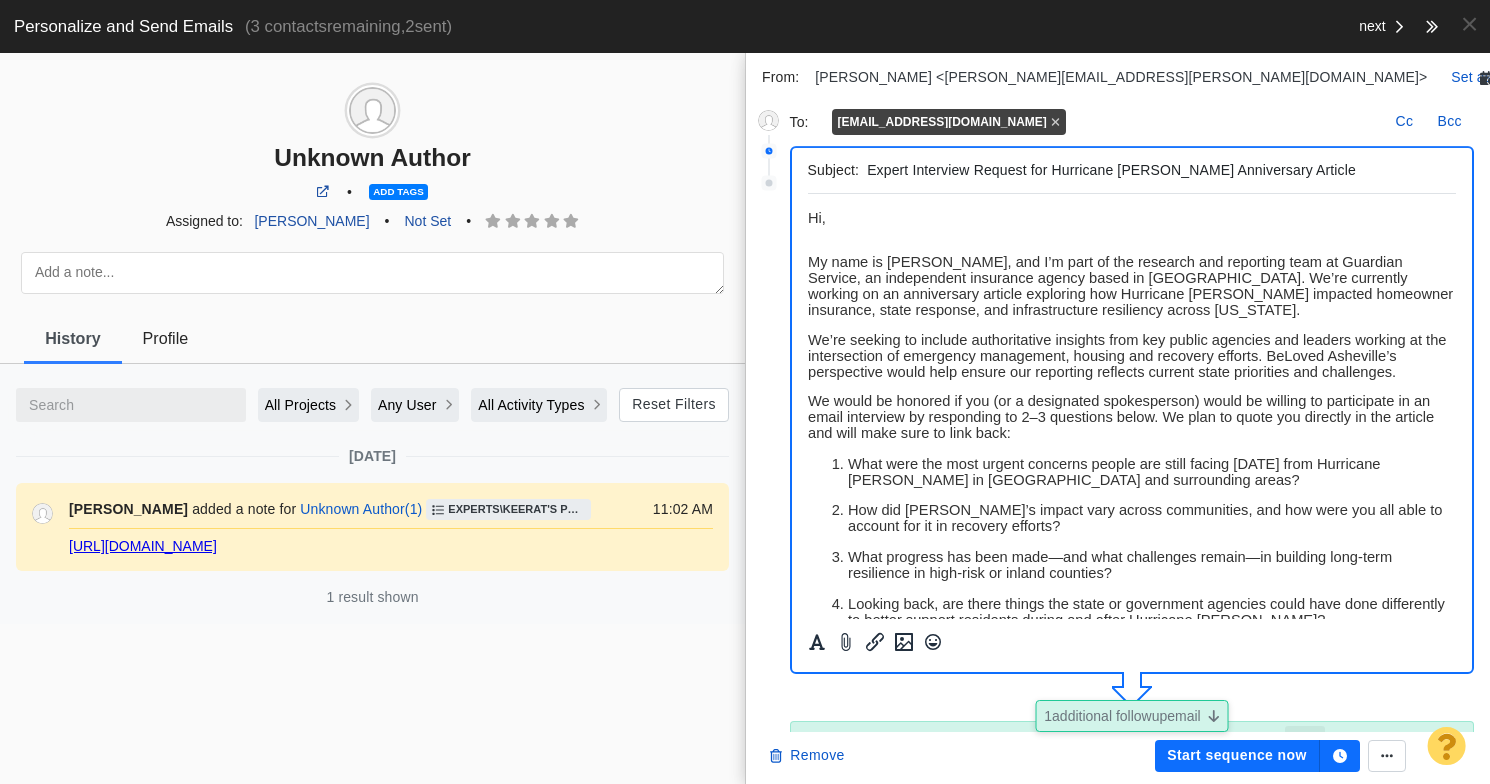 scroll, scrollTop: 0, scrollLeft: 0, axis: both 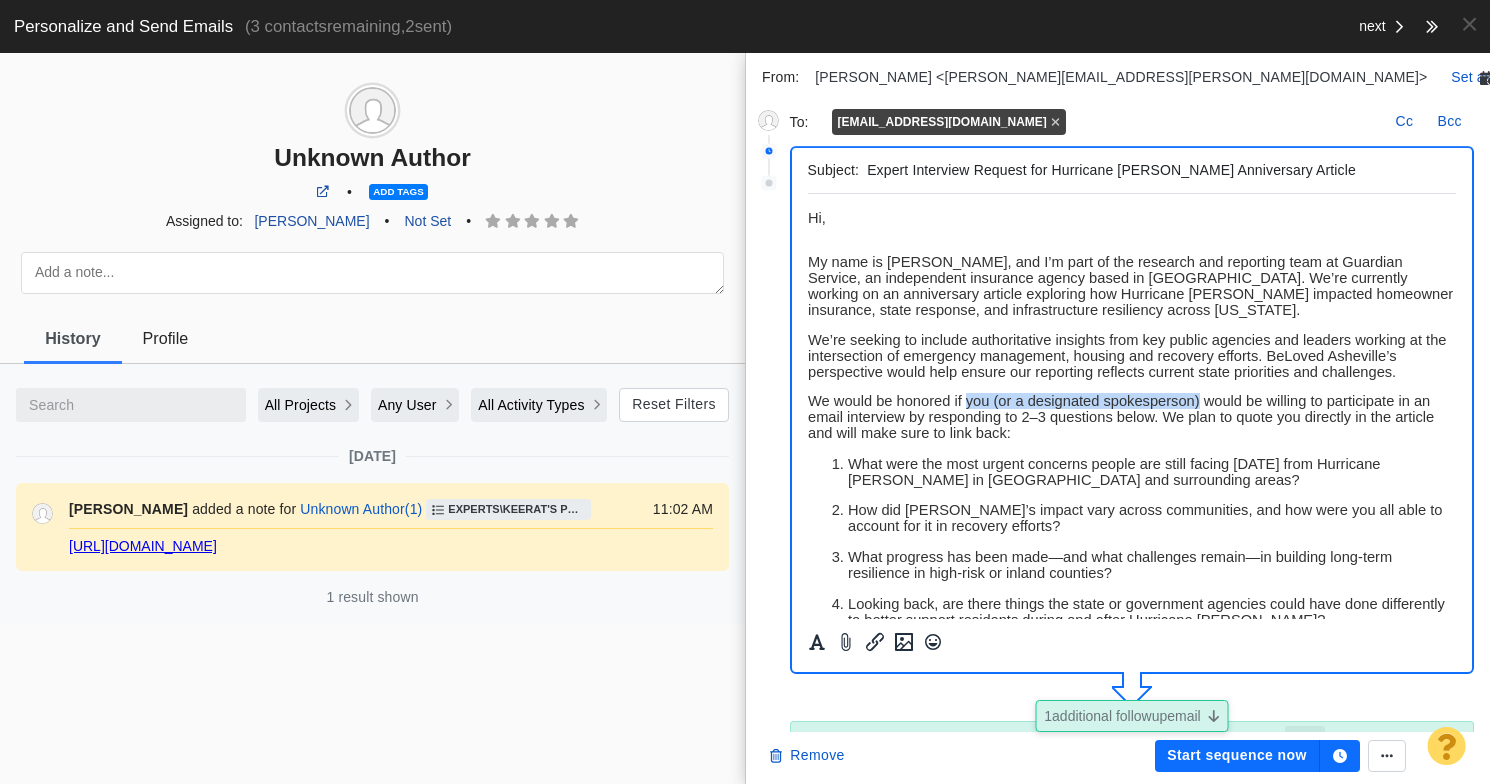 drag, startPoint x: 1199, startPoint y: 413, endPoint x: 966, endPoint y: 414, distance: 233.00215 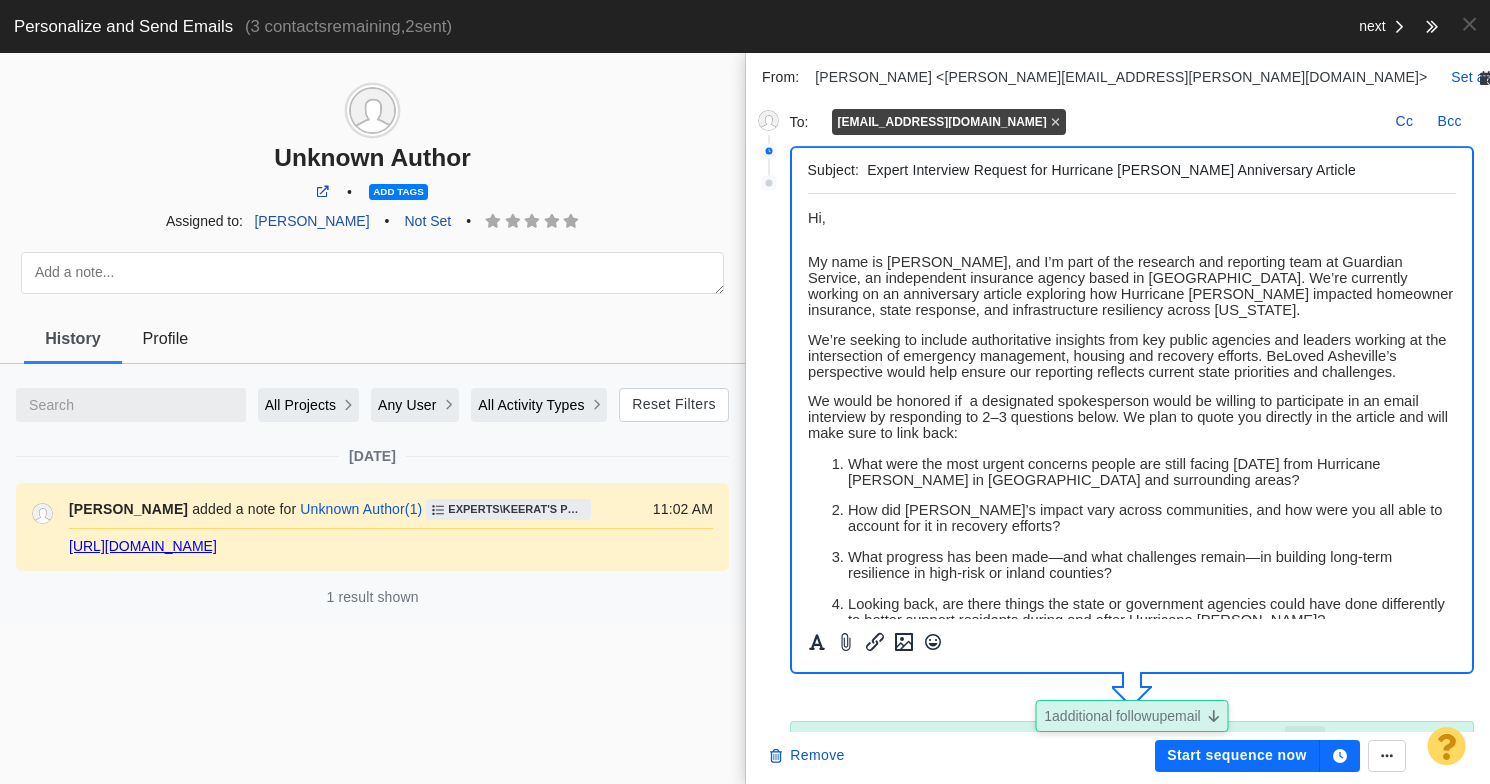 click on "What were the most urgent concerns people are still facing today from Hurricane Helene in Asheville and surrounding areas?" at bounding box center (1151, 472) 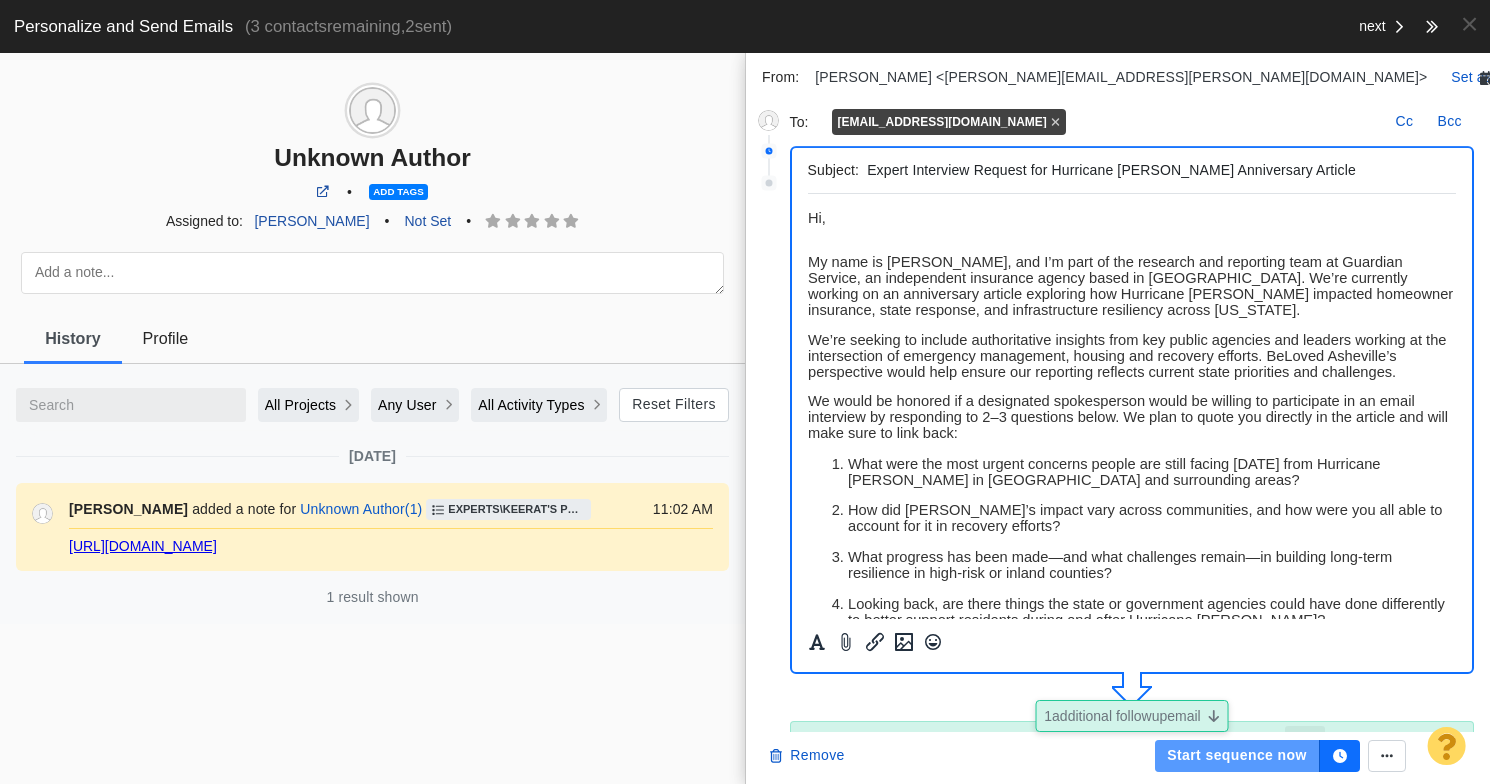 click on "Start sequence now" at bounding box center [1237, 756] 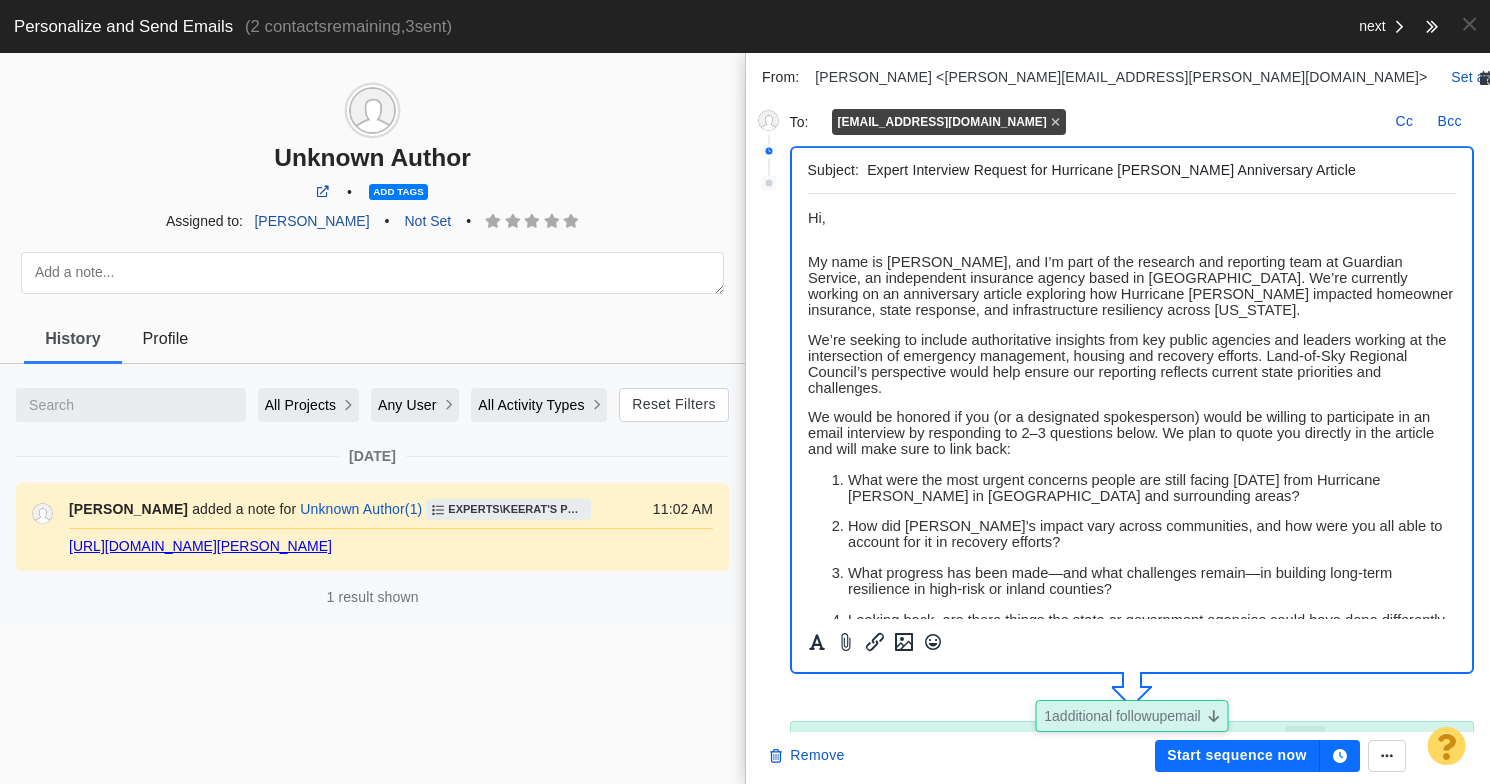 scroll, scrollTop: 0, scrollLeft: 0, axis: both 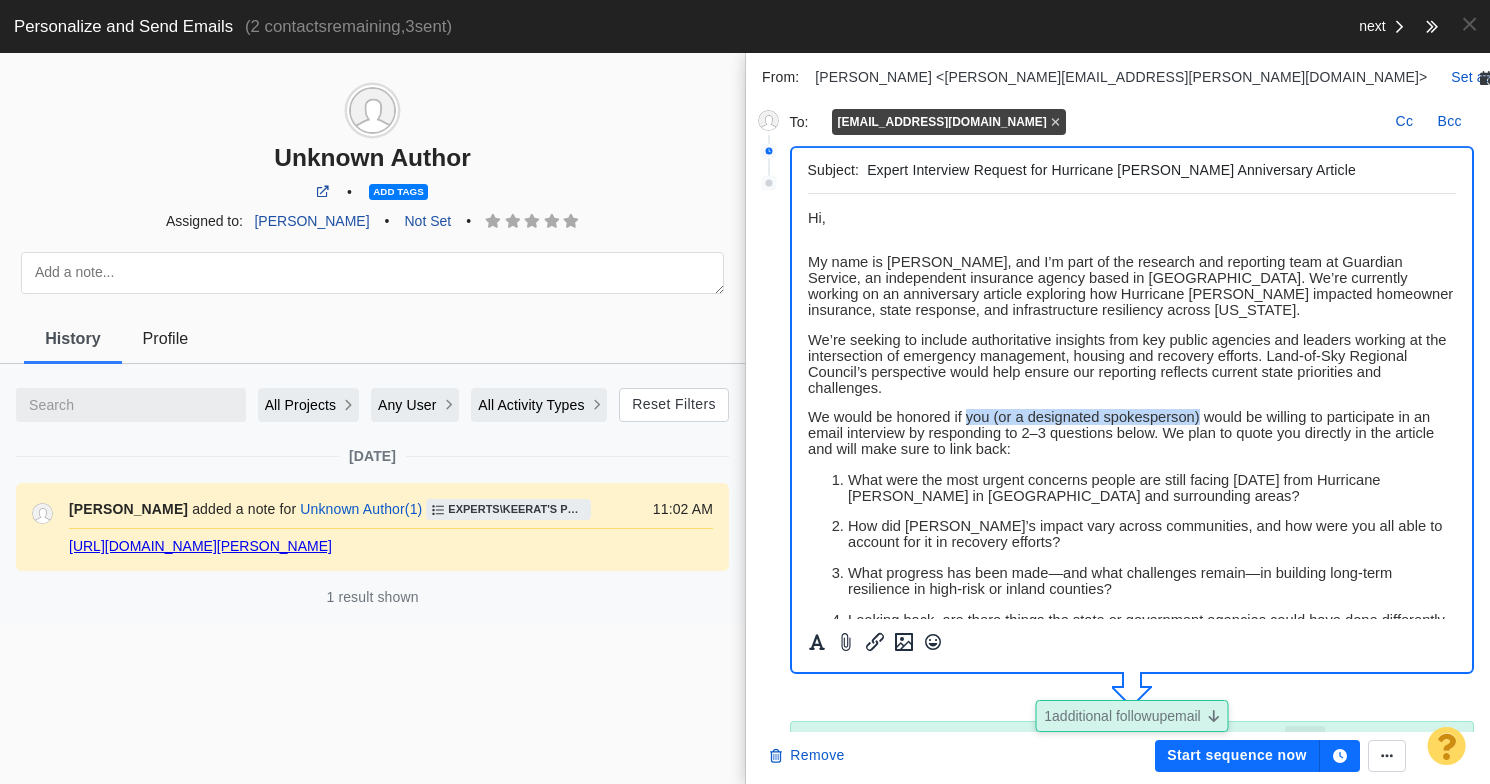drag, startPoint x: 1199, startPoint y: 430, endPoint x: 965, endPoint y: 431, distance: 234.00214 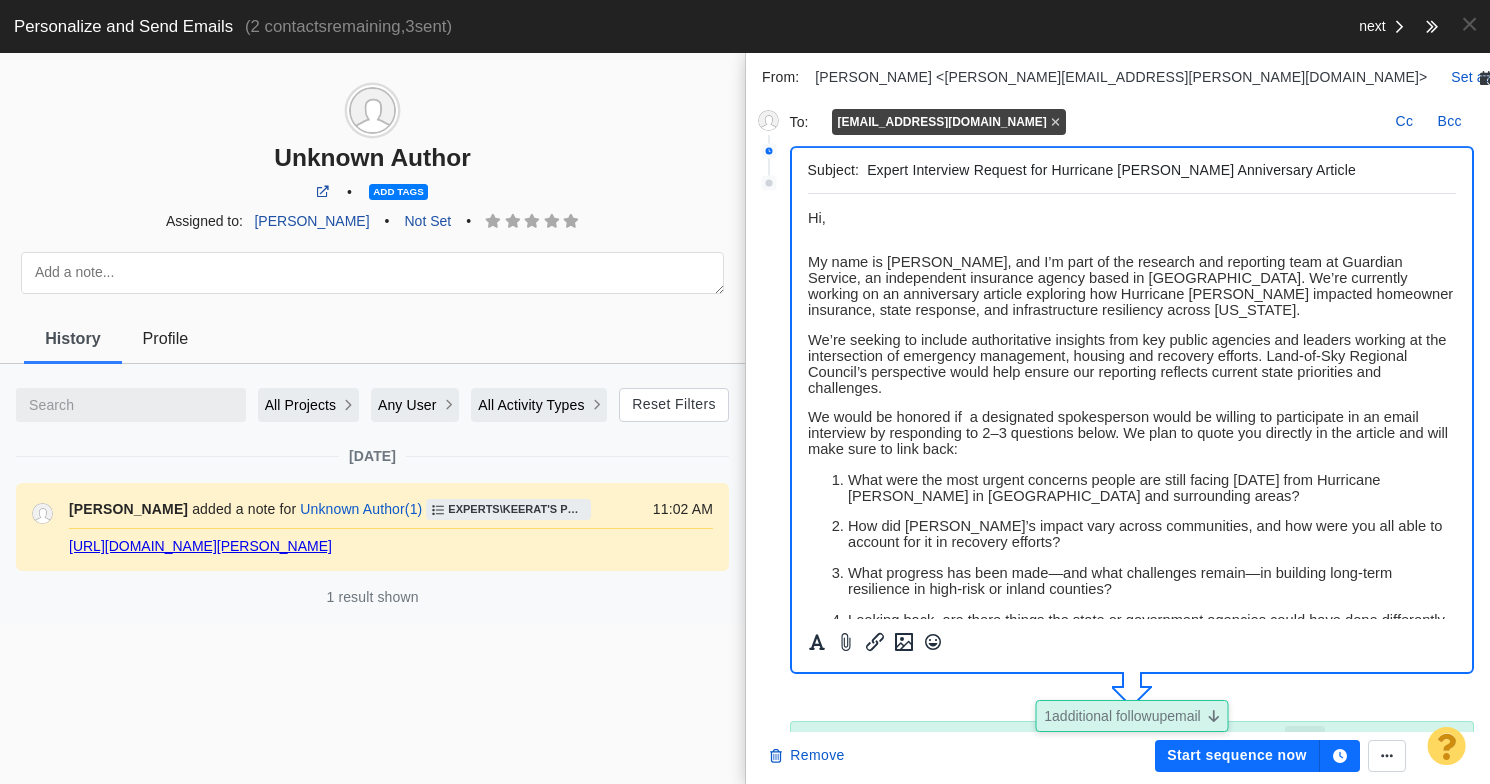 click on "We would be honored if  a designated spokesperson would be willing to participate in an email interview by responding to 2–3 questions below. We plan to quote you directly in the article and will make sure to link back:" at bounding box center [1127, 433] 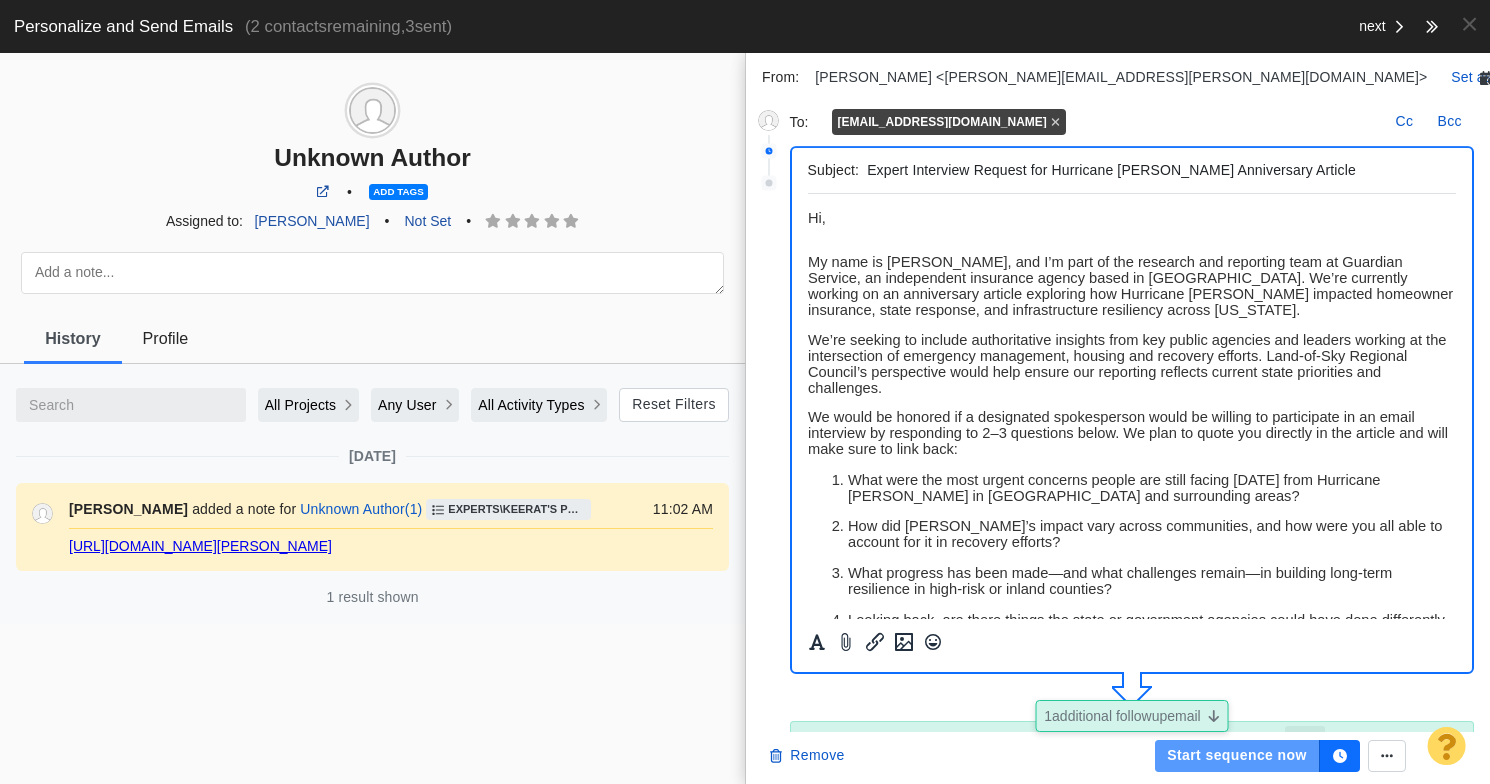 click on "Start sequence now" at bounding box center (1237, 756) 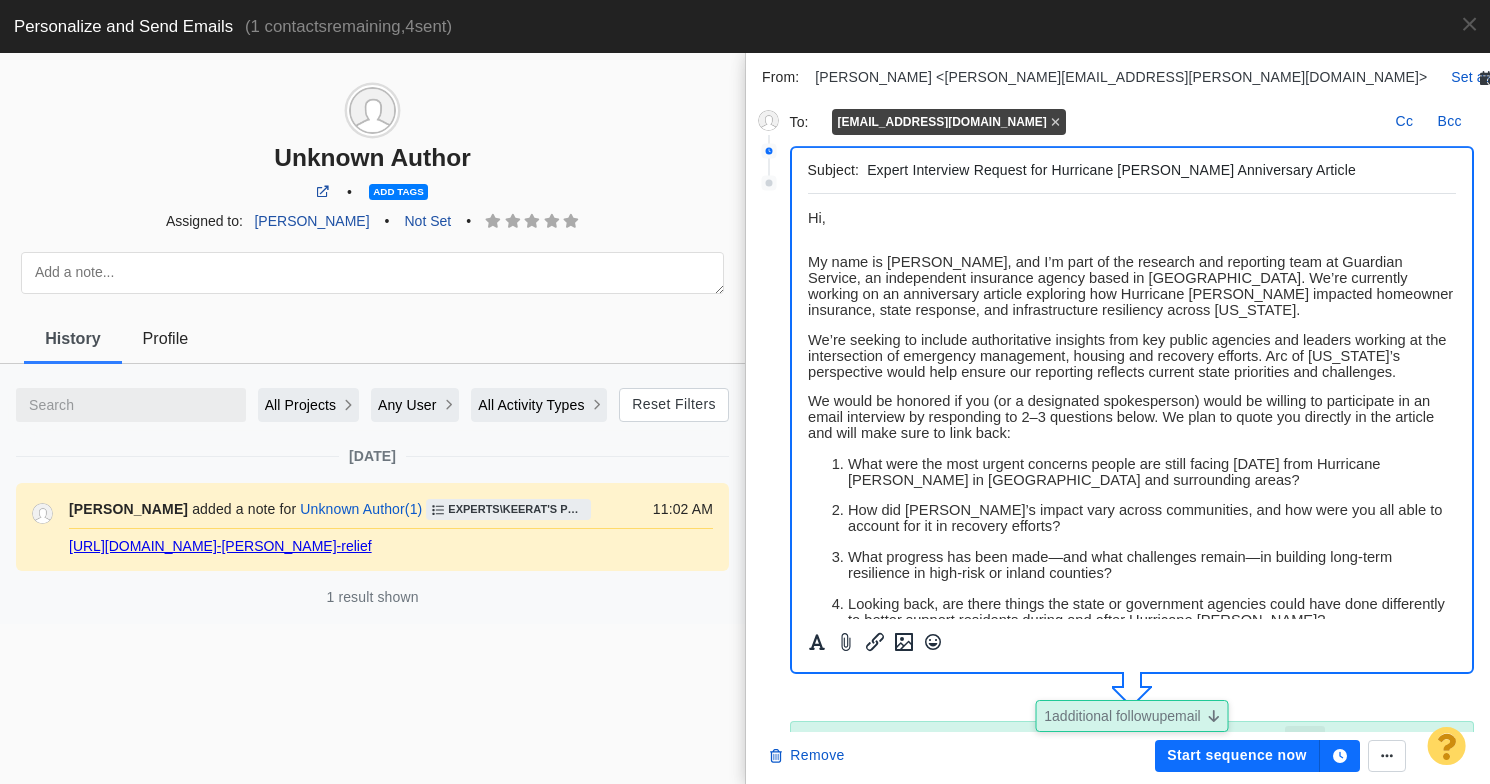 scroll, scrollTop: 6, scrollLeft: 0, axis: vertical 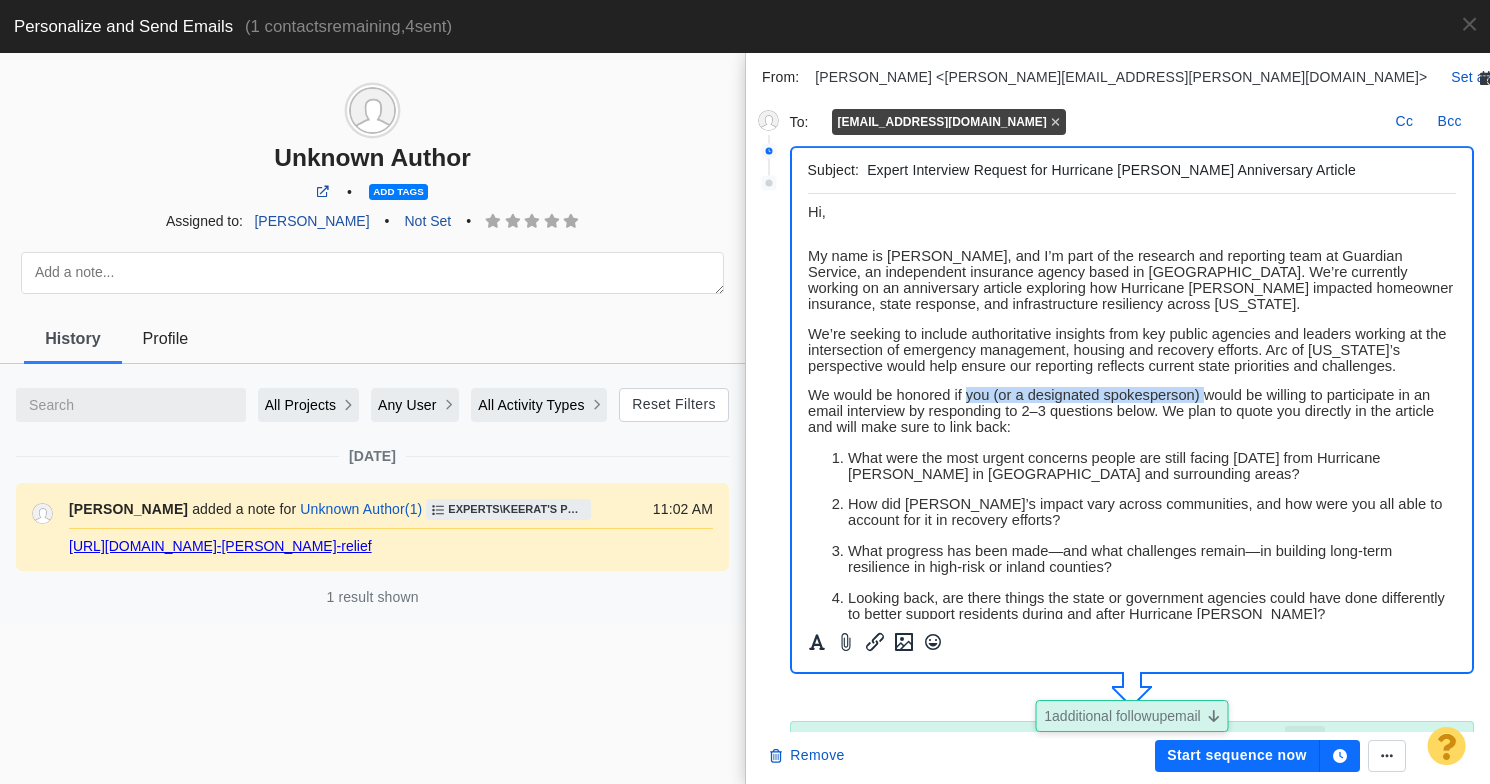 drag, startPoint x: 1203, startPoint y: 406, endPoint x: 964, endPoint y: 408, distance: 239.00836 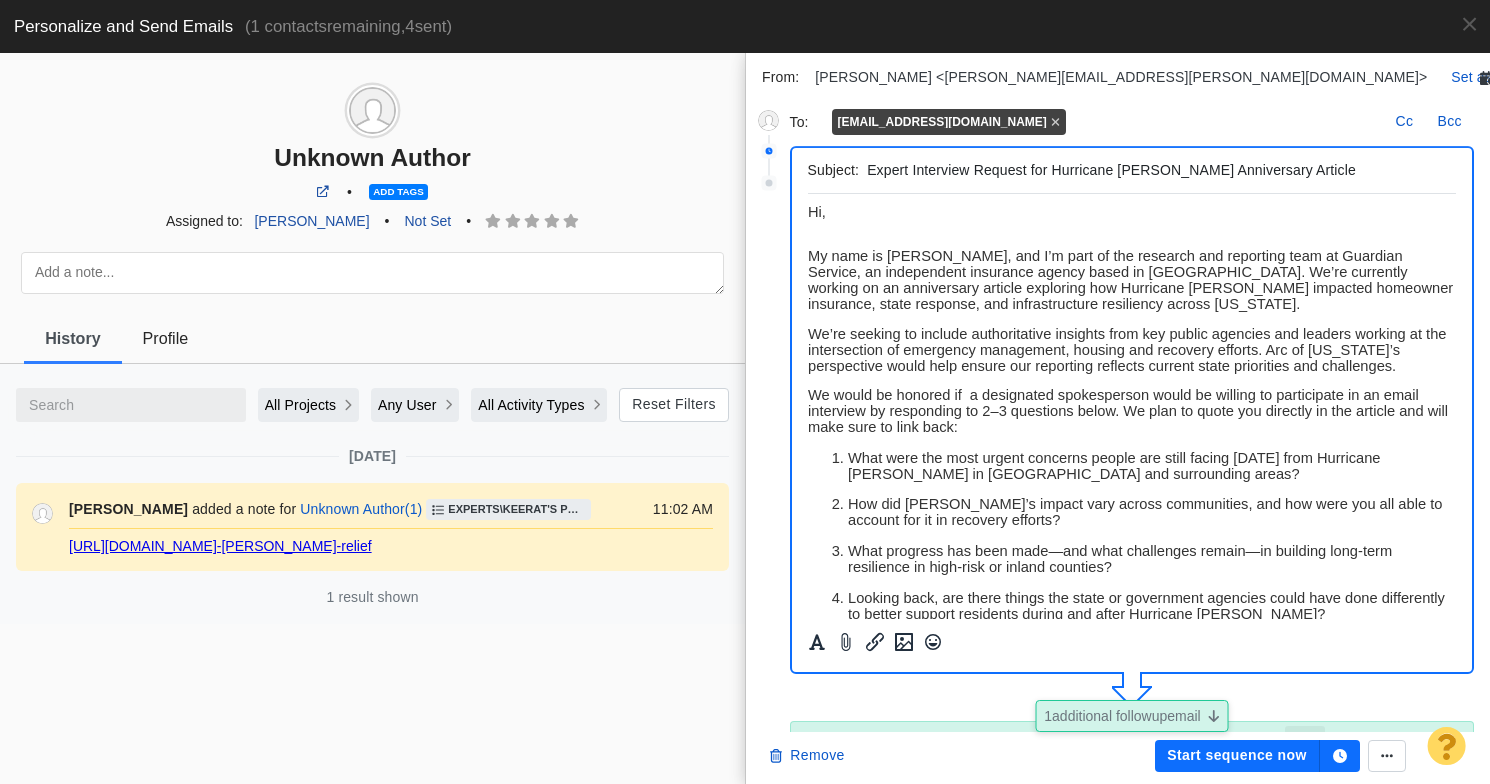 click on "Hi, My name is Keerat, and I’m part of the research and reporting team at Guardian Service, an independent insurance agency based in Raleigh. We’re currently working on an anniversary article exploring how Hurricane Helene impacted homeowner insurance, state response, and infrastructure resiliency across North Carolina. We’re seeking to include authoritative insights from key public agencies and leaders working at the intersection of emergency management, housing and recovery efforts. Arc of North Carolina’s perspective would help ensure our reporting reflects current state priorities and challenges. We would be honored if  a designated spokesperson would be willing to participate in an email interview by responding to 2–3 questions below. We plan to quote you directly in the article and will make sure to link back: What were the most urgent concerns people are still facing today from Hurricane Helene in Asheville and surrounding areas? Gratefully,  Keerat Keerat Kaur LinkedIn" at bounding box center [1131, 556] 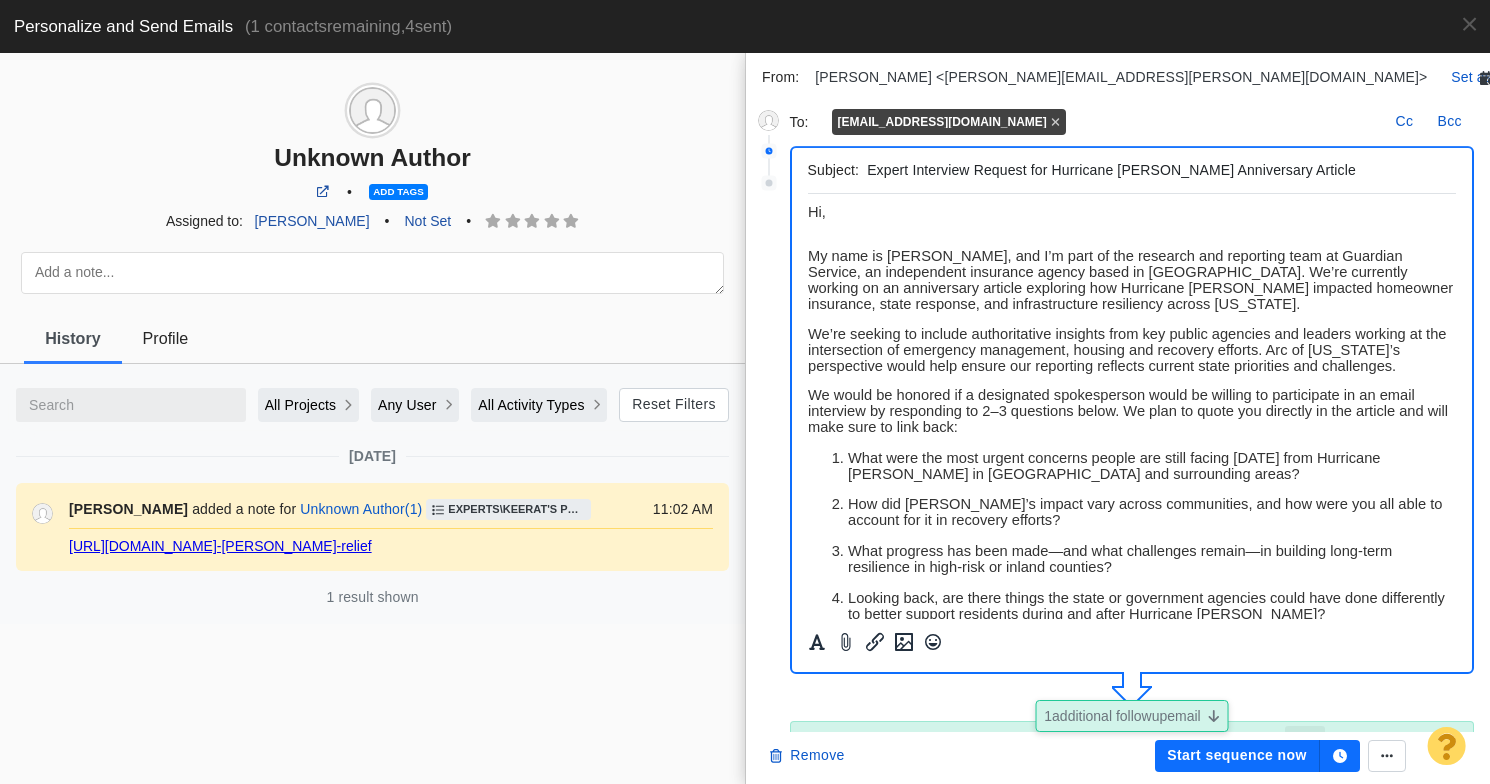 click on "https://www.arcnc.org/hurricane‑helene‑relief" at bounding box center [220, 546] 